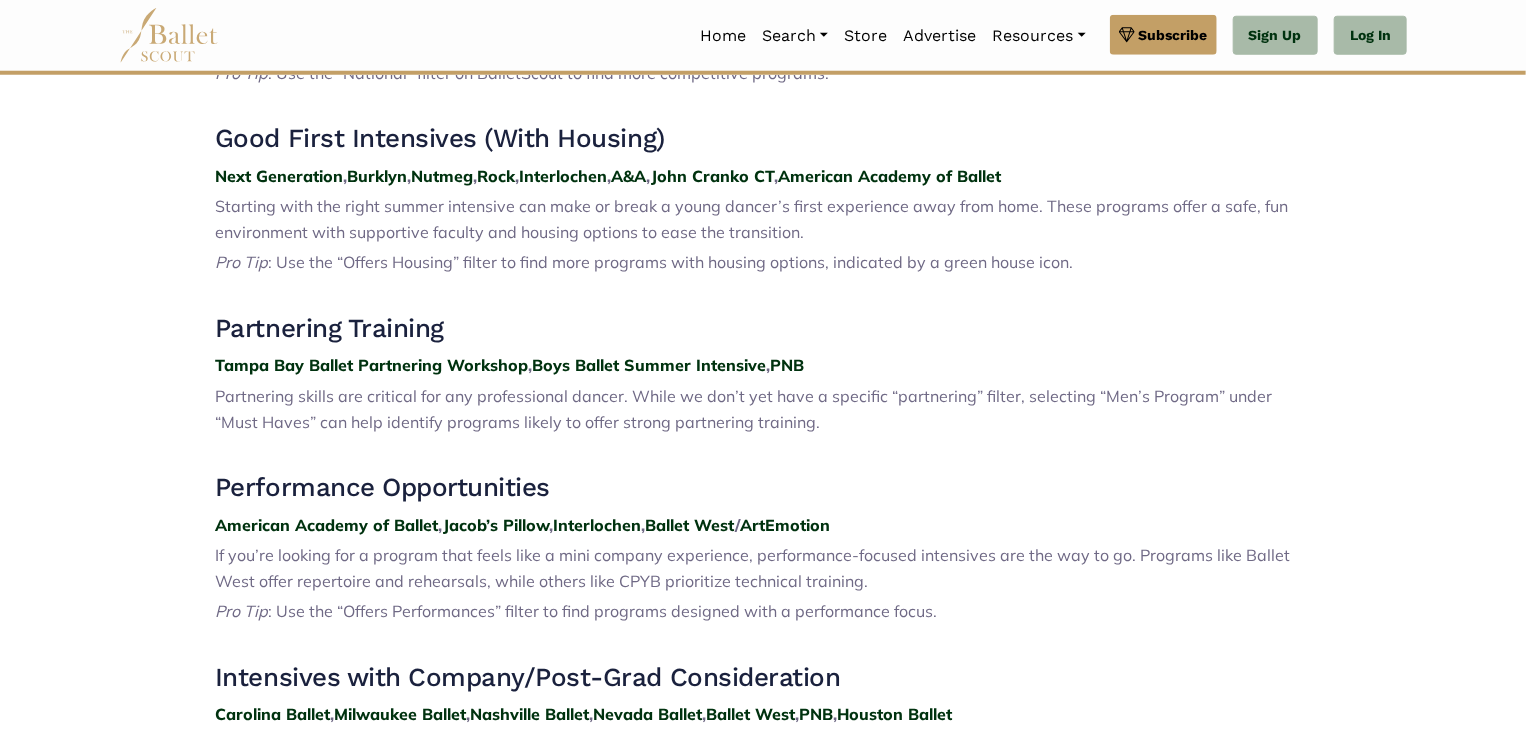 scroll, scrollTop: 1004, scrollLeft: 0, axis: vertical 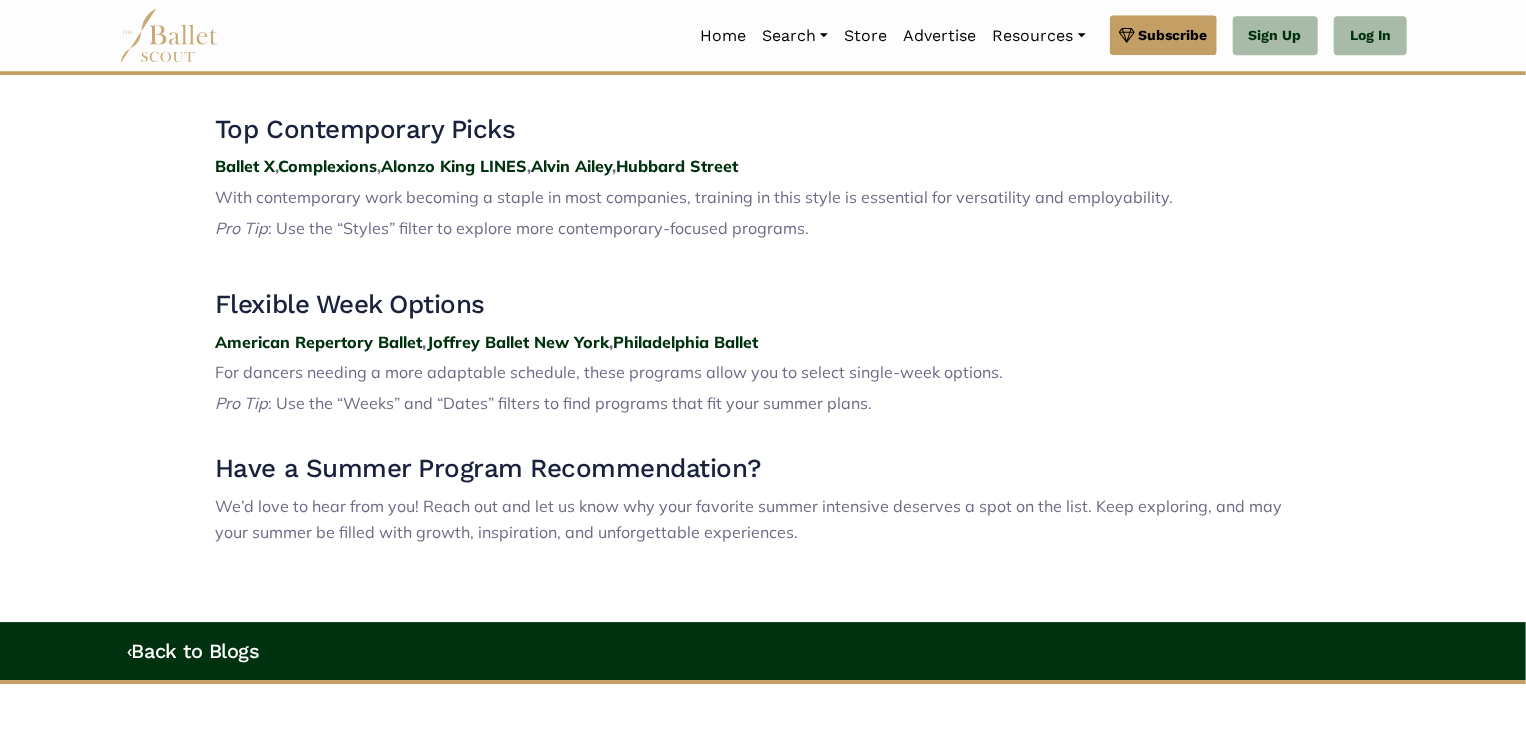 click on "For dancers needing a more adaptable schedule, these programs allow you to select single-week options." at bounding box center [609, 372] 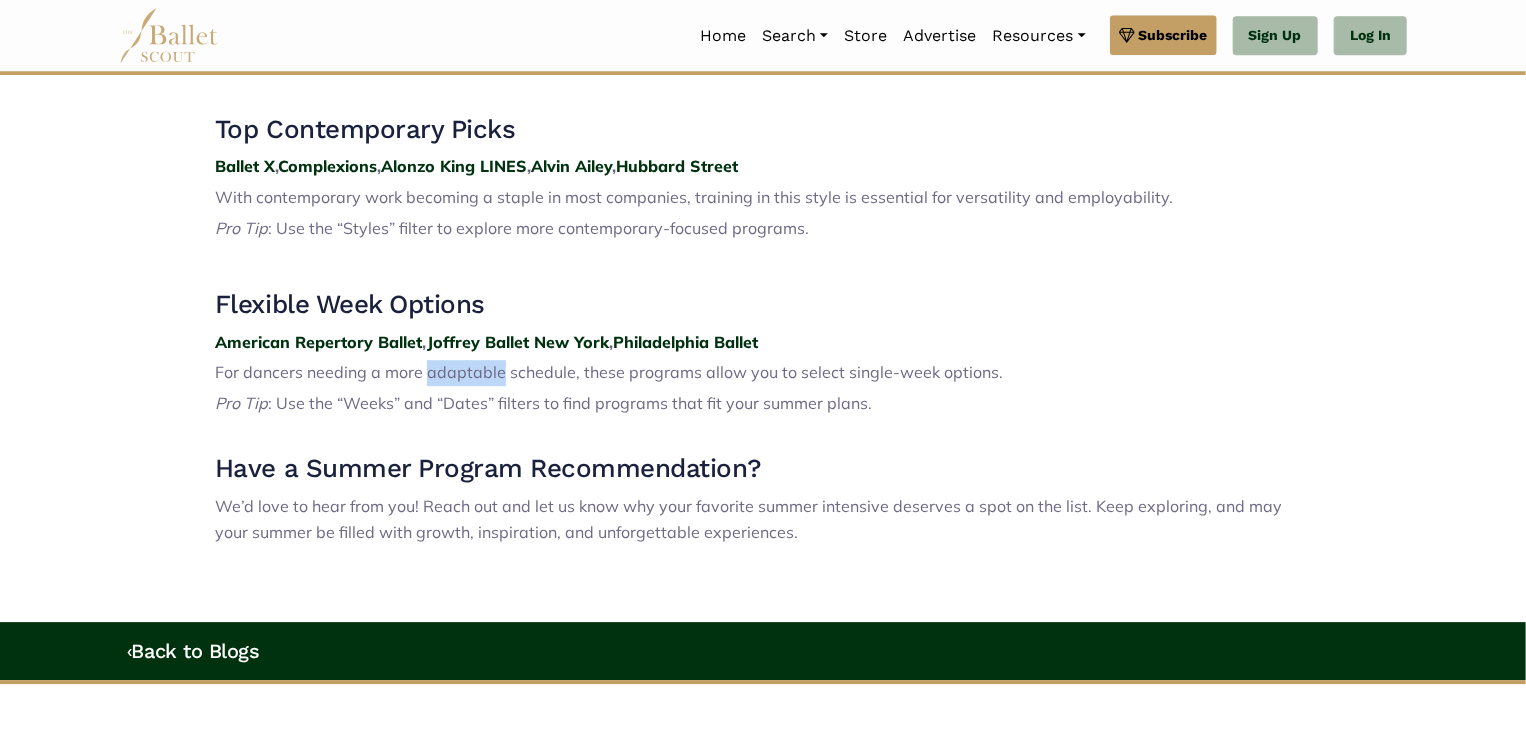 click on "For dancers needing a more adaptable schedule, these programs allow you to select single-week options." at bounding box center [609, 372] 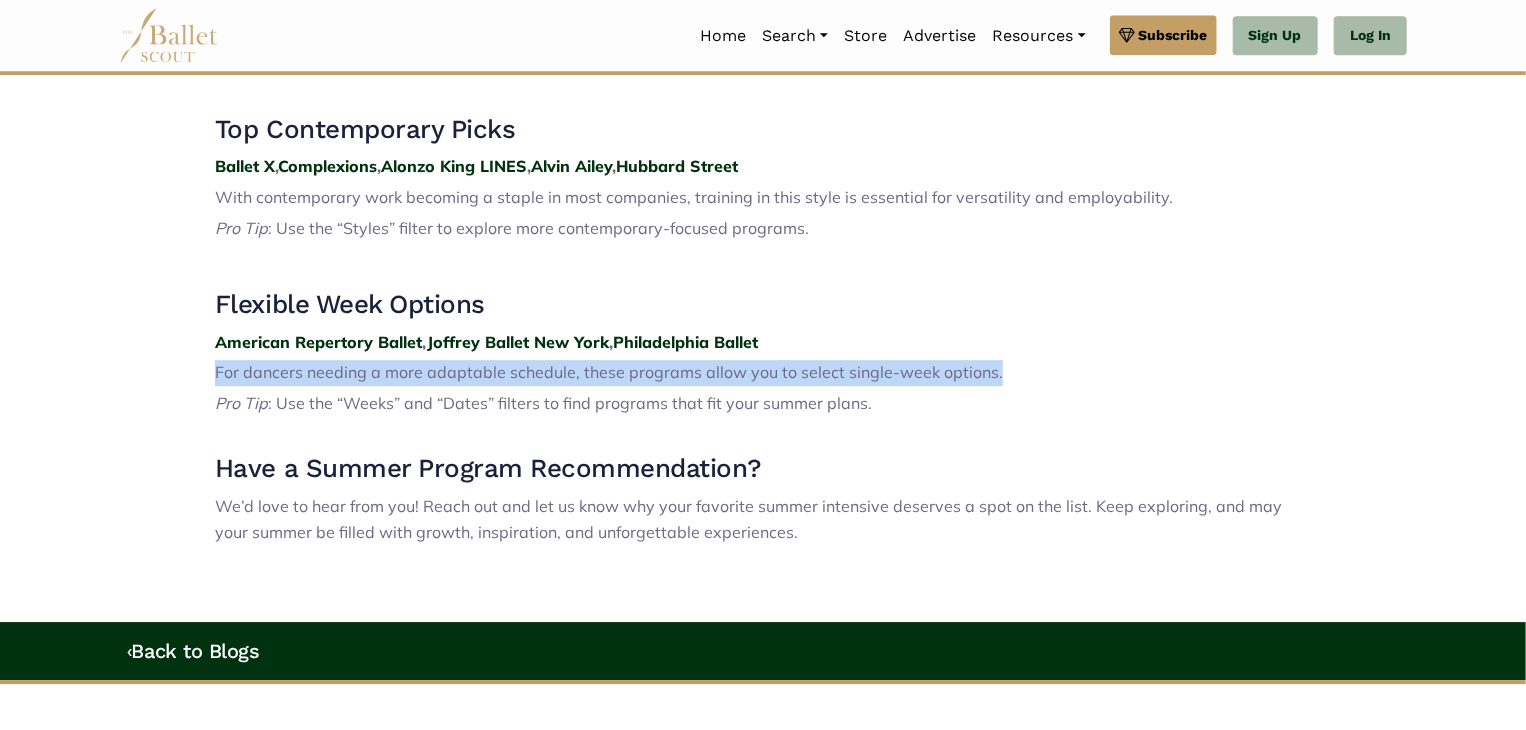 click on "For dancers needing a more adaptable schedule, these programs allow you to select single-week options." at bounding box center (609, 372) 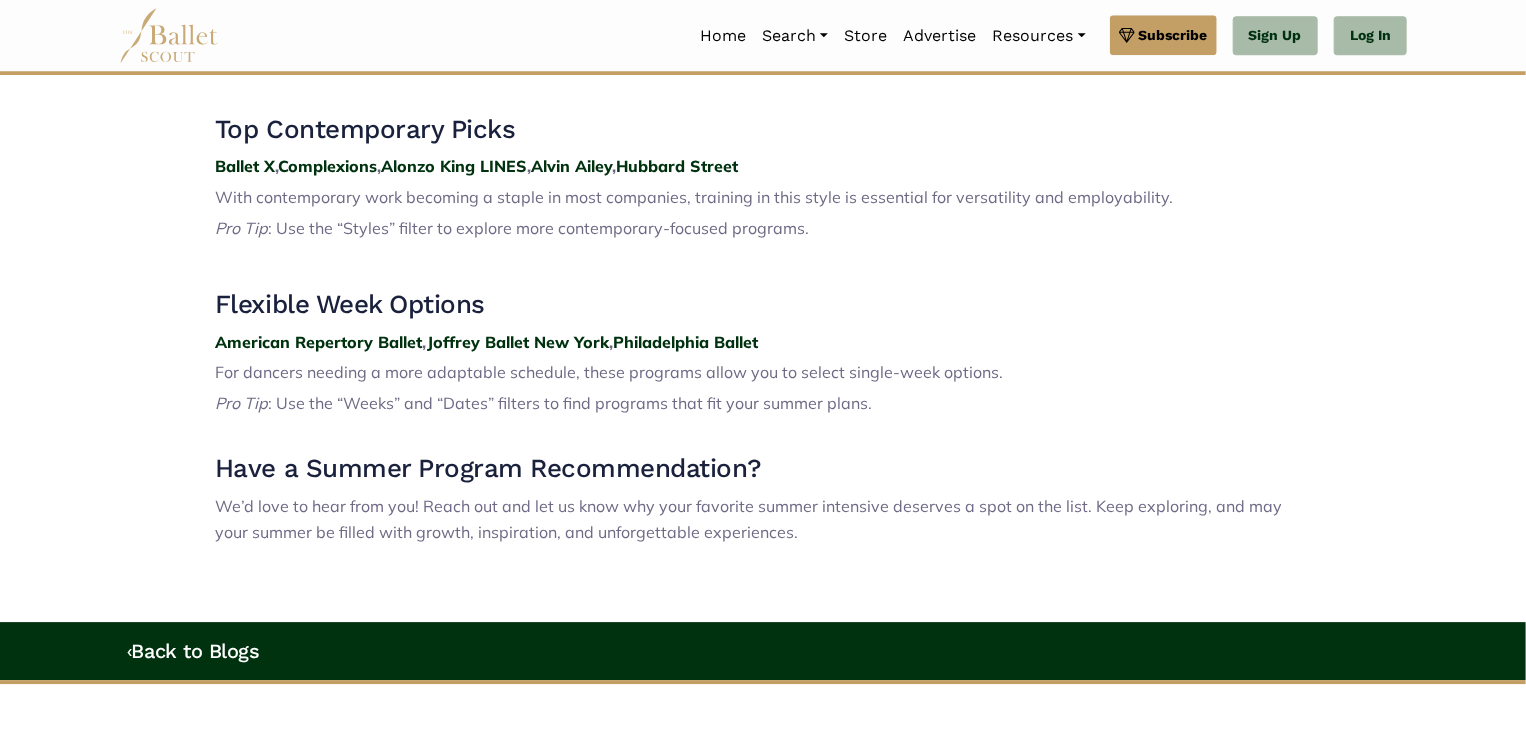click on "For dancers needing a more adaptable schedule, these programs allow you to select single-week options." at bounding box center (609, 372) 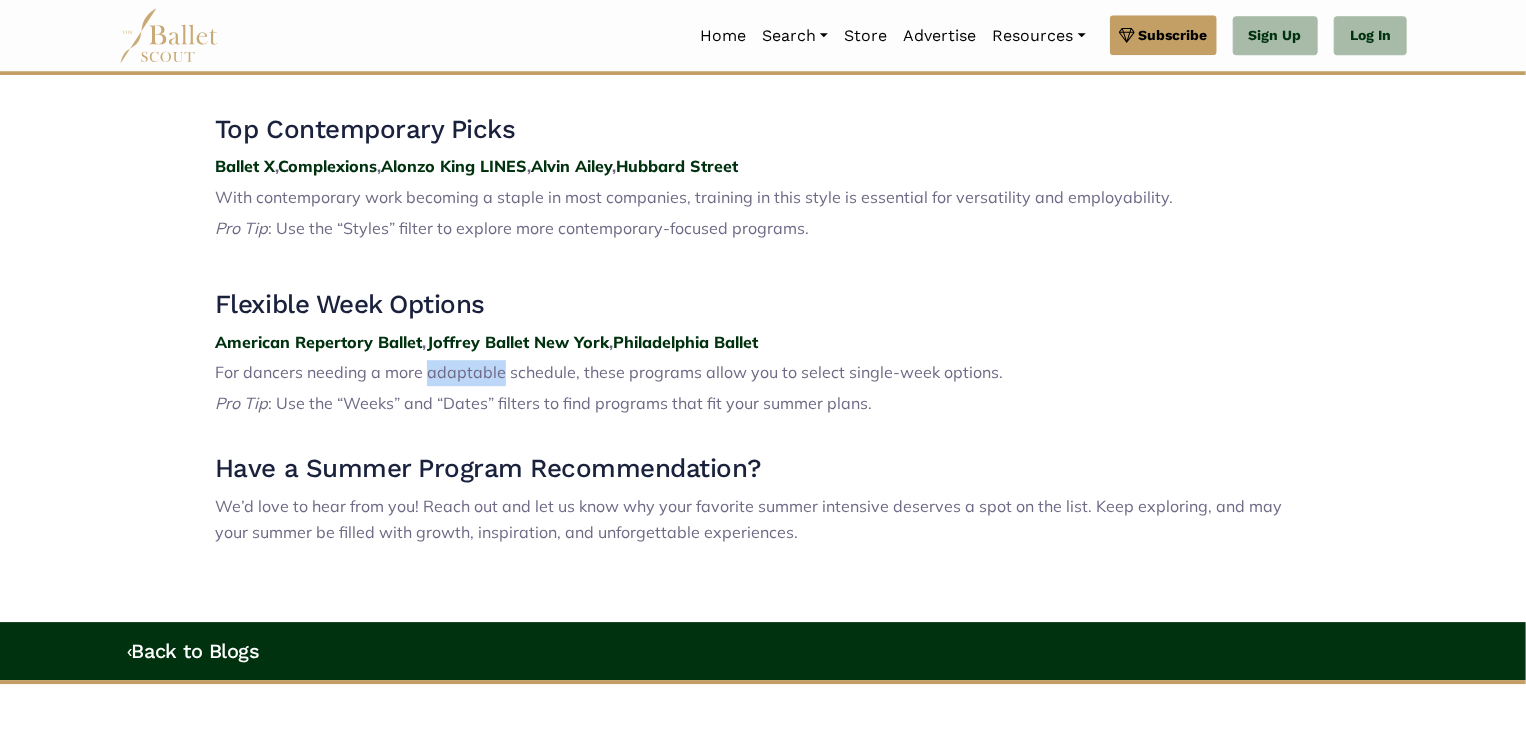 click on "For dancers needing a more adaptable schedule, these programs allow you to select single-week options." at bounding box center [609, 372] 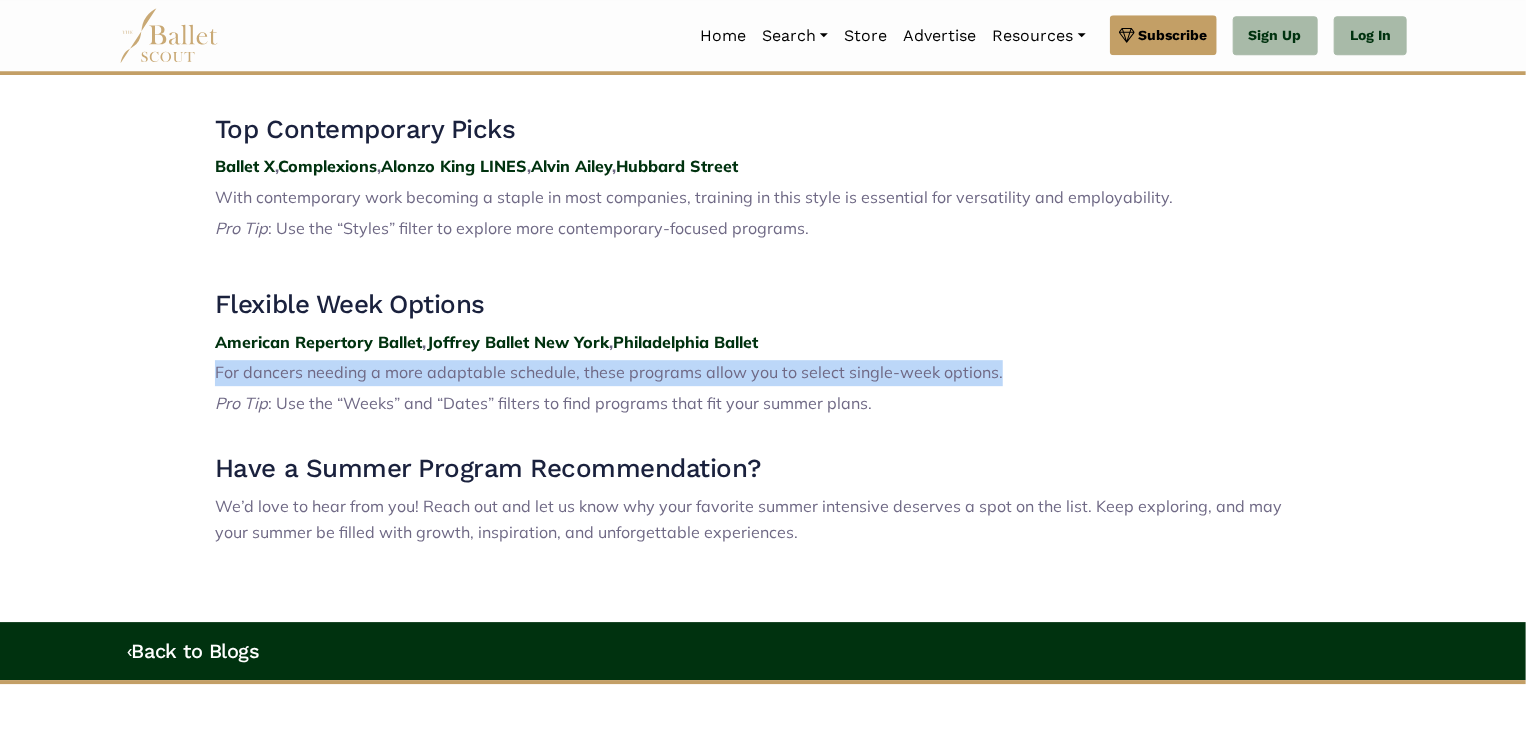 click on "For dancers needing a more adaptable schedule, these programs allow you to select single-week options." at bounding box center (609, 372) 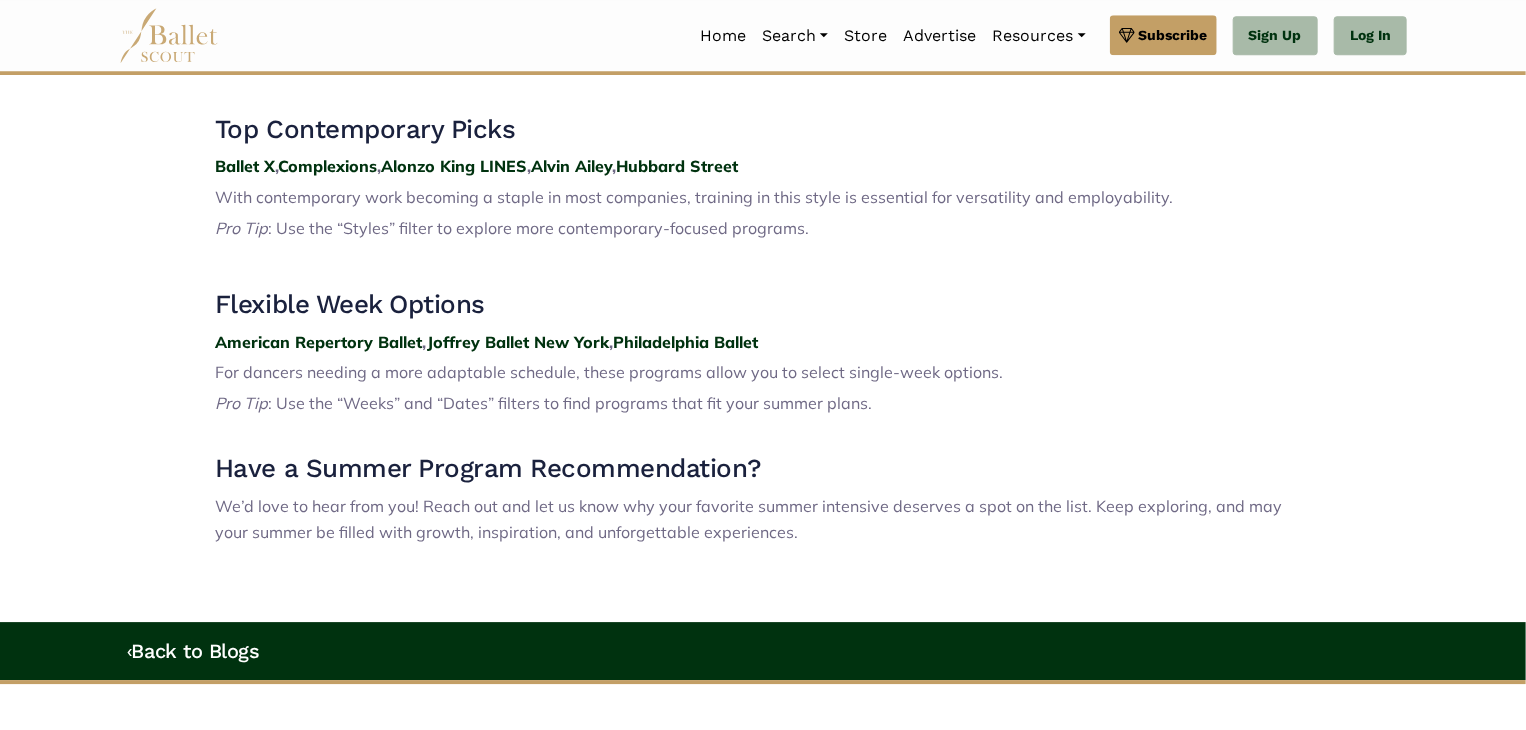 click on "For dancers needing a more adaptable schedule, these programs allow you to select single-week options." at bounding box center (609, 372) 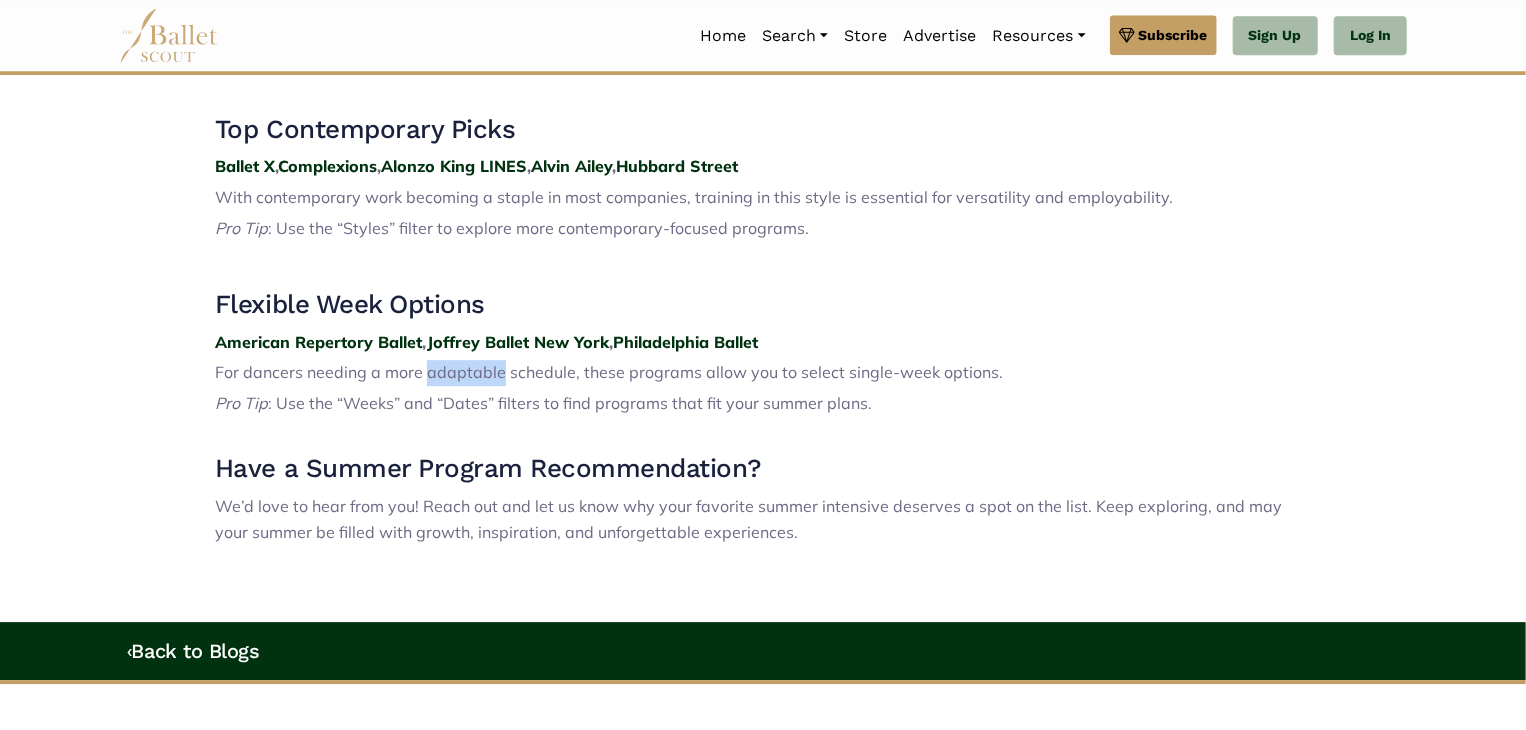 click on "For dancers needing a more adaptable schedule, these programs allow you to select single-week options." at bounding box center [609, 372] 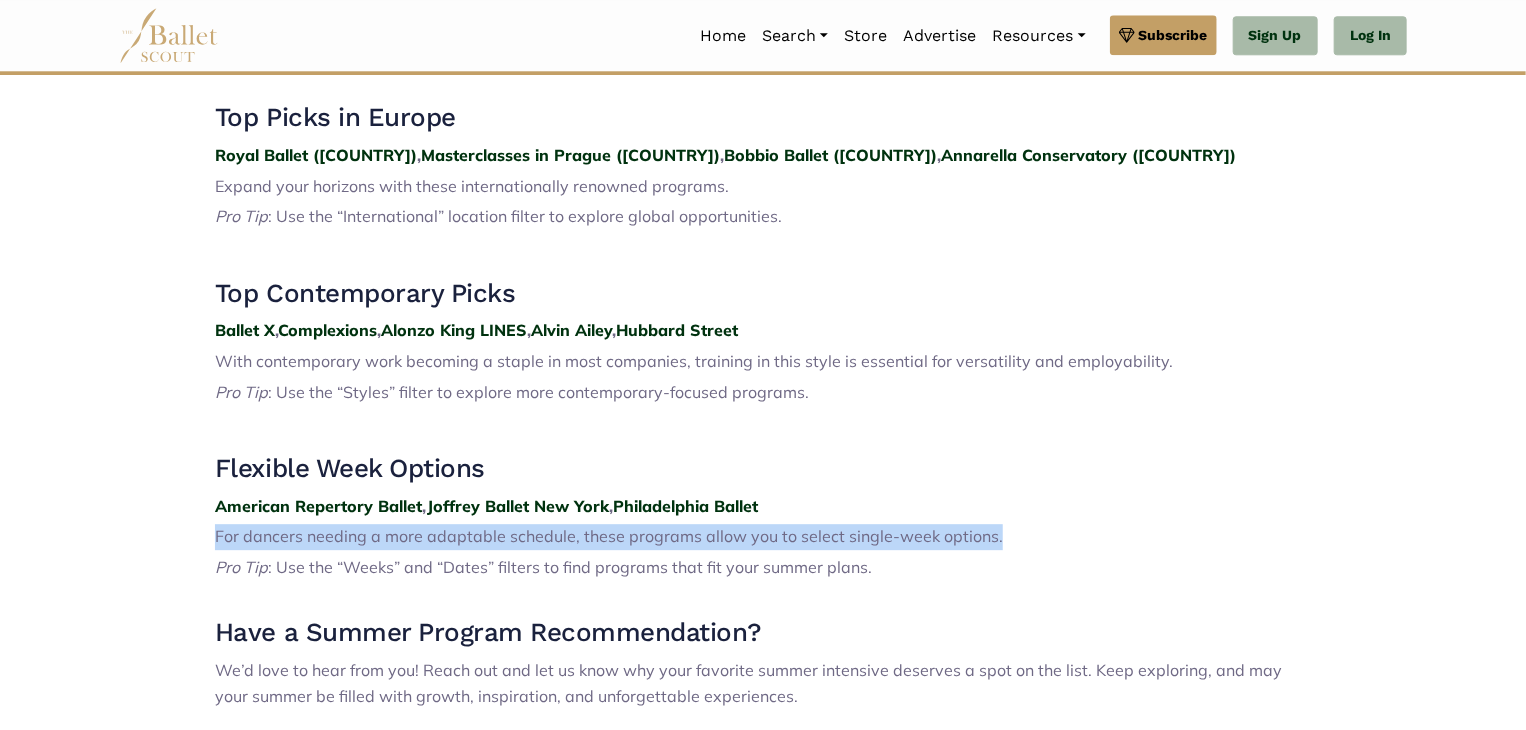 scroll, scrollTop: 2610, scrollLeft: 0, axis: vertical 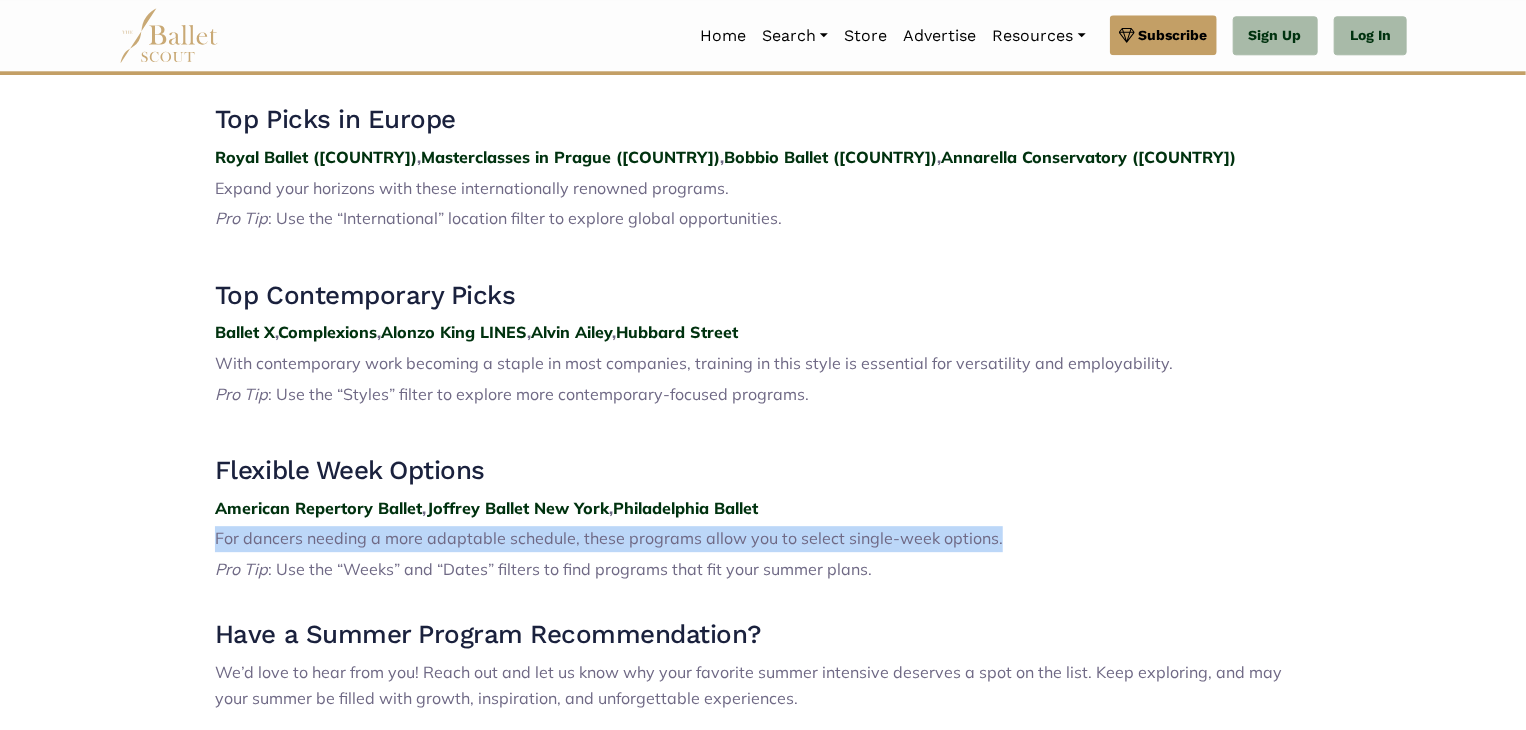 click on "2025 Summer Intensive Top Picks: A Guide to Finding the Perfect Program for Your Ballet Journey
Summer intensives are a vital part of any dancer’s growth, offering opportunities to refine technique, explore new styles, and connect with peers and professionals. Whether you're aiming for a prestigious school, looking for your first summer away, or exploring programs tailored to your unique goals, there’s something out there for everyone. Here are BalletScout’s top picks across a range of categories, plus tips on how to use filters on our site to find the right fit for you.
Hardest Intensives to Get Into
SAB ,  PNB ,  Canada’s National Ballet School ,  Chautauqua ,  SFB ,  Houston ,  Miami ,  Harid ,  Royal Ballet
These are the gold standard in summer intensives—highly competitive and immensely rewarding. Add them to your list, but don’t be discouraged if it doesn’t work out. There are countless incredible programs that offer excellent training and opportunities.
Pro Tip" at bounding box center (763, -568) 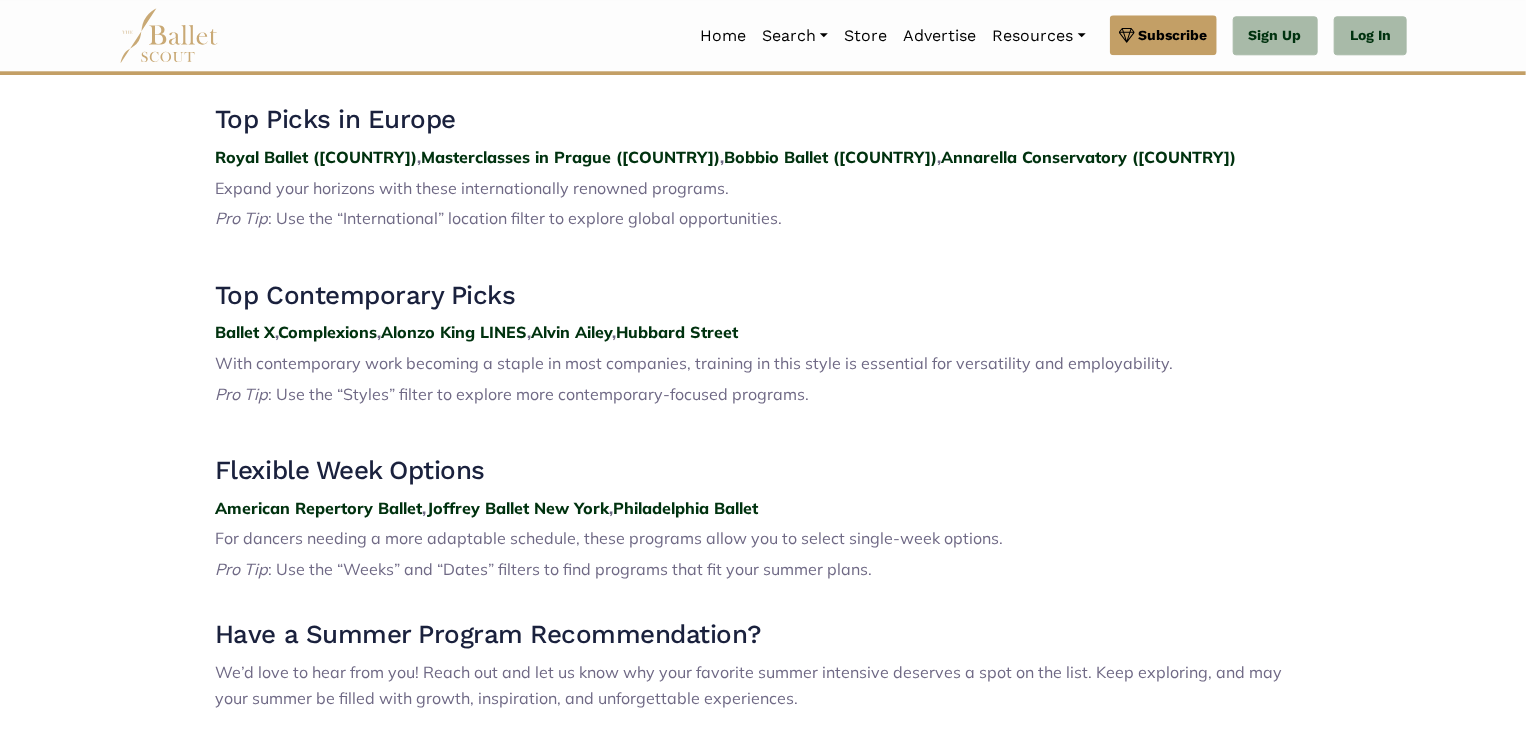 click on "2025 Summer Intensive Top Picks: A Guide to Finding the Perfect Program for Your Ballet Journey
Summer intensives are a vital part of any dancer’s growth, offering opportunities to refine technique, explore new styles, and connect with peers and professionals. Whether you're aiming for a prestigious school, looking for your first summer away, or exploring programs tailored to your unique goals, there’s something out there for everyone. Here are BalletScout’s top picks across a range of categories, plus tips on how to use filters on our site to find the right fit for you.
Hardest Intensives to Get Into
SAB ,  PNB ,  Canada’s National Ballet School ,  Chautauqua ,  SFB ,  Houston ,  Miami ,  Harid ,  Royal Ballet
These are the gold standard in summer intensives—highly competitive and immensely rewarding. Add them to your list, but don’t be discouraged if it doesn’t work out. There are countless incredible programs that offer excellent training and opportunities.
Pro Tip" at bounding box center (763, -568) 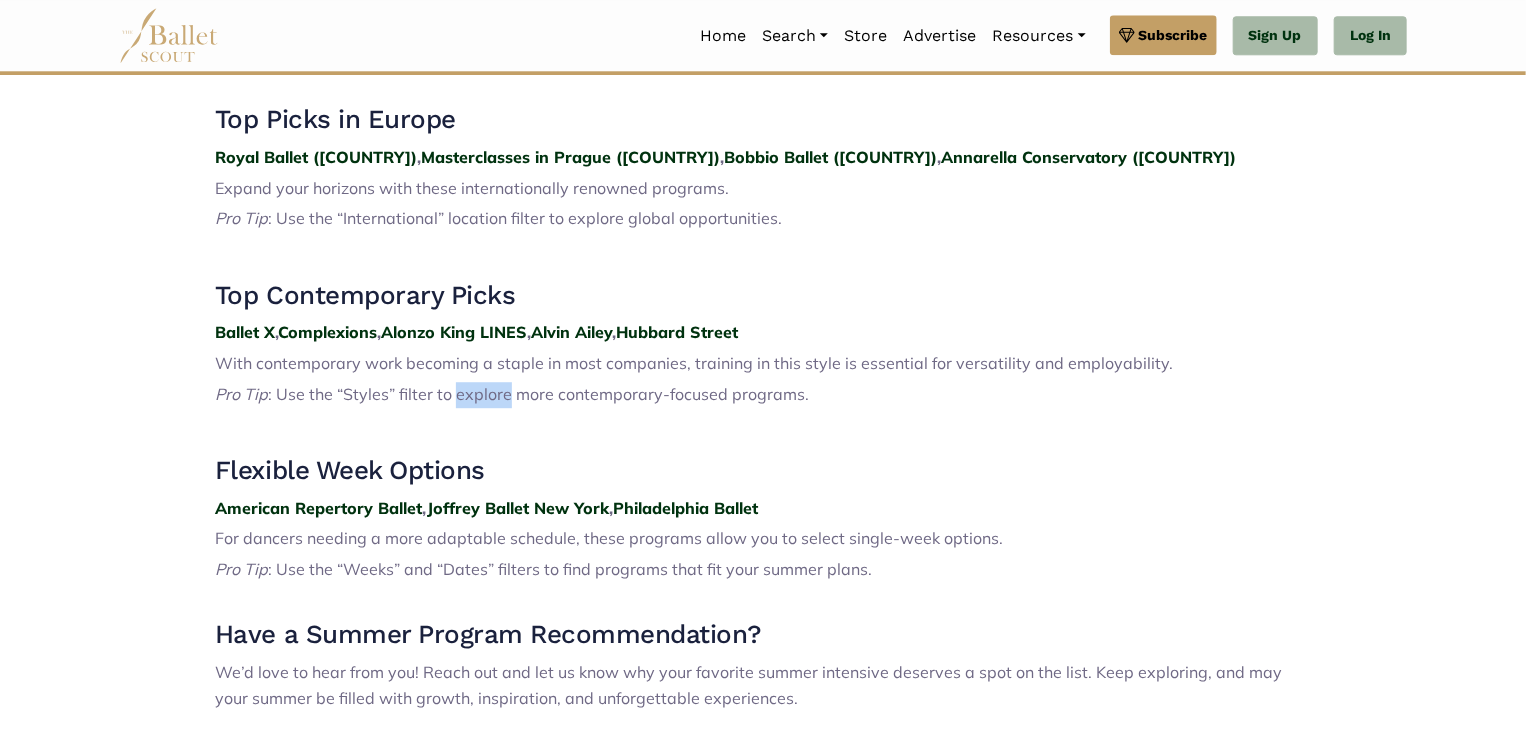 click on "2025 Summer Intensive Top Picks: A Guide to Finding the Perfect Program for Your Ballet Journey
Summer intensives are a vital part of any dancer’s growth, offering opportunities to refine technique, explore new styles, and connect with peers and professionals. Whether you're aiming for a prestigious school, looking for your first summer away, or exploring programs tailored to your unique goals, there’s something out there for everyone. Here are BalletScout’s top picks across a range of categories, plus tips on how to use filters on our site to find the right fit for you.
Hardest Intensives to Get Into
SAB ,  PNB ,  Canada’s National Ballet School ,  Chautauqua ,  SFB ,  Houston ,  Miami ,  Harid ,  Royal Ballet
These are the gold standard in summer intensives—highly competitive and immensely rewarding. Add them to your list, but don’t be discouraged if it doesn’t work out. There are countless incredible programs that offer excellent training and opportunities.
Pro Tip" at bounding box center (763, -568) 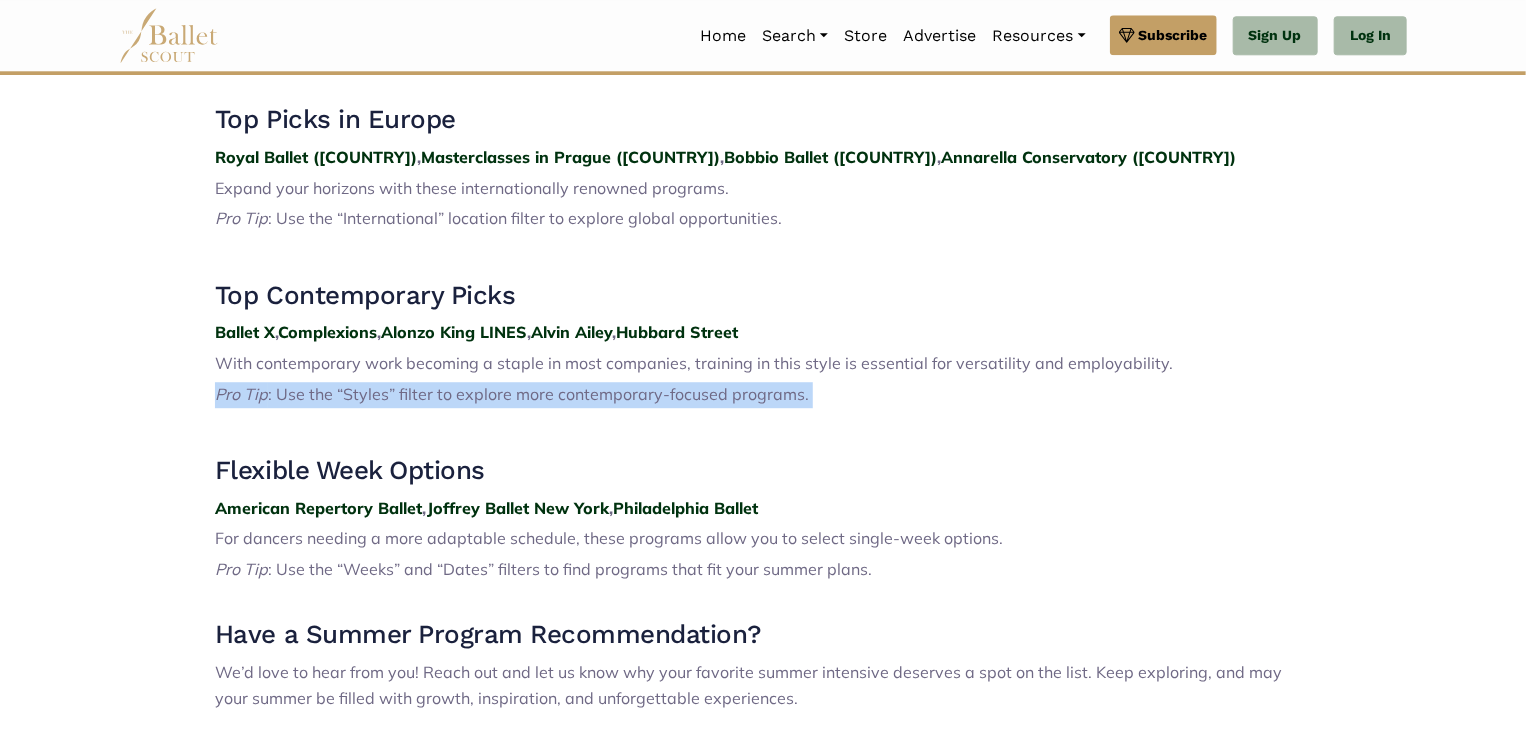 click on "2025 Summer Intensive Top Picks: A Guide to Finding the Perfect Program for Your Ballet Journey
Summer intensives are a vital part of any dancer’s growth, offering opportunities to refine technique, explore new styles, and connect with peers and professionals. Whether you're aiming for a prestigious school, looking for your first summer away, or exploring programs tailored to your unique goals, there’s something out there for everyone. Here are BalletScout’s top picks across a range of categories, plus tips on how to use filters on our site to find the right fit for you.
Hardest Intensives to Get Into
SAB ,  PNB ,  Canada’s National Ballet School ,  Chautauqua ,  SFB ,  Houston ,  Miami ,  Harid ,  Royal Ballet
These are the gold standard in summer intensives—highly competitive and immensely rewarding. Add them to your list, but don’t be discouraged if it doesn’t work out. There are countless incredible programs that offer excellent training and opportunities.
Pro Tip" at bounding box center [763, -568] 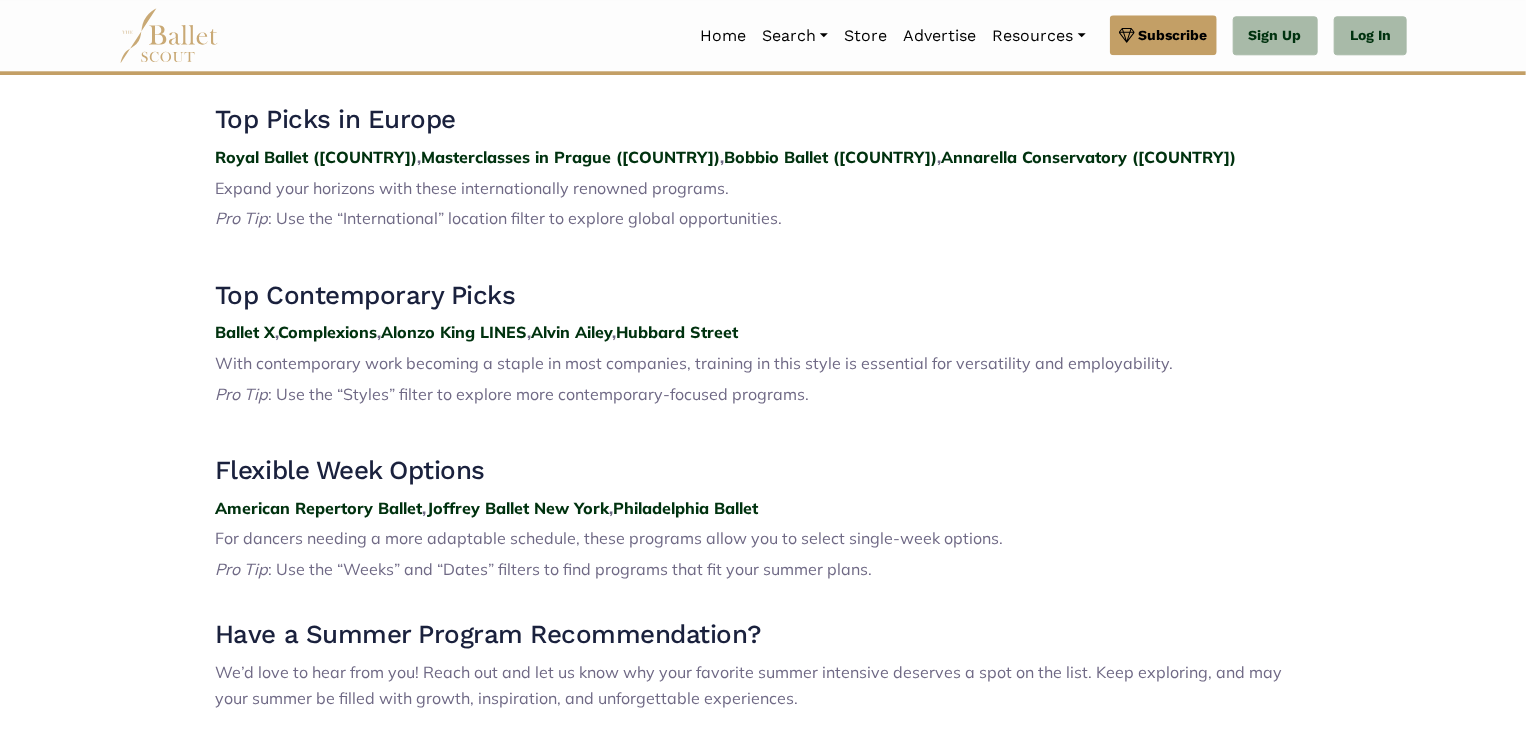 click on "2025 Summer Intensive Top Picks: A Guide to Finding the Perfect Program for Your Ballet Journey
Summer intensives are a vital part of any dancer’s growth, offering opportunities to refine technique, explore new styles, and connect with peers and professionals. Whether you're aiming for a prestigious school, looking for your first summer away, or exploring programs tailored to your unique goals, there’s something out there for everyone. Here are BalletScout’s top picks across a range of categories, plus tips on how to use filters on our site to find the right fit for you.
Hardest Intensives to Get Into
SAB ,  PNB ,  Canada’s National Ballet School ,  Chautauqua ,  SFB ,  Houston ,  Miami ,  Harid ,  Royal Ballet
These are the gold standard in summer intensives—highly competitive and immensely rewarding. Add them to your list, but don’t be discouraged if it doesn’t work out. There are countless incredible programs that offer excellent training and opportunities.
Pro Tip" at bounding box center (763, -568) 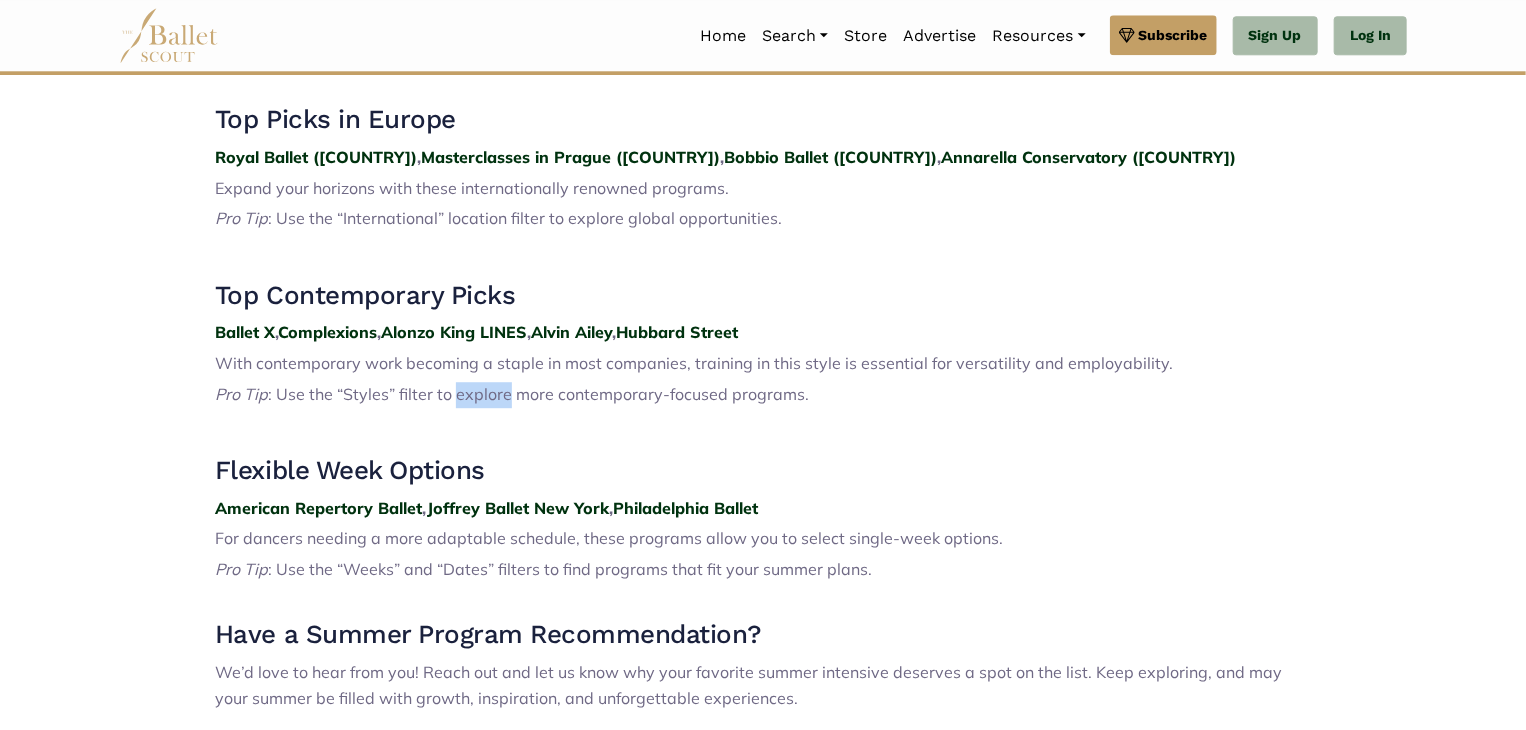 click on "With contemporary work becoming a staple in most companies, training in this style is essential for versatility and employability." at bounding box center [694, 363] 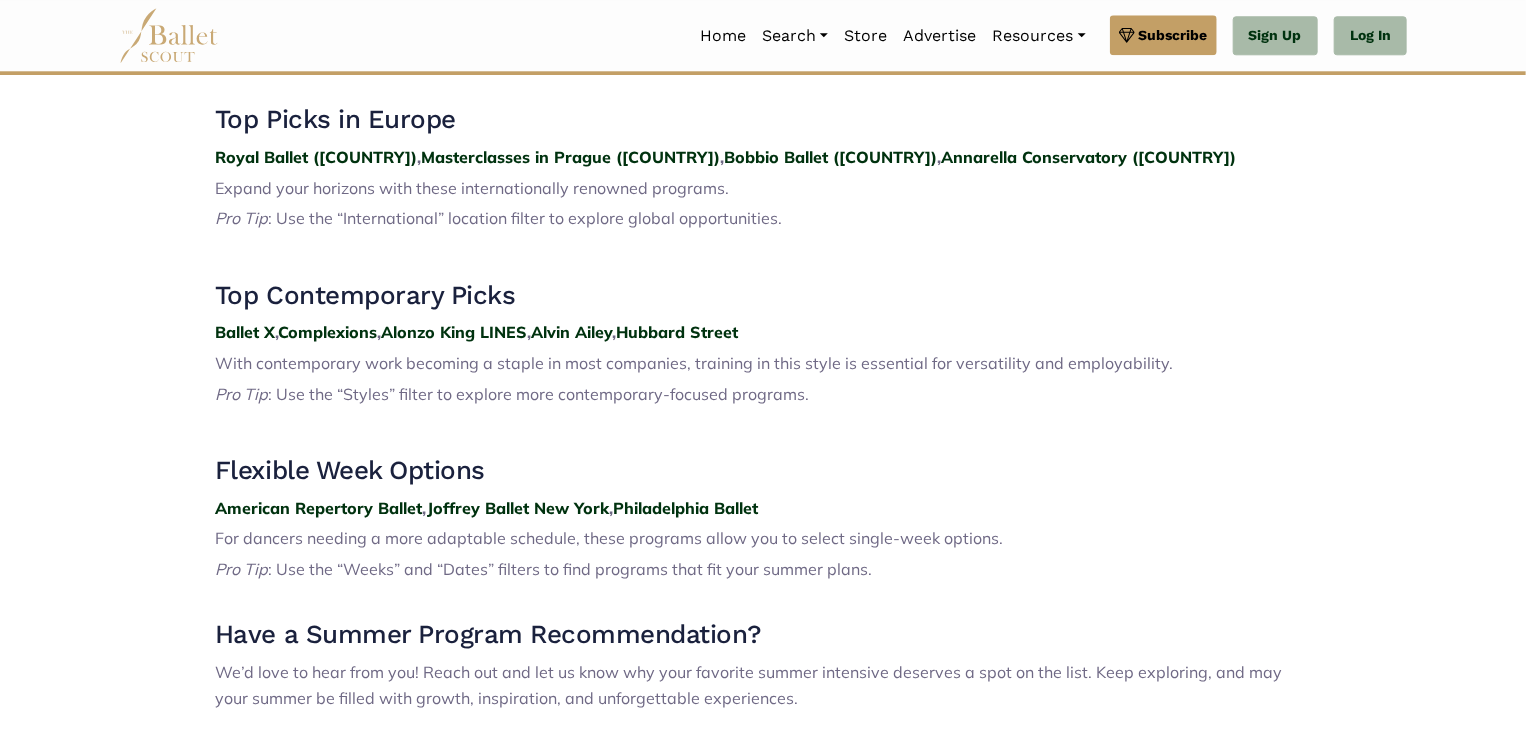 click on "With contemporary work becoming a staple in most companies, training in this style is essential for versatility and employability." at bounding box center (694, 363) 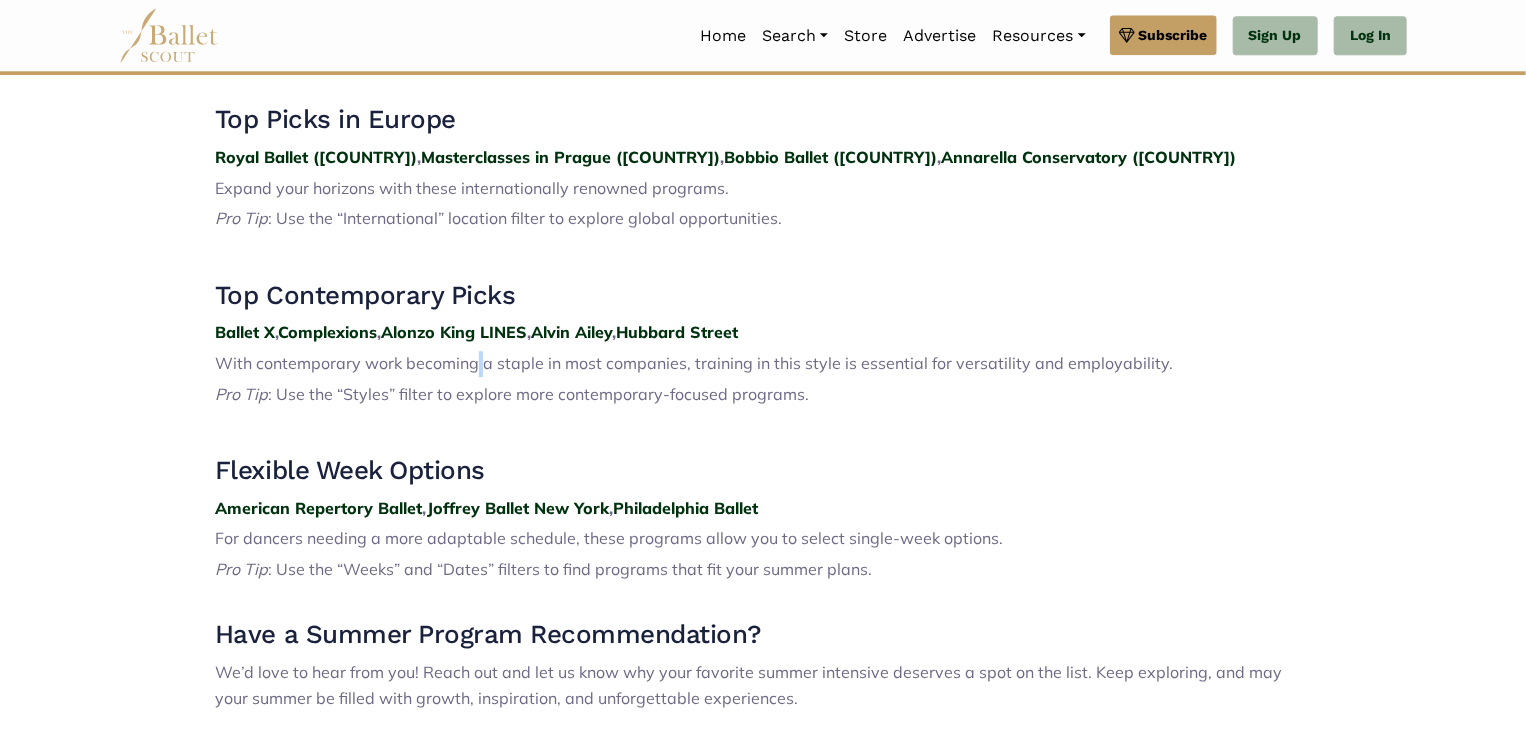 click on "With contemporary work becoming a staple in most companies, training in this style is essential for versatility and employability." at bounding box center [694, 363] 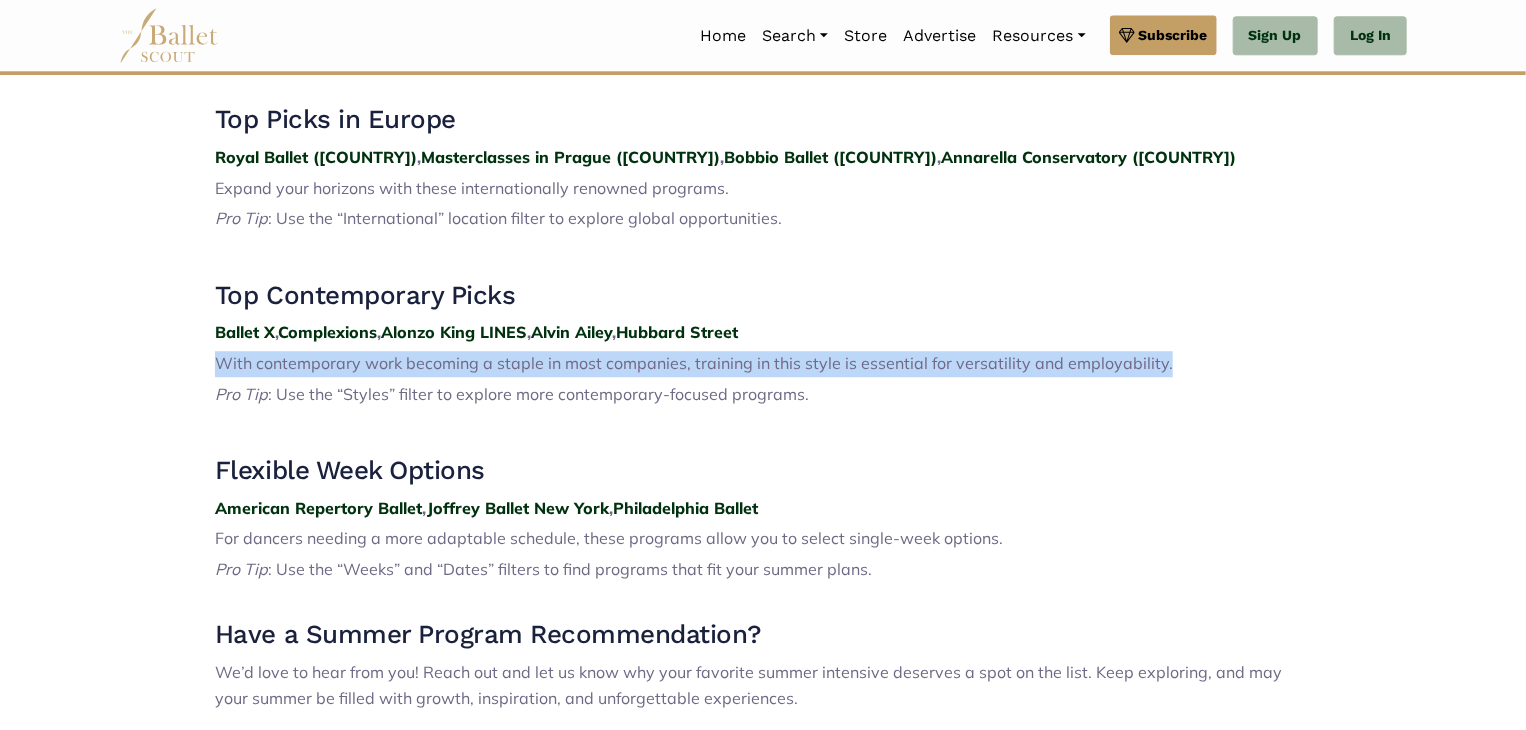click on "With contemporary work becoming a staple in most companies, training in this style is essential for versatility and employability." at bounding box center [694, 363] 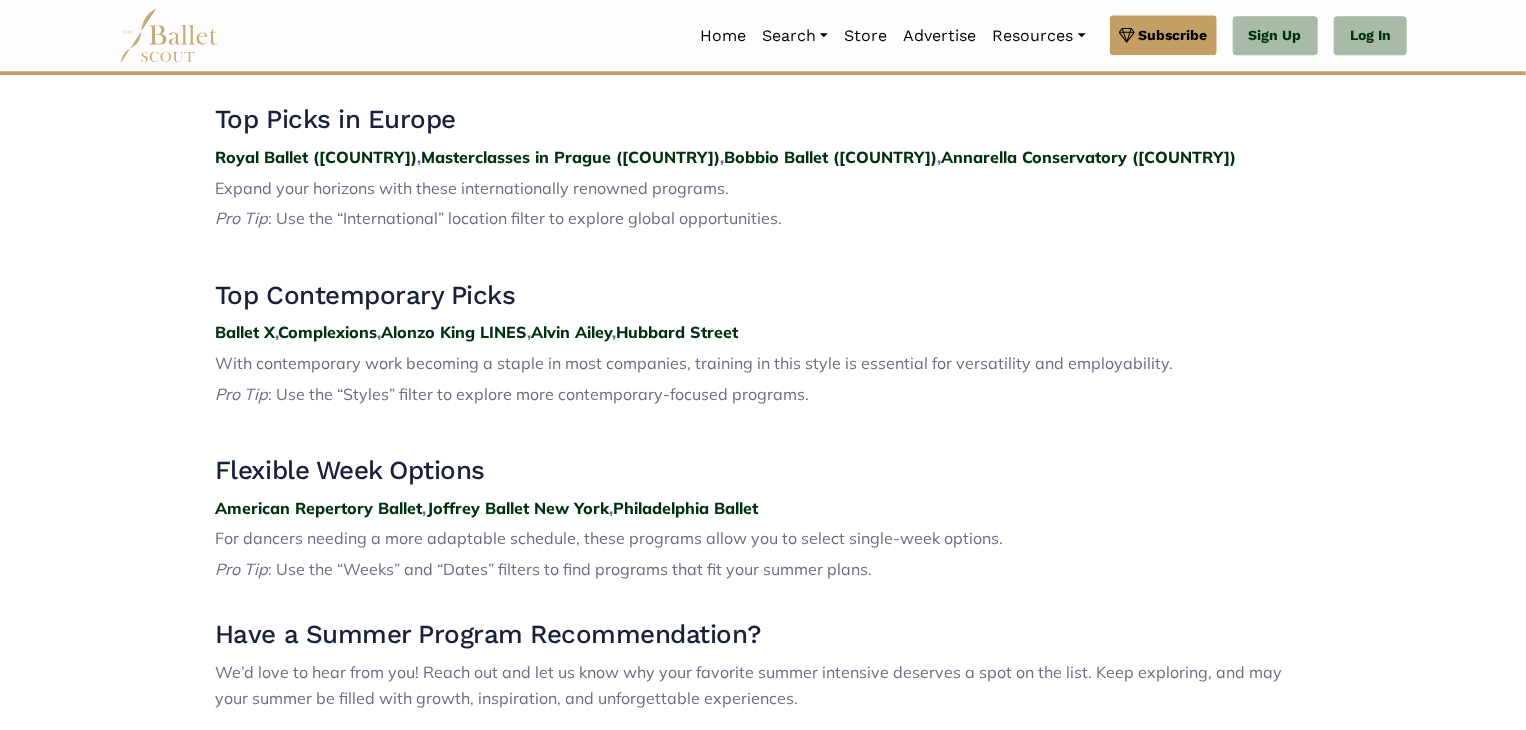 click on "With contemporary work becoming a staple in most companies, training in this style is essential for versatility and employability." at bounding box center [694, 363] 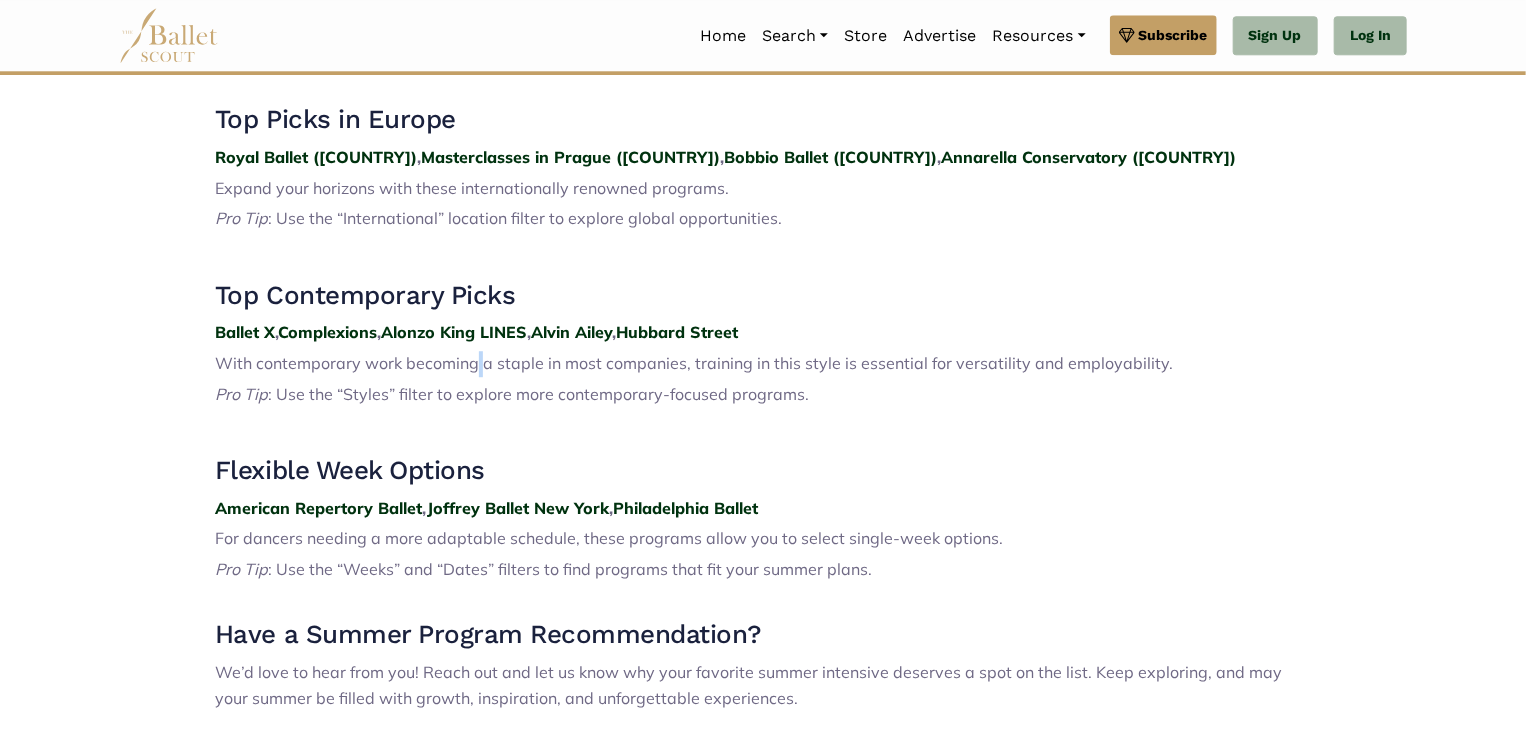 click on "With contemporary work becoming a staple in most companies, training in this style is essential for versatility and employability." at bounding box center [694, 363] 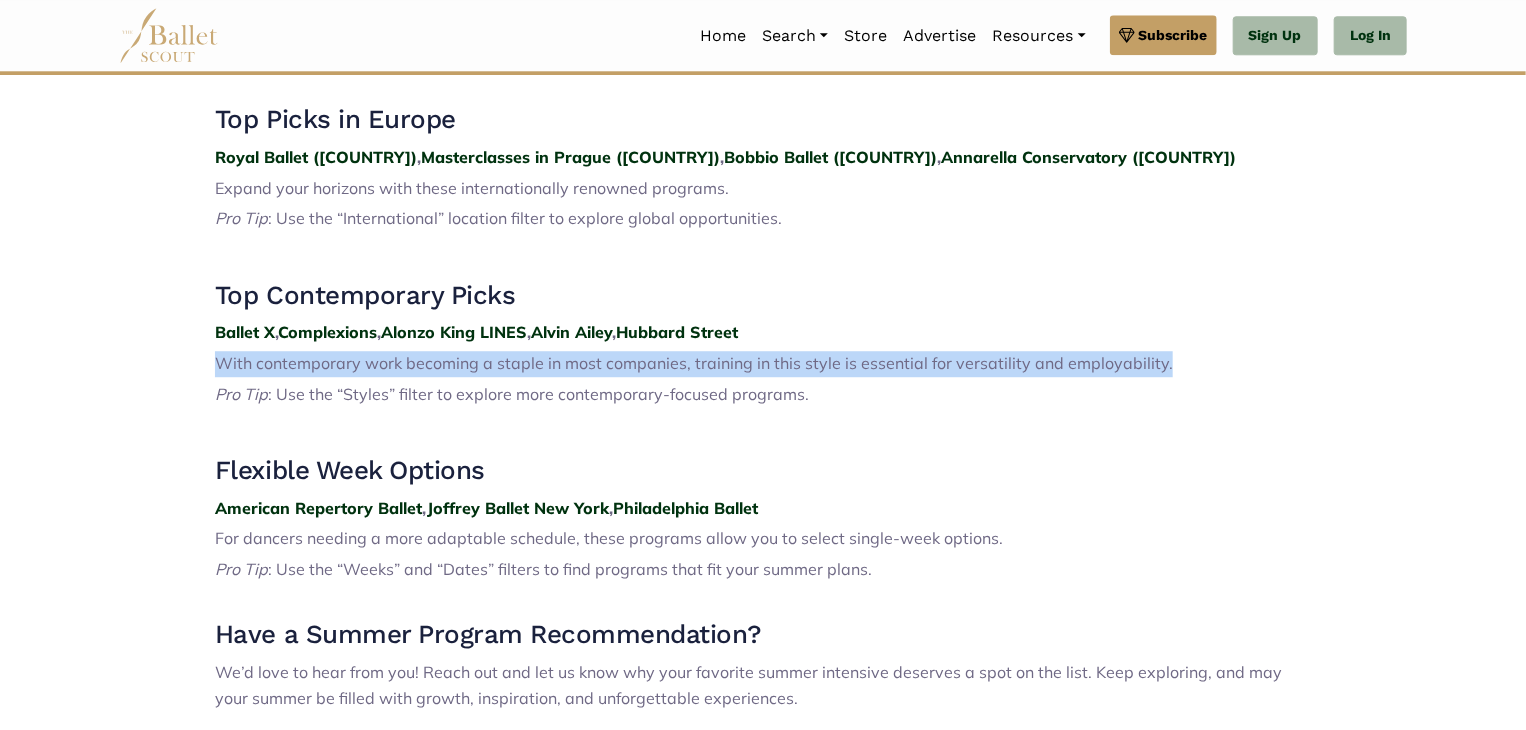 click on "With contemporary work becoming a staple in most companies, training in this style is essential for versatility and employability." at bounding box center [694, 363] 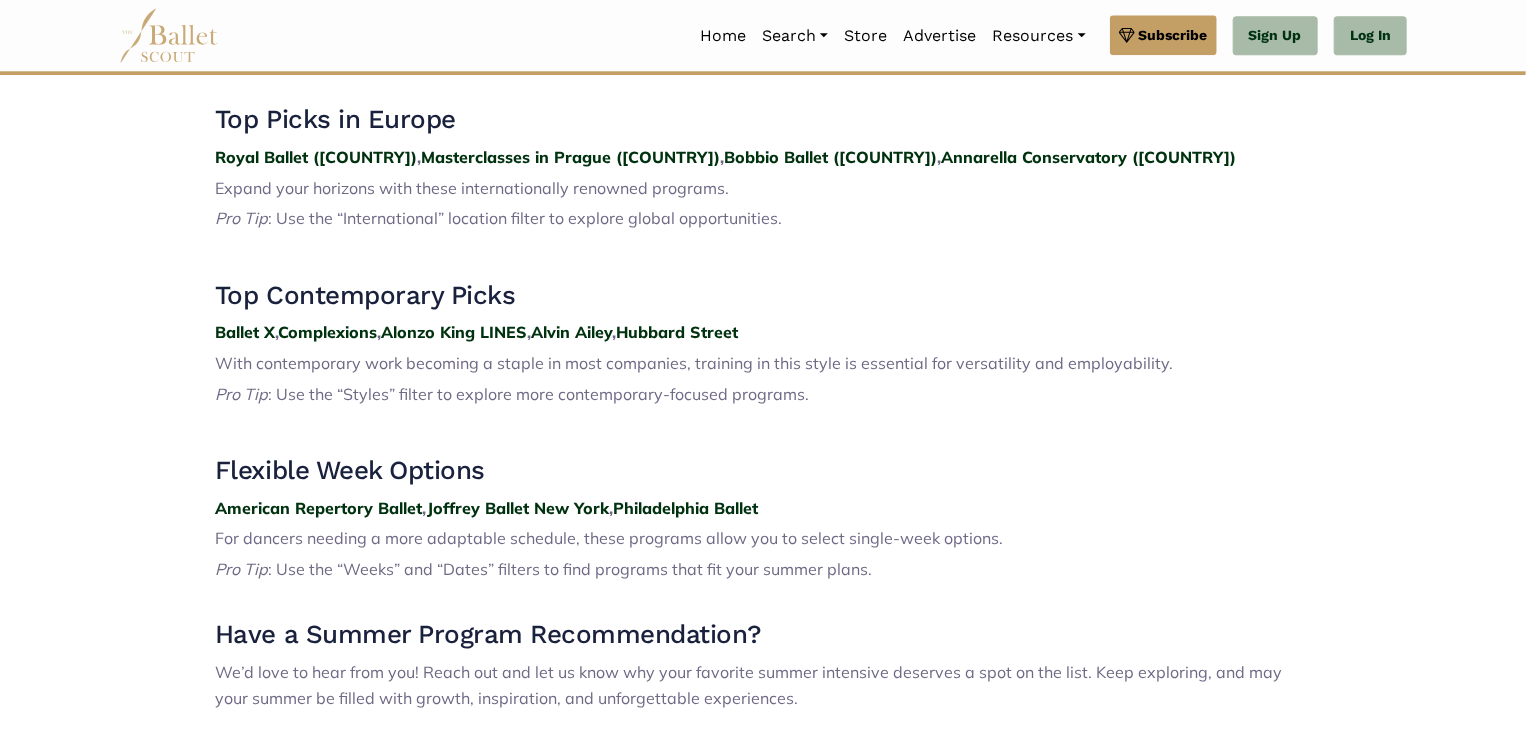 click on "With contemporary work becoming a staple in most companies, training in this style is essential for versatility and employability." at bounding box center (694, 363) 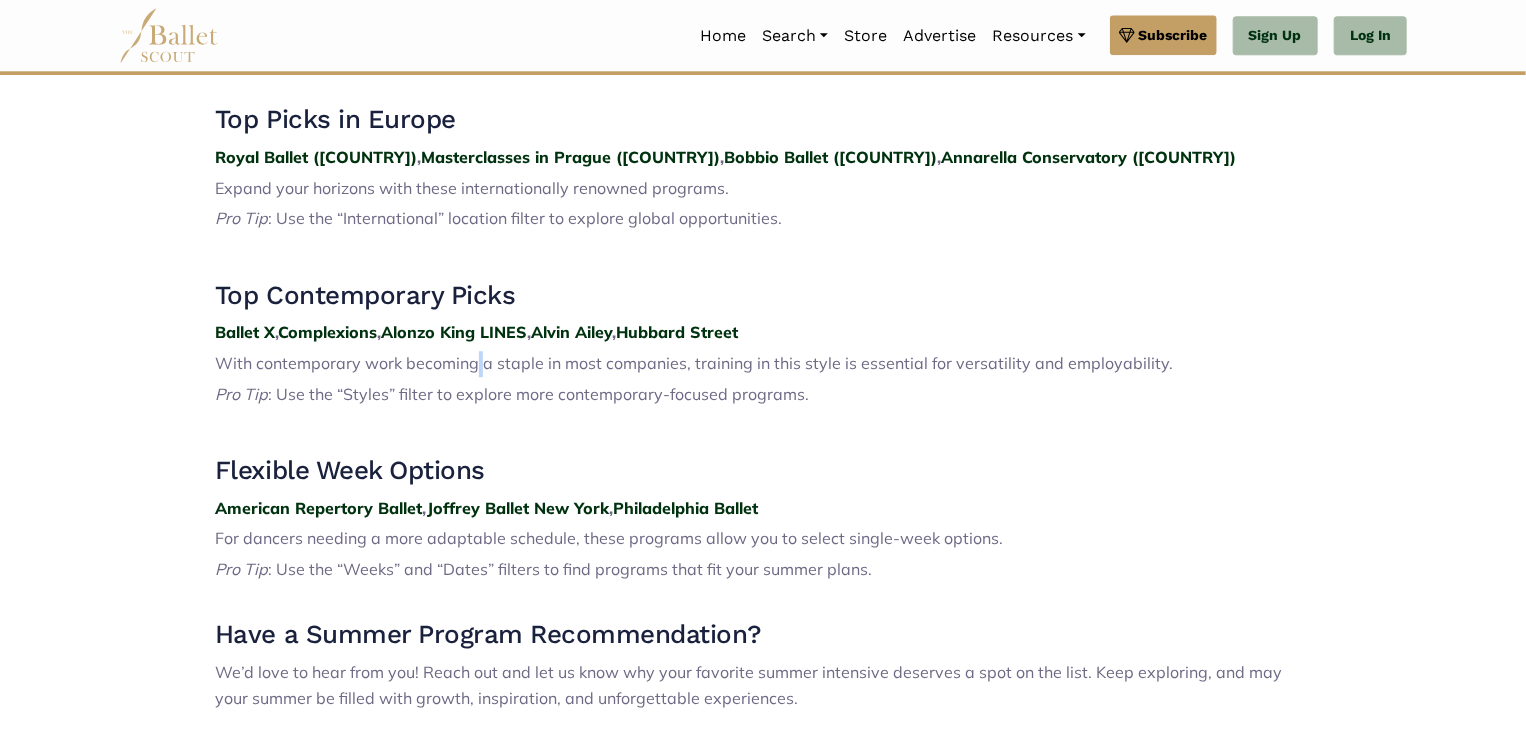 click on "With contemporary work becoming a staple in most companies, training in this style is essential for versatility and employability." at bounding box center (694, 363) 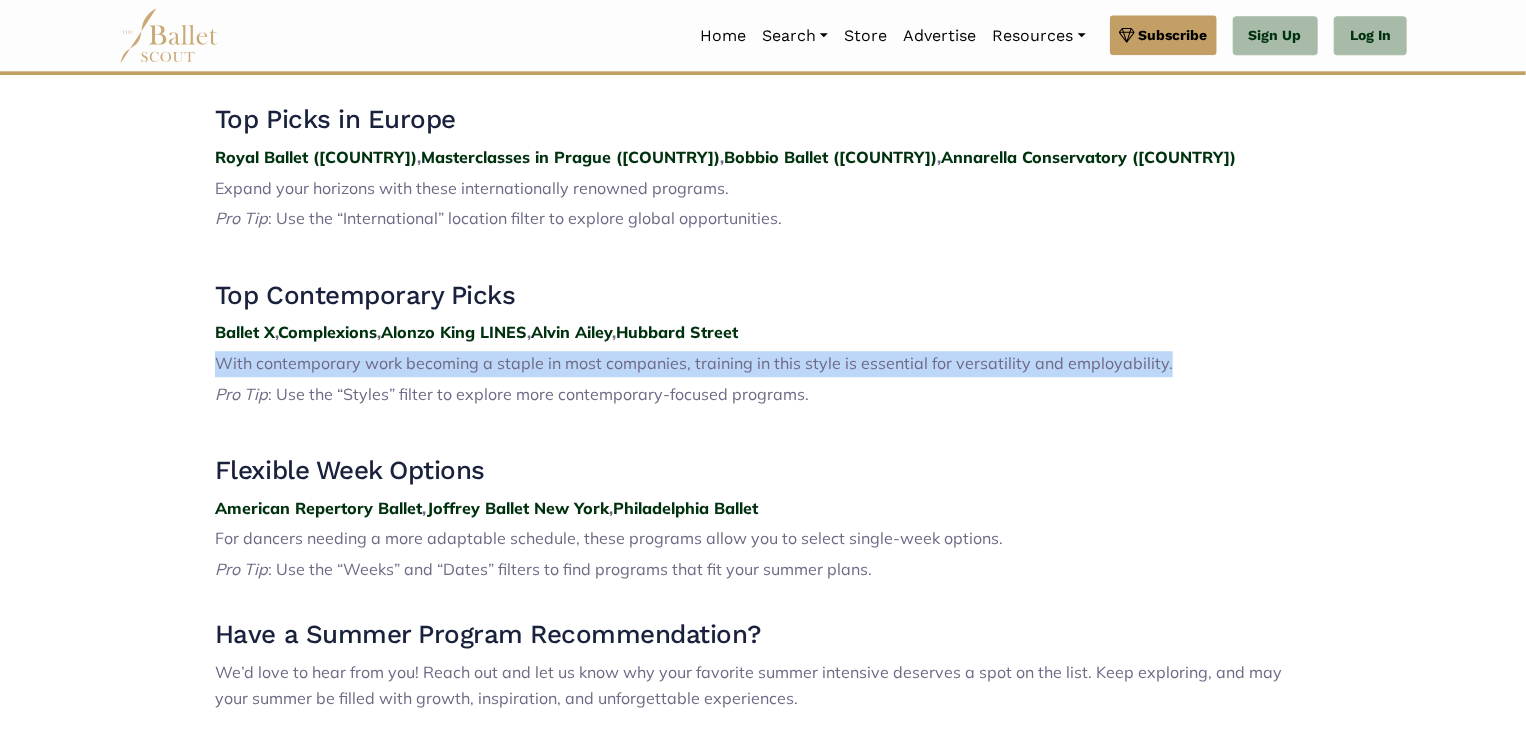 click on "With contemporary work becoming a staple in most companies, training in this style is essential for versatility and employability." at bounding box center [694, 363] 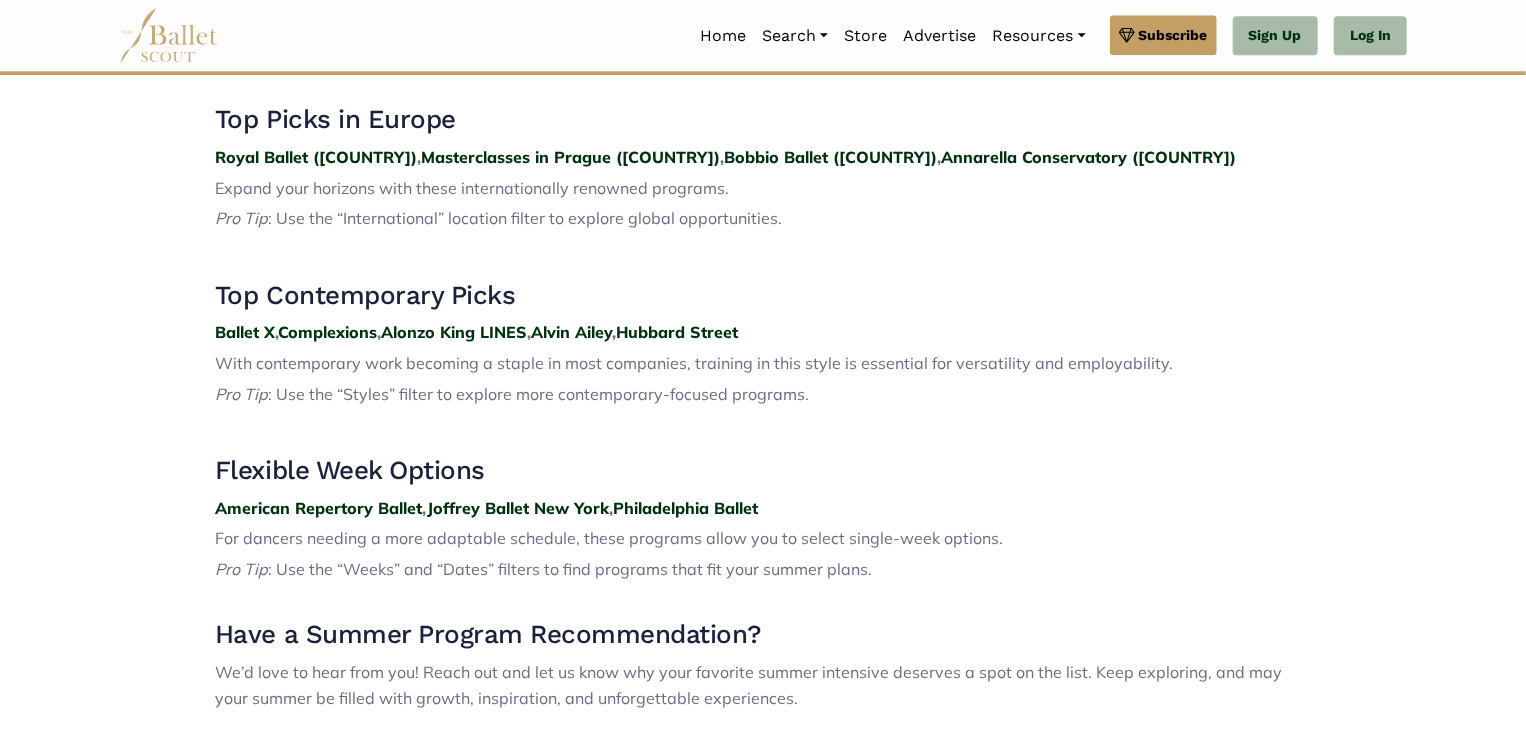 click on "With contemporary work becoming a staple in most companies, training in this style is essential for versatility and employability." at bounding box center (694, 363) 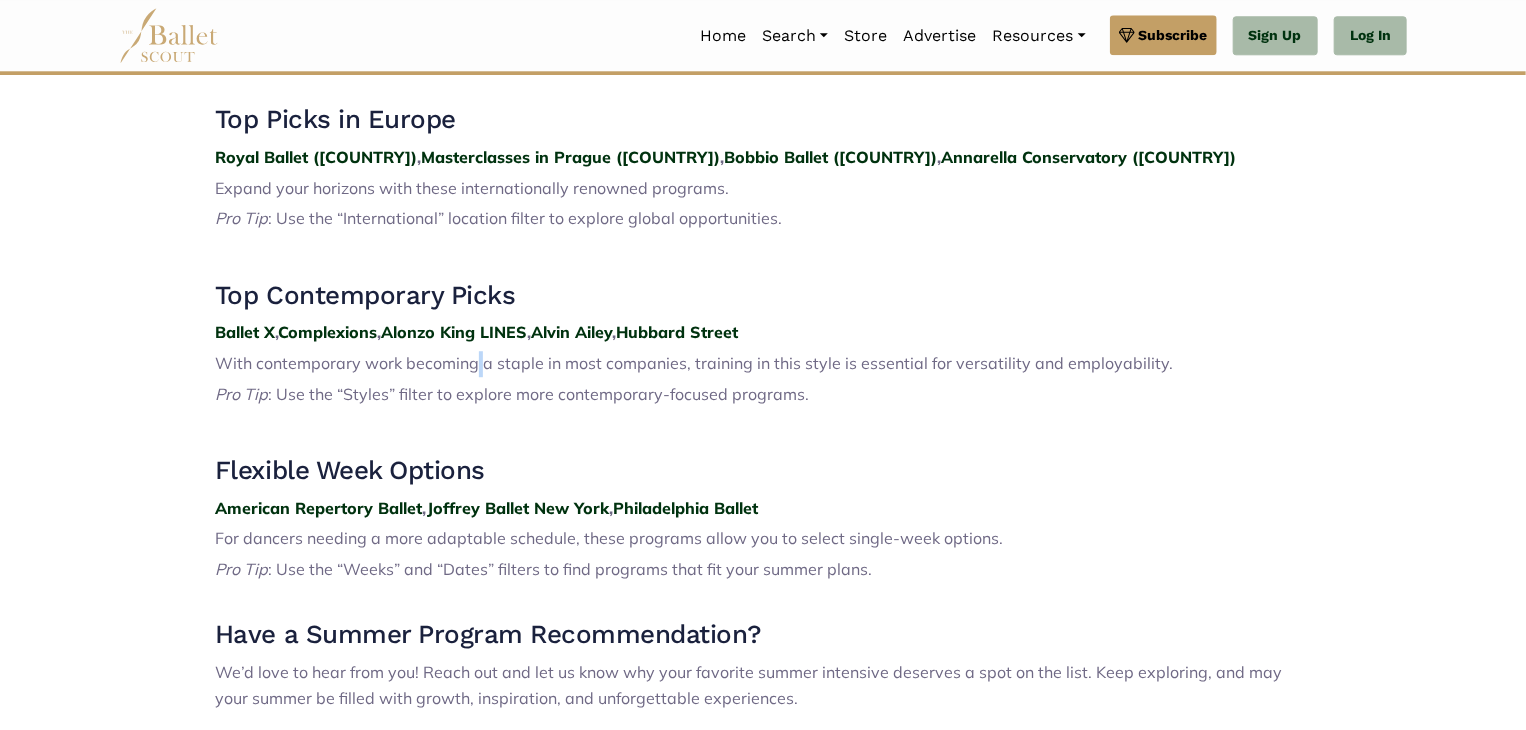 click on "With contemporary work becoming a staple in most companies, training in this style is essential for versatility and employability." at bounding box center [694, 363] 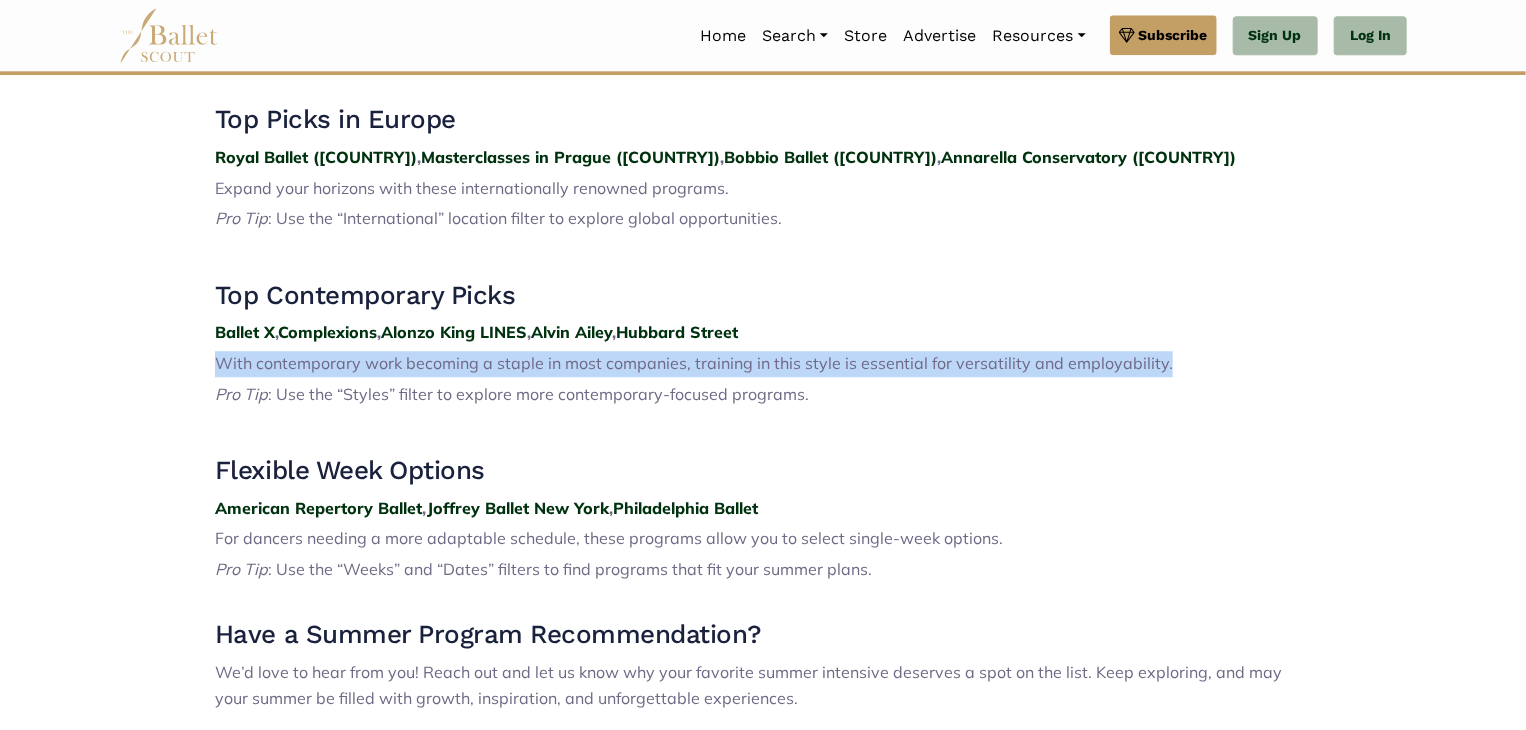 click on "With contemporary work becoming a staple in most companies, training in this style is essential for versatility and employability." at bounding box center [694, 363] 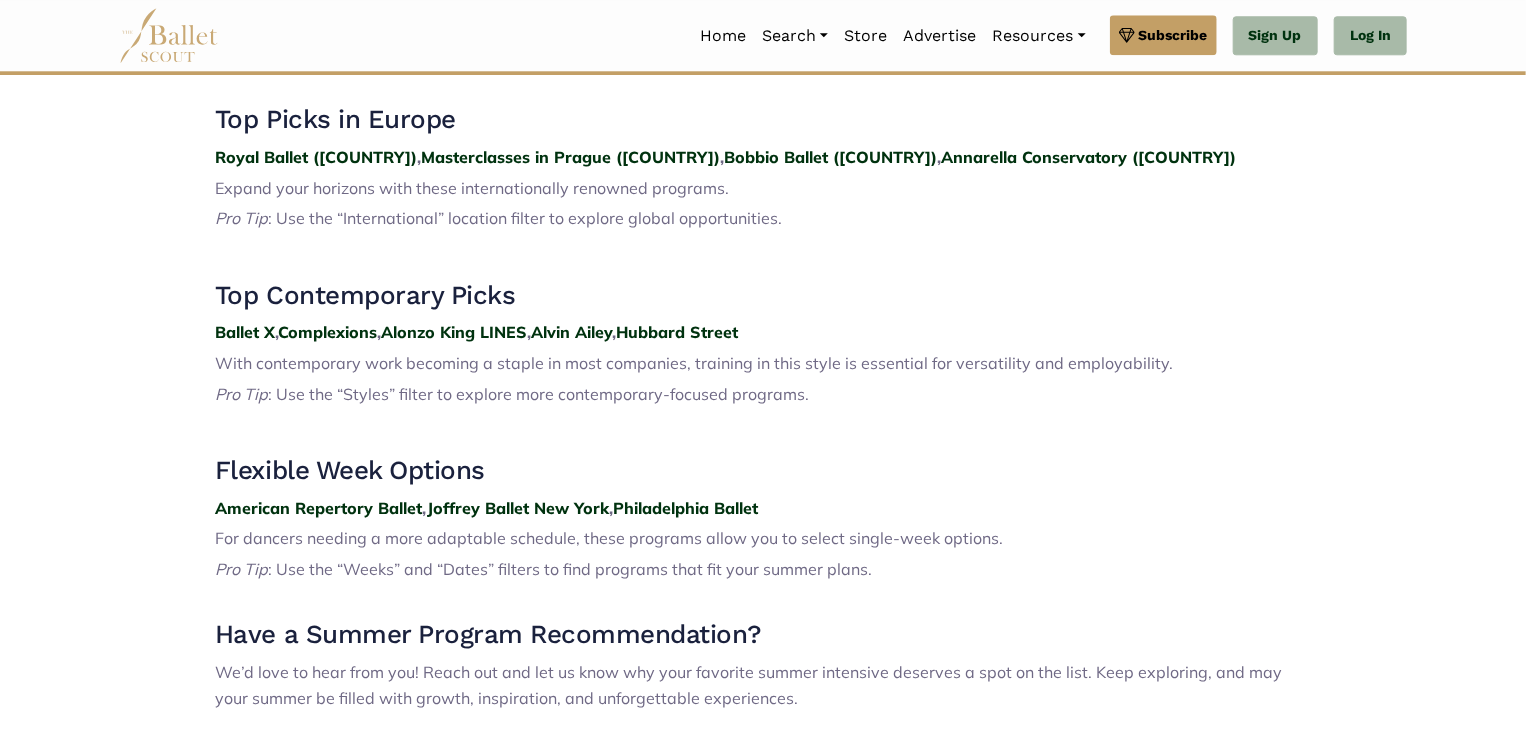 click on "With contemporary work becoming a staple in most companies, training in this style is essential for versatility and employability." at bounding box center [694, 363] 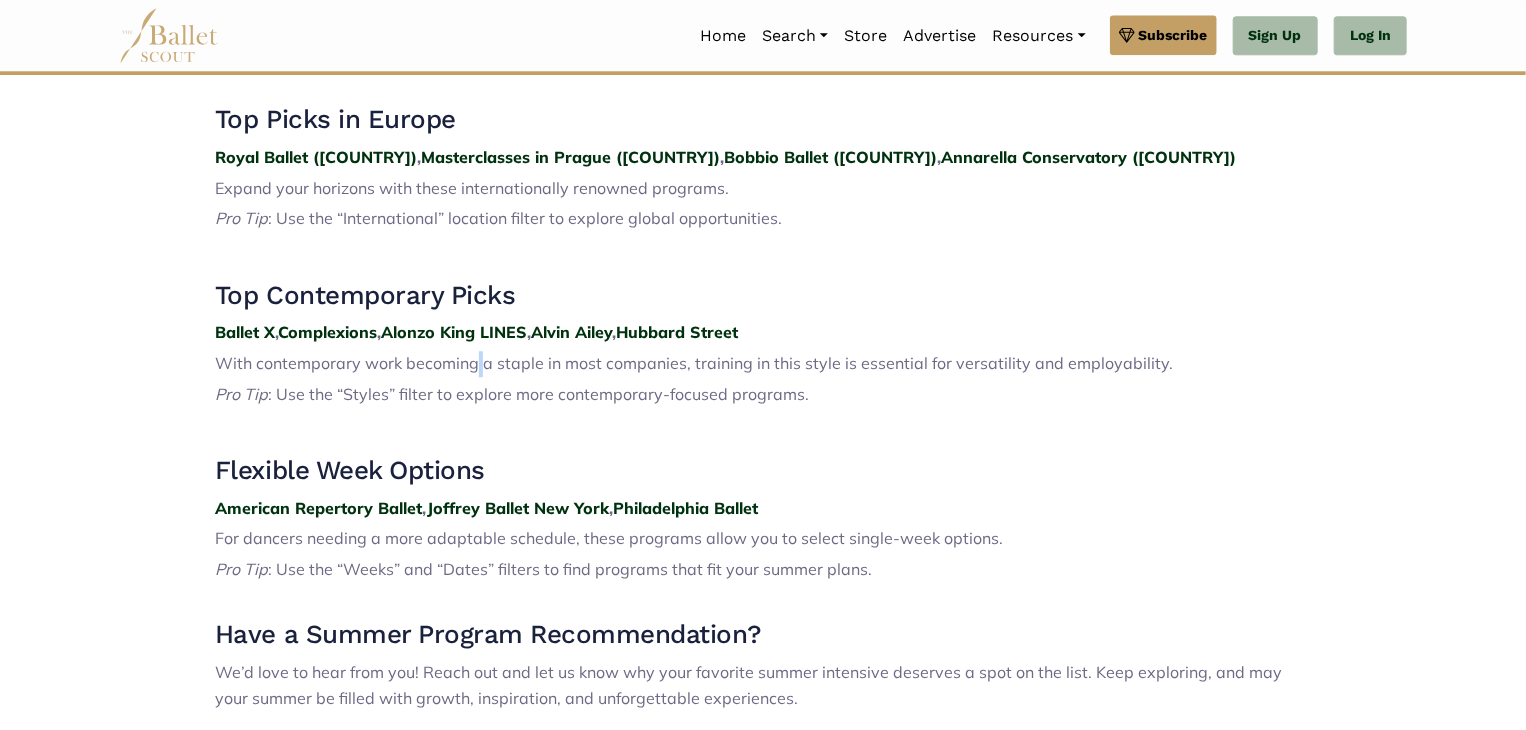 click on "With contemporary work becoming a staple in most companies, training in this style is essential for versatility and employability." at bounding box center [694, 363] 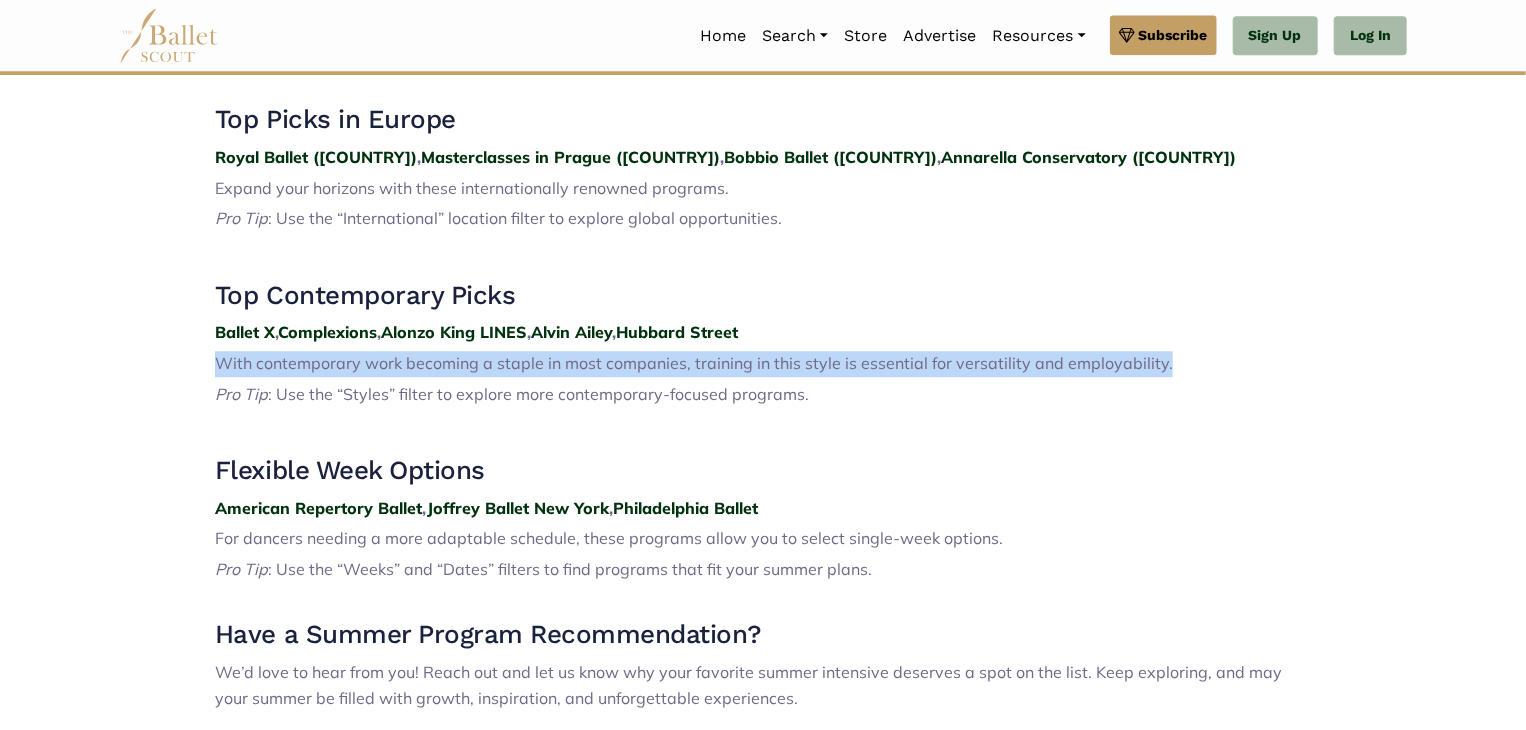 click on "With contemporary work becoming a staple in most companies, training in this style is essential for versatility and employability." at bounding box center (694, 363) 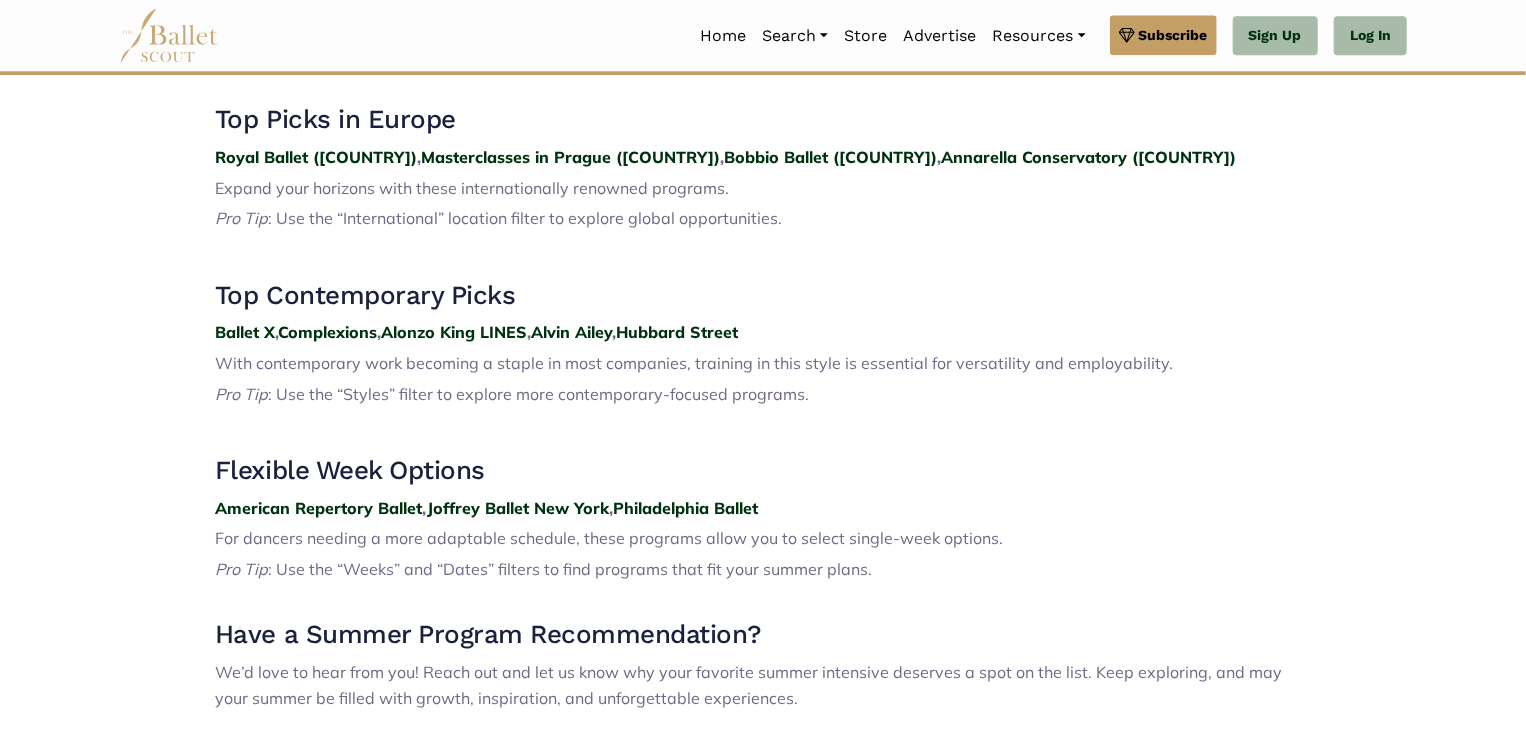 click on "With contemporary work becoming a staple in most companies, training in this style is essential for versatility and employability." at bounding box center (694, 363) 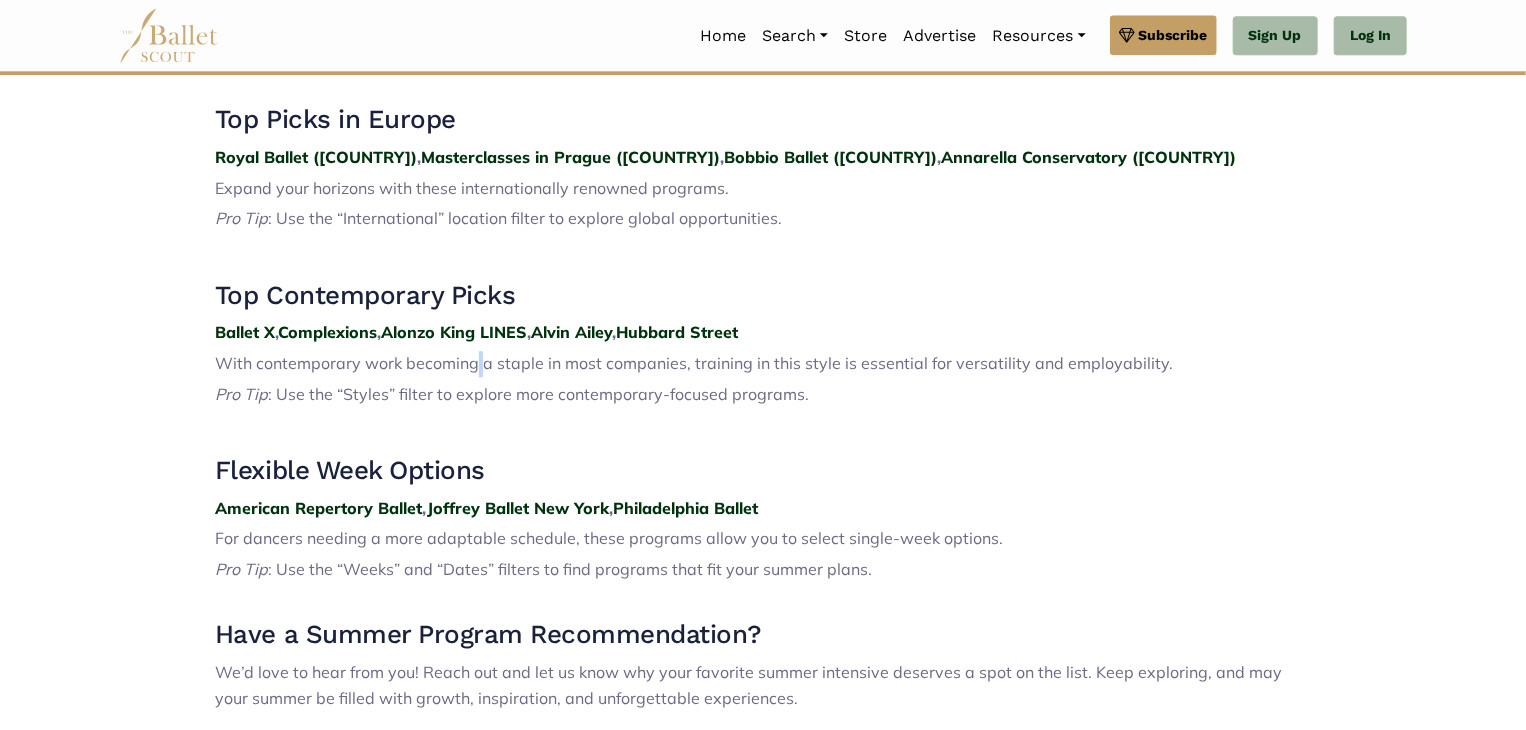 click on "With contemporary work becoming a staple in most companies, training in this style is essential for versatility and employability." at bounding box center [694, 363] 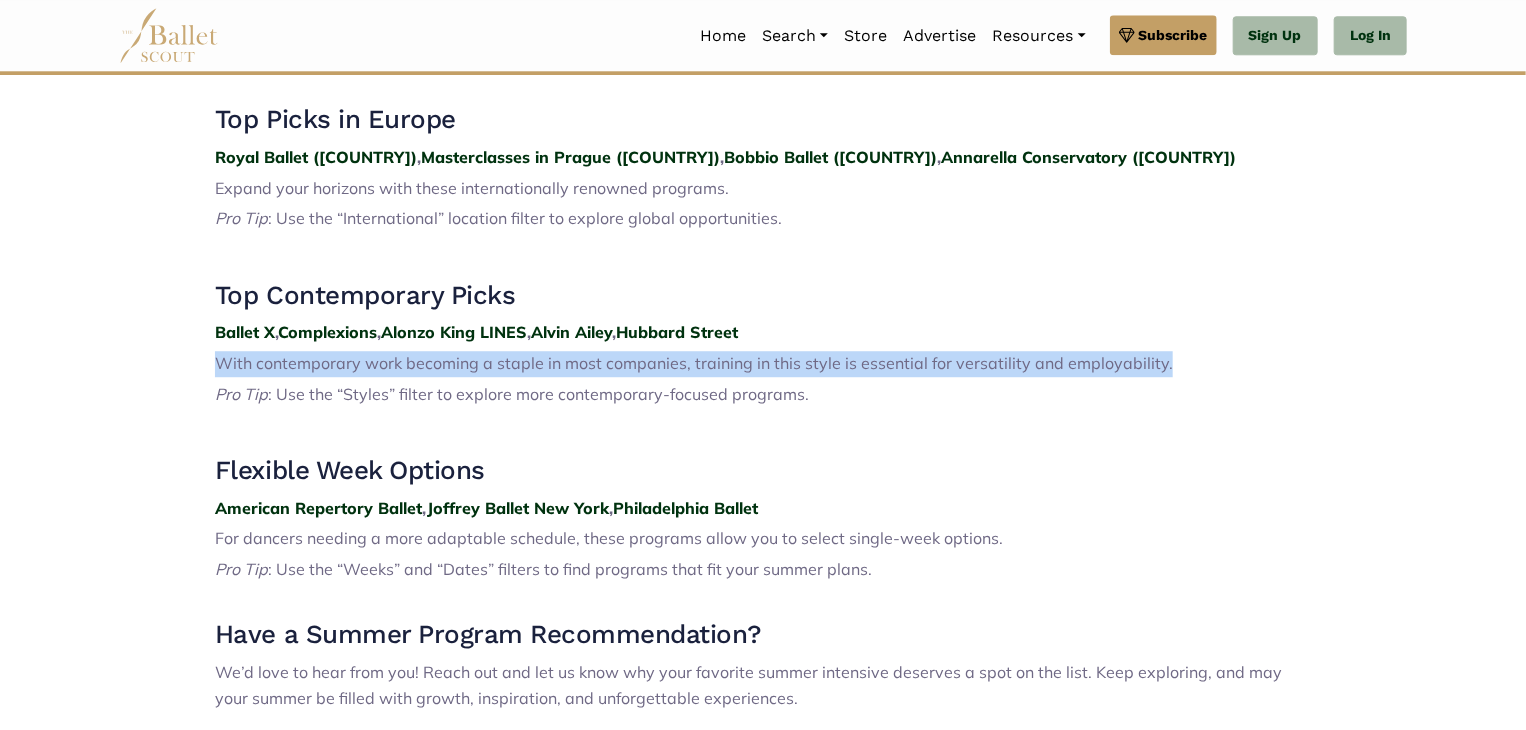 click on "With contemporary work becoming a staple in most companies, training in this style is essential for versatility and employability." at bounding box center (694, 363) 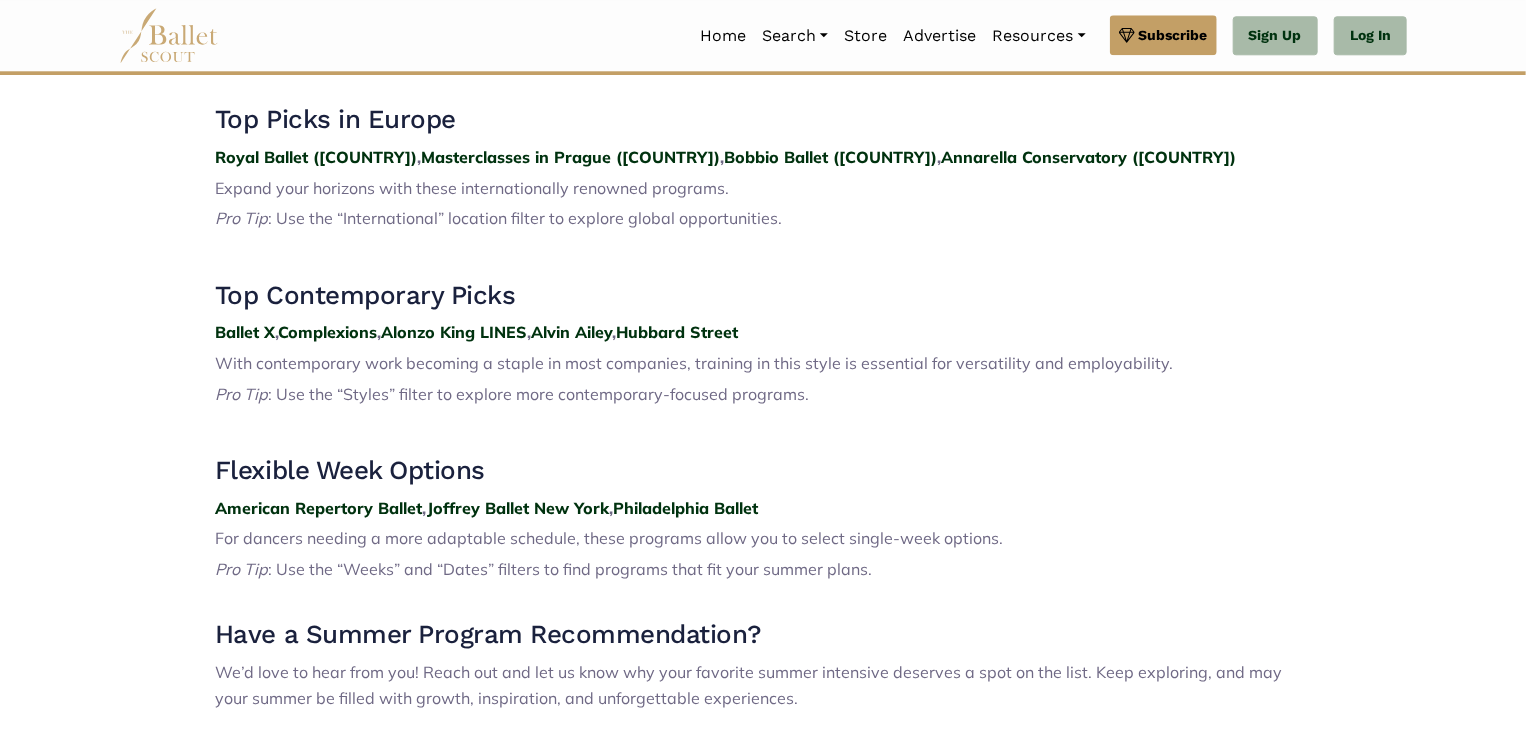 click on "With contemporary work becoming a staple in most companies, training in this style is essential for versatility and employability." at bounding box center (694, 363) 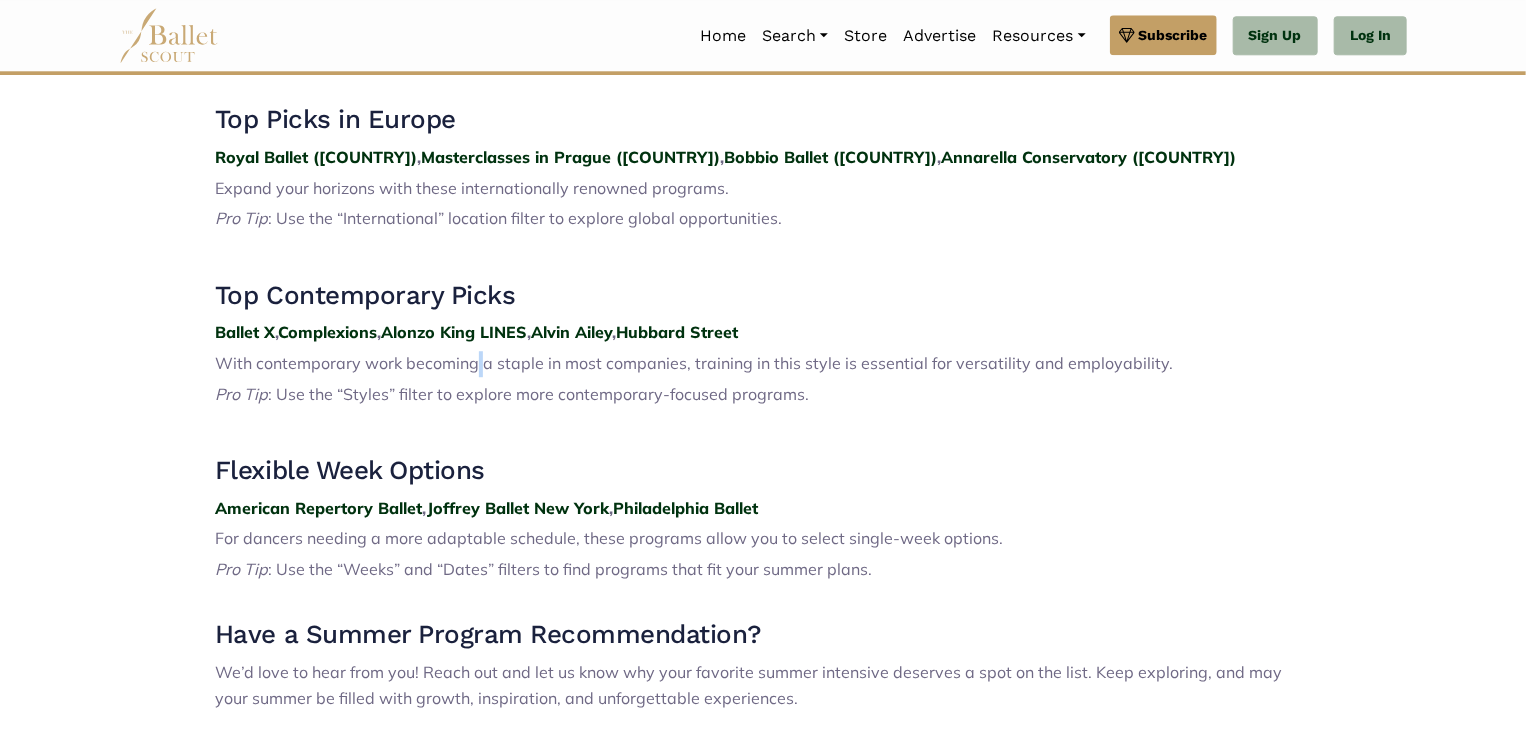 click on "With contemporary work becoming a staple in most companies, training in this style is essential for versatility and employability." at bounding box center [694, 363] 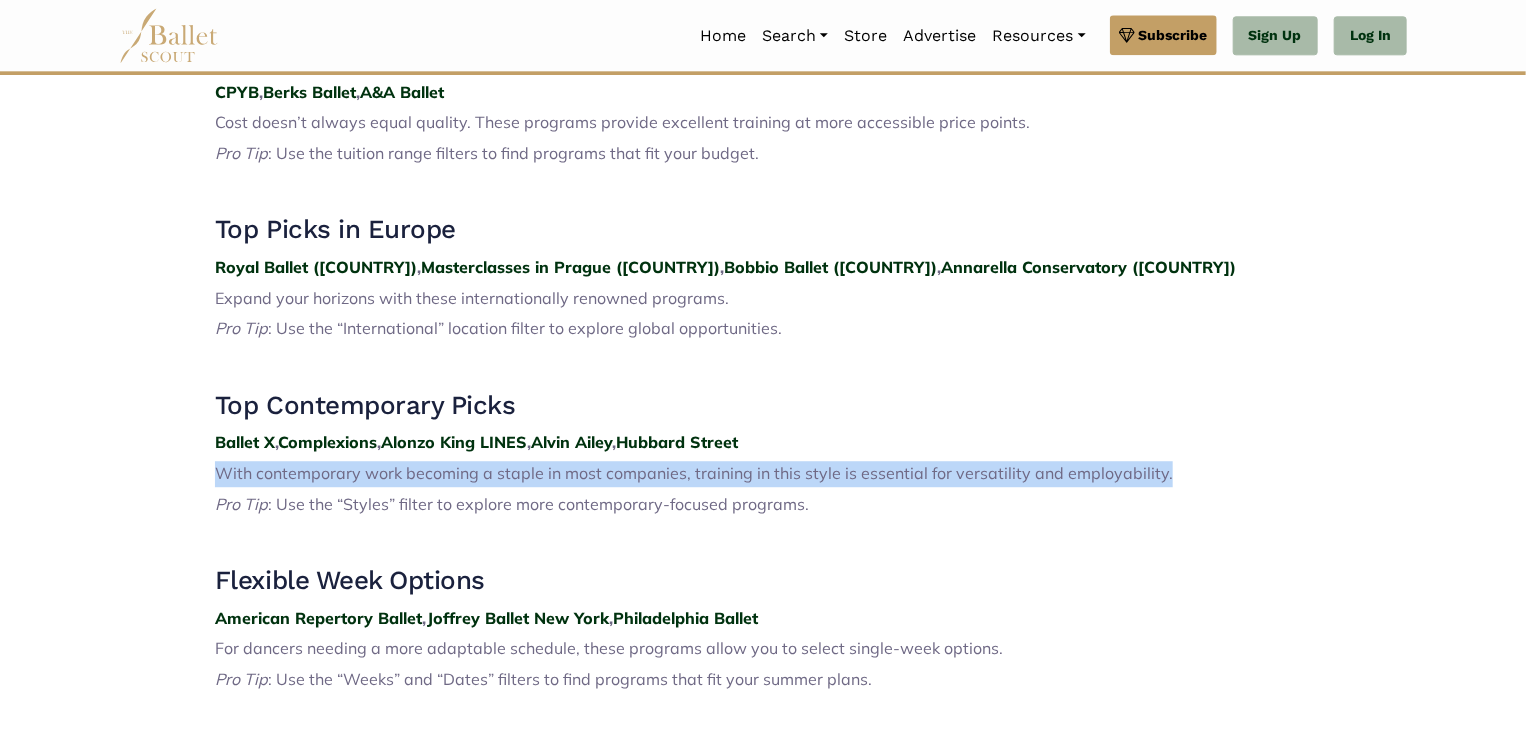 scroll, scrollTop: 2484, scrollLeft: 0, axis: vertical 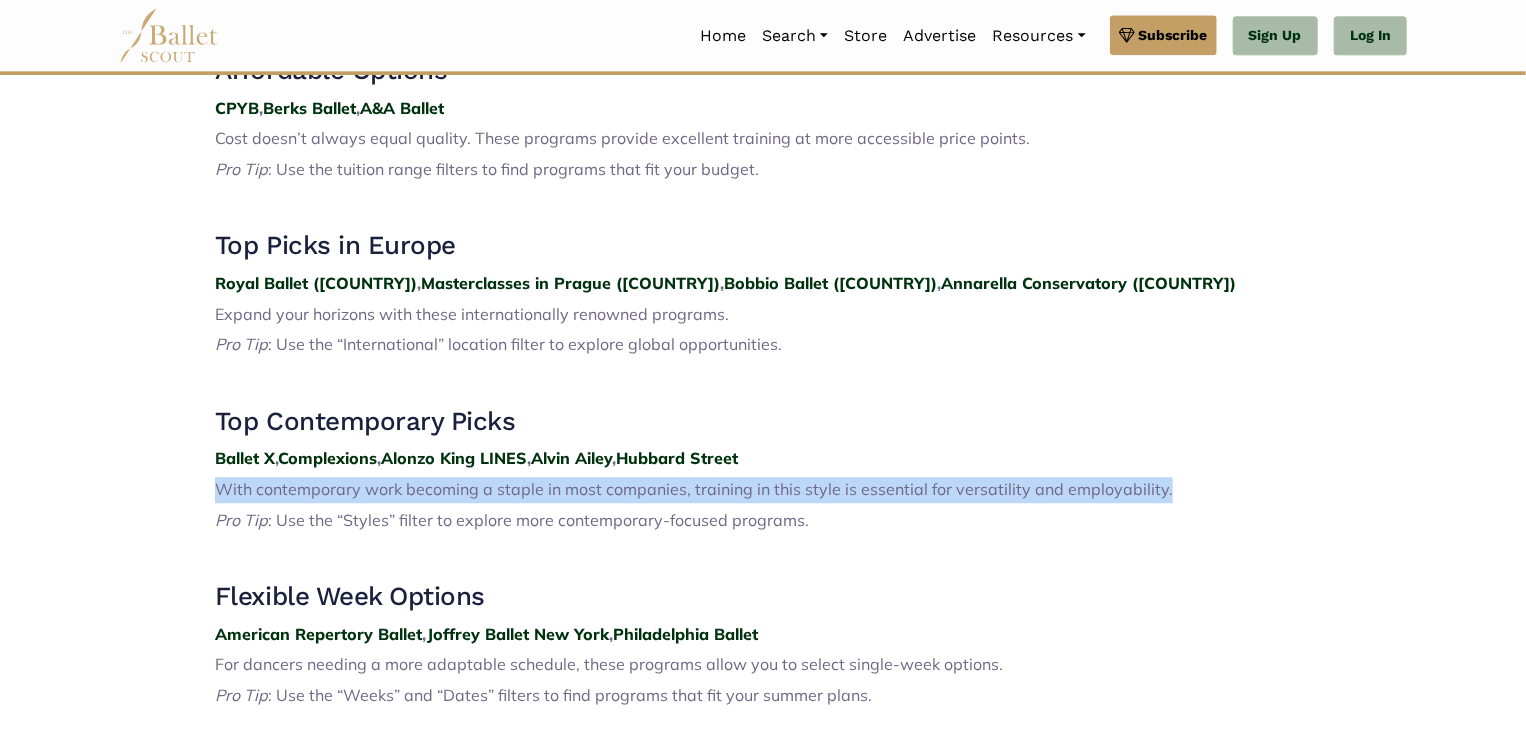 click at bounding box center [763, 380] 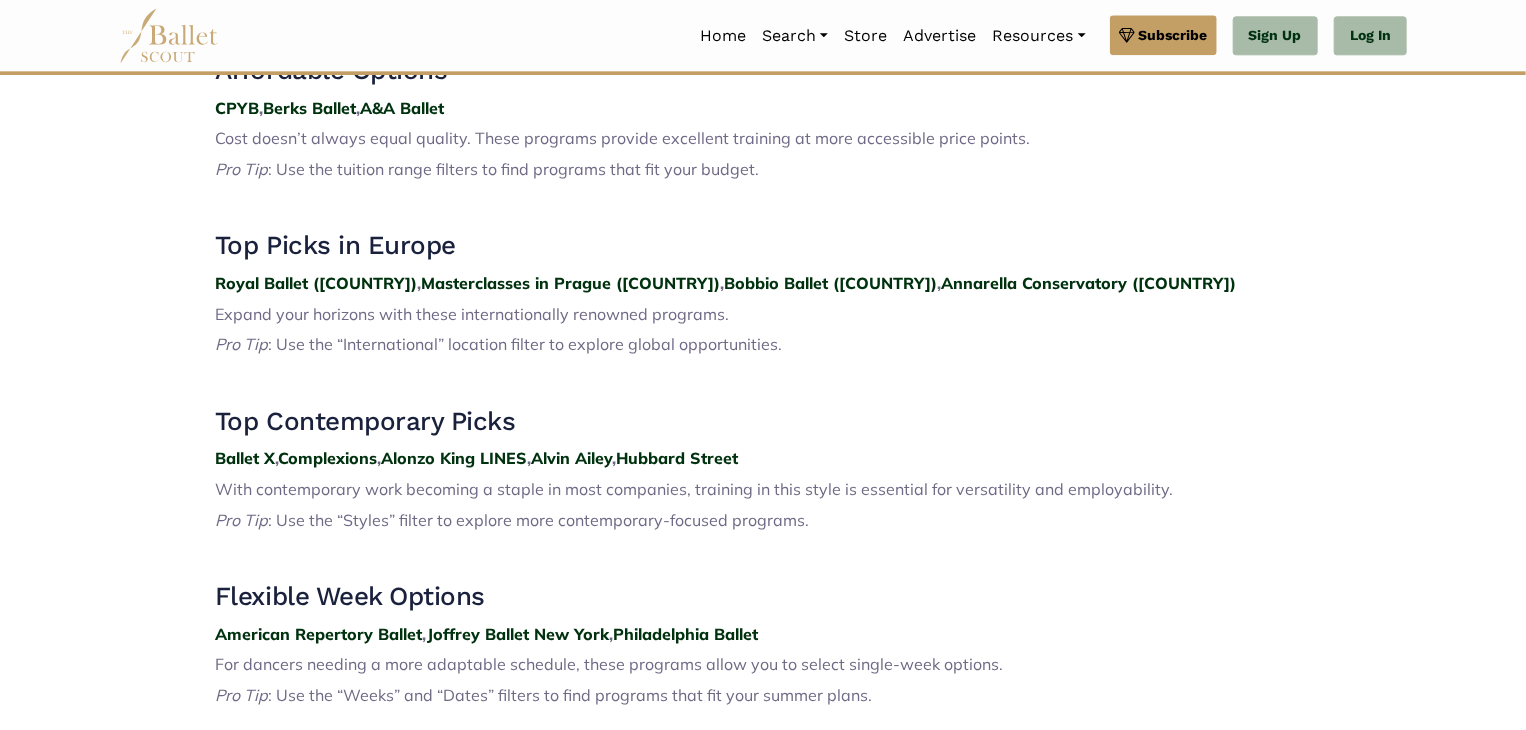 click at bounding box center (763, 380) 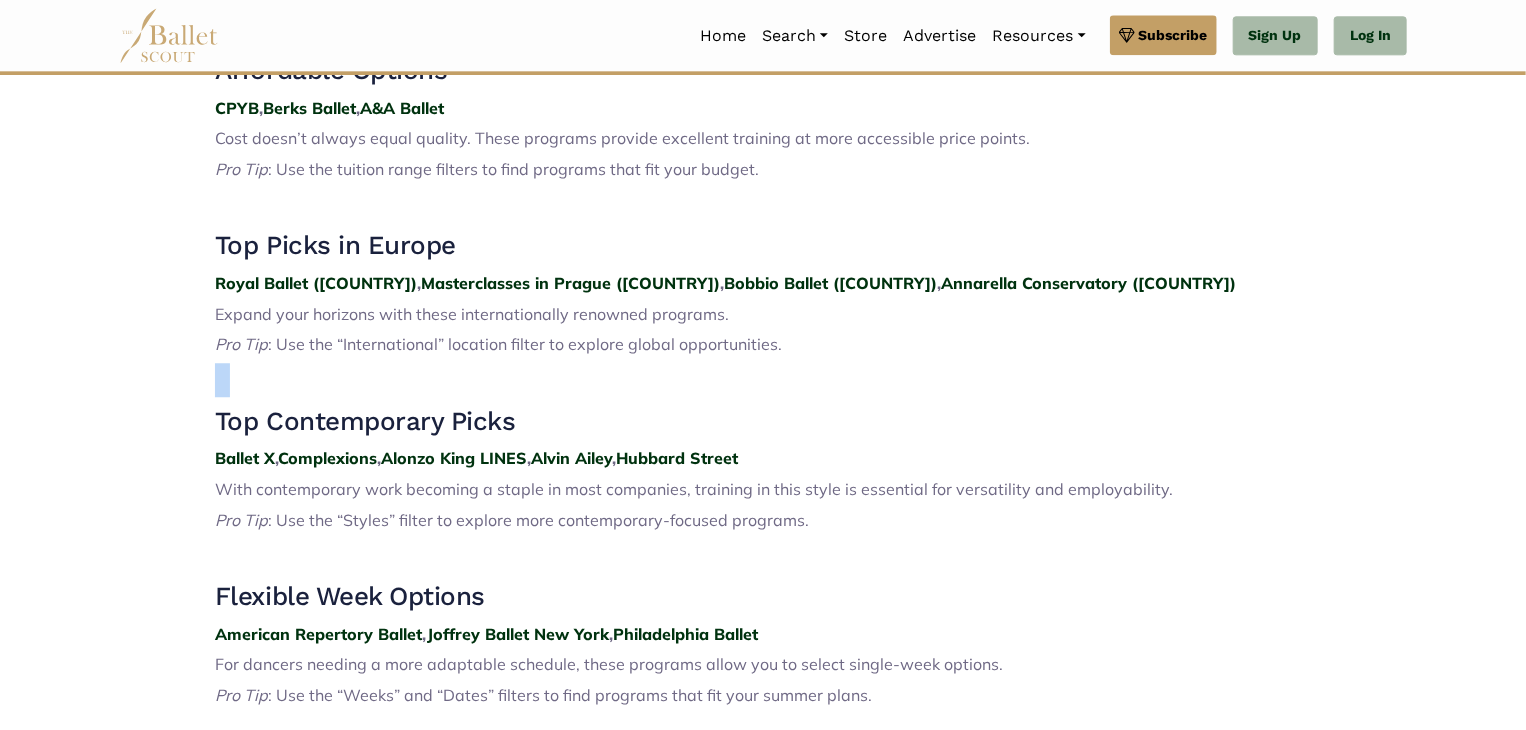 click on ": Use the “International” location filter to explore global opportunities." at bounding box center (525, 344) 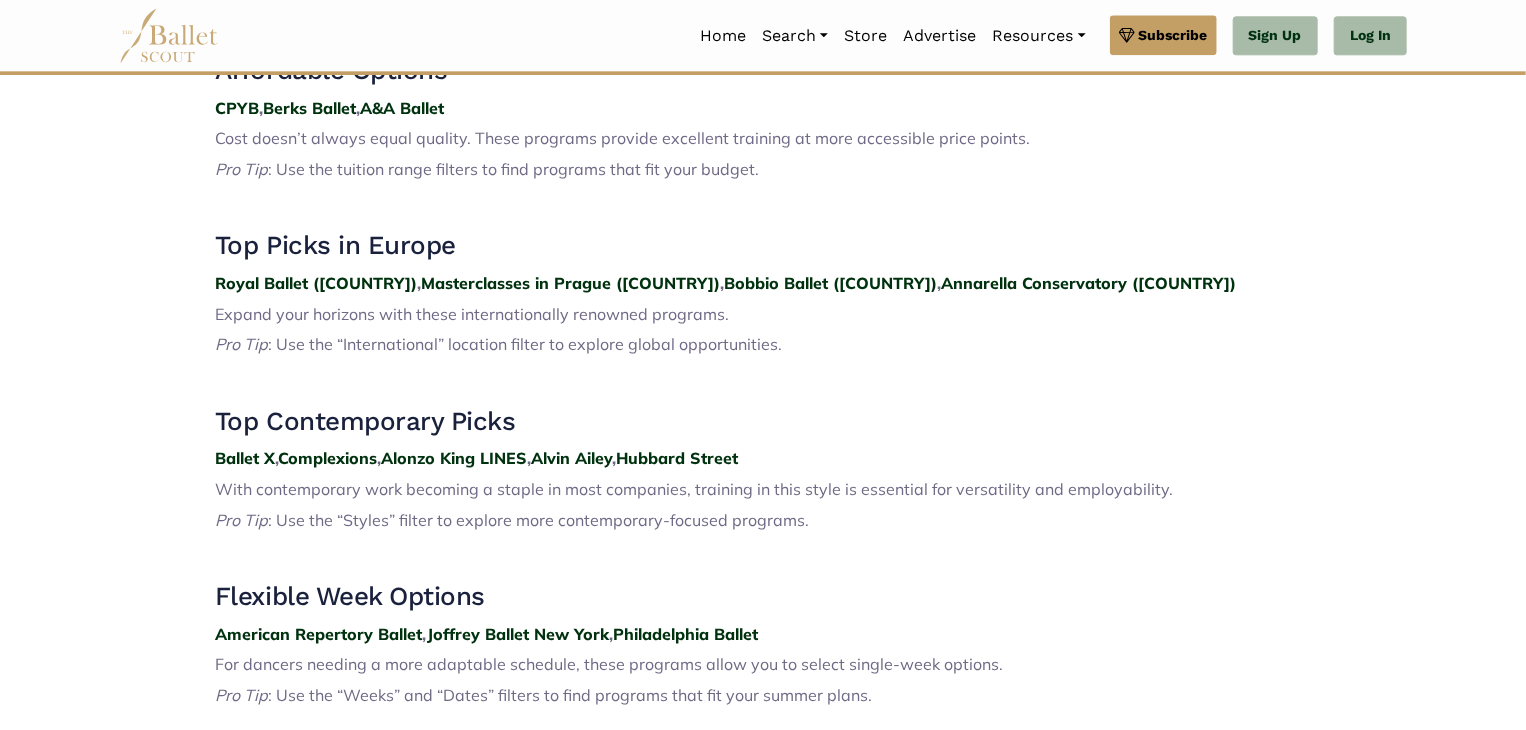 click on ": Use the “International” location filter to explore global opportunities." at bounding box center (525, 344) 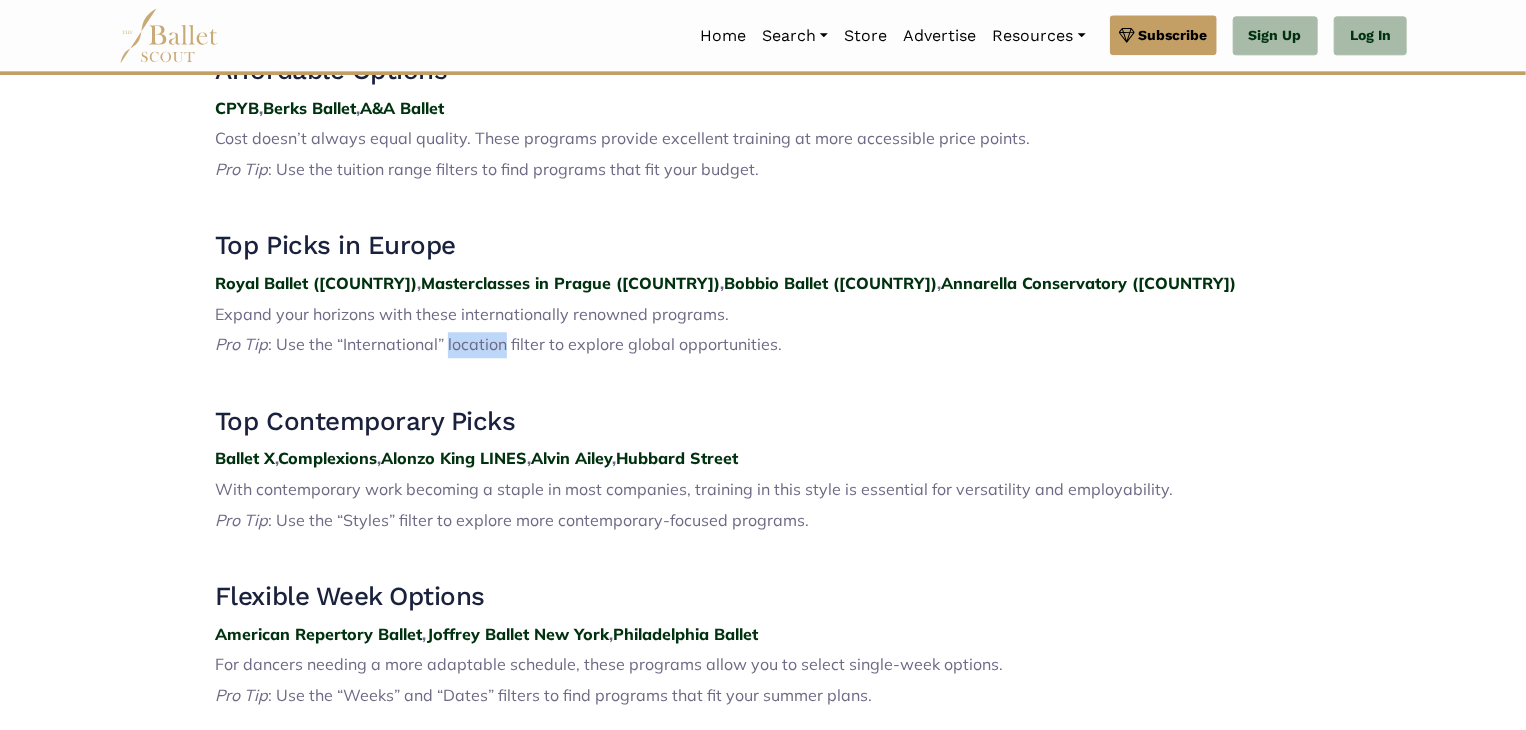 click on ": Use the “International” location filter to explore global opportunities." at bounding box center (525, 344) 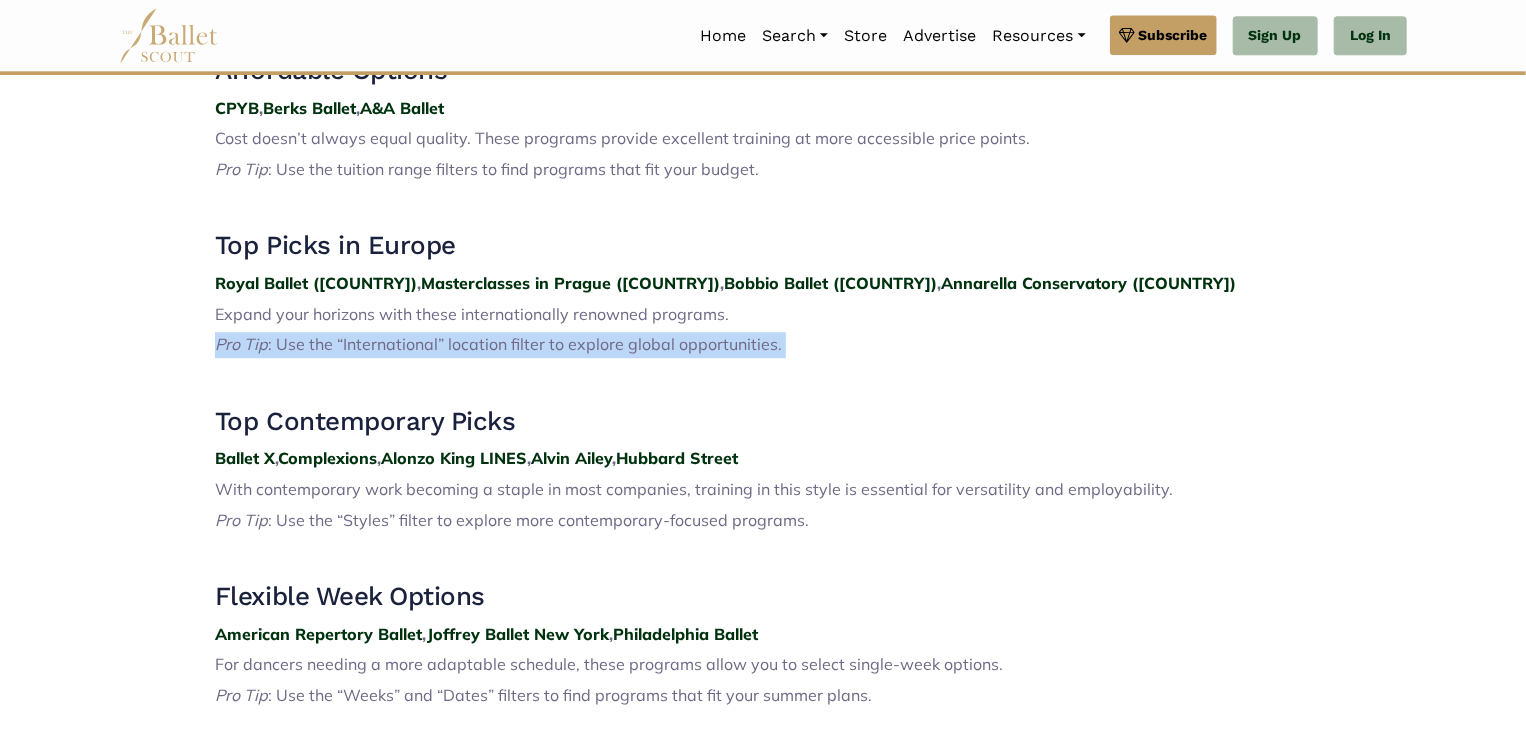 click on ": Use the “International” location filter to explore global opportunities." at bounding box center [525, 344] 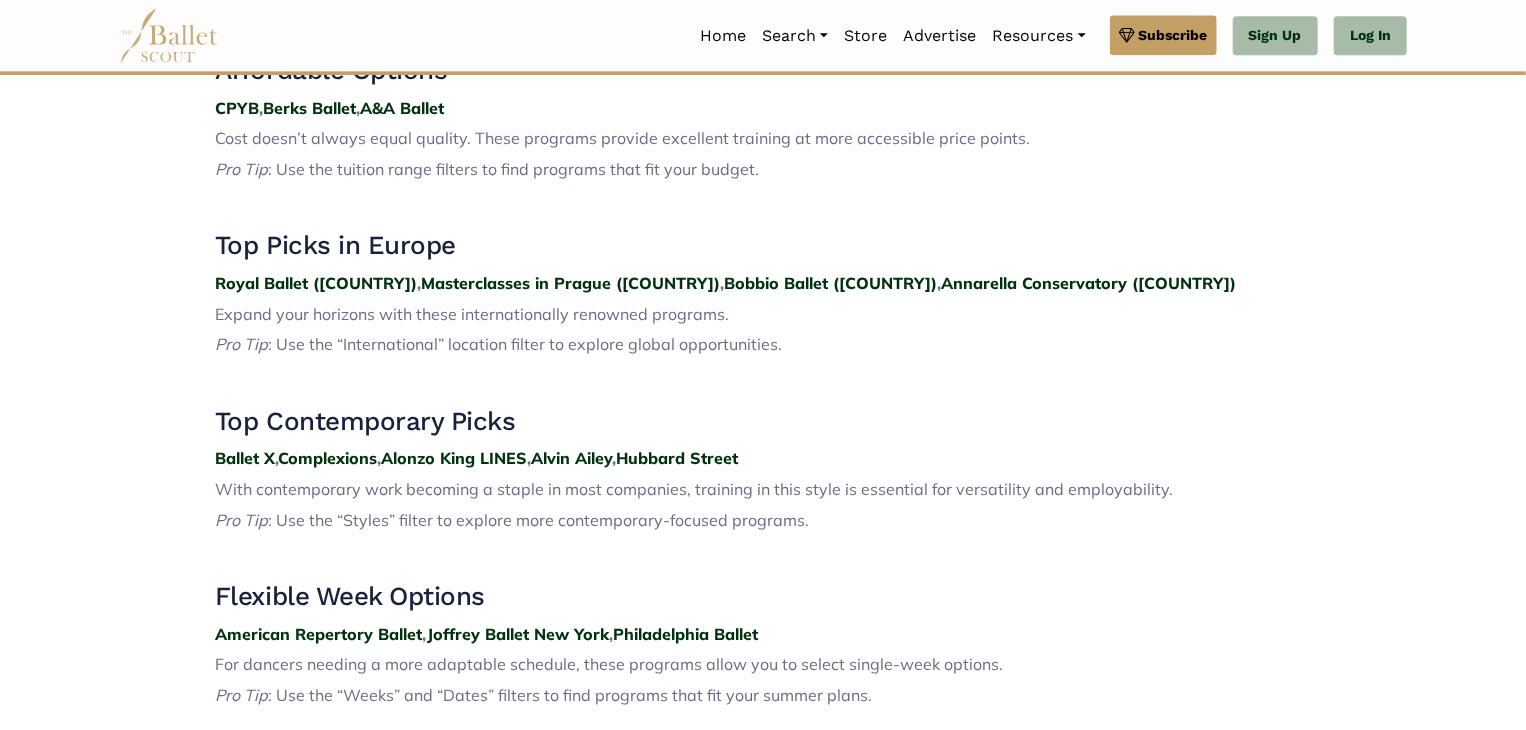 click on ": Use the “International” location filter to explore global opportunities." at bounding box center [525, 344] 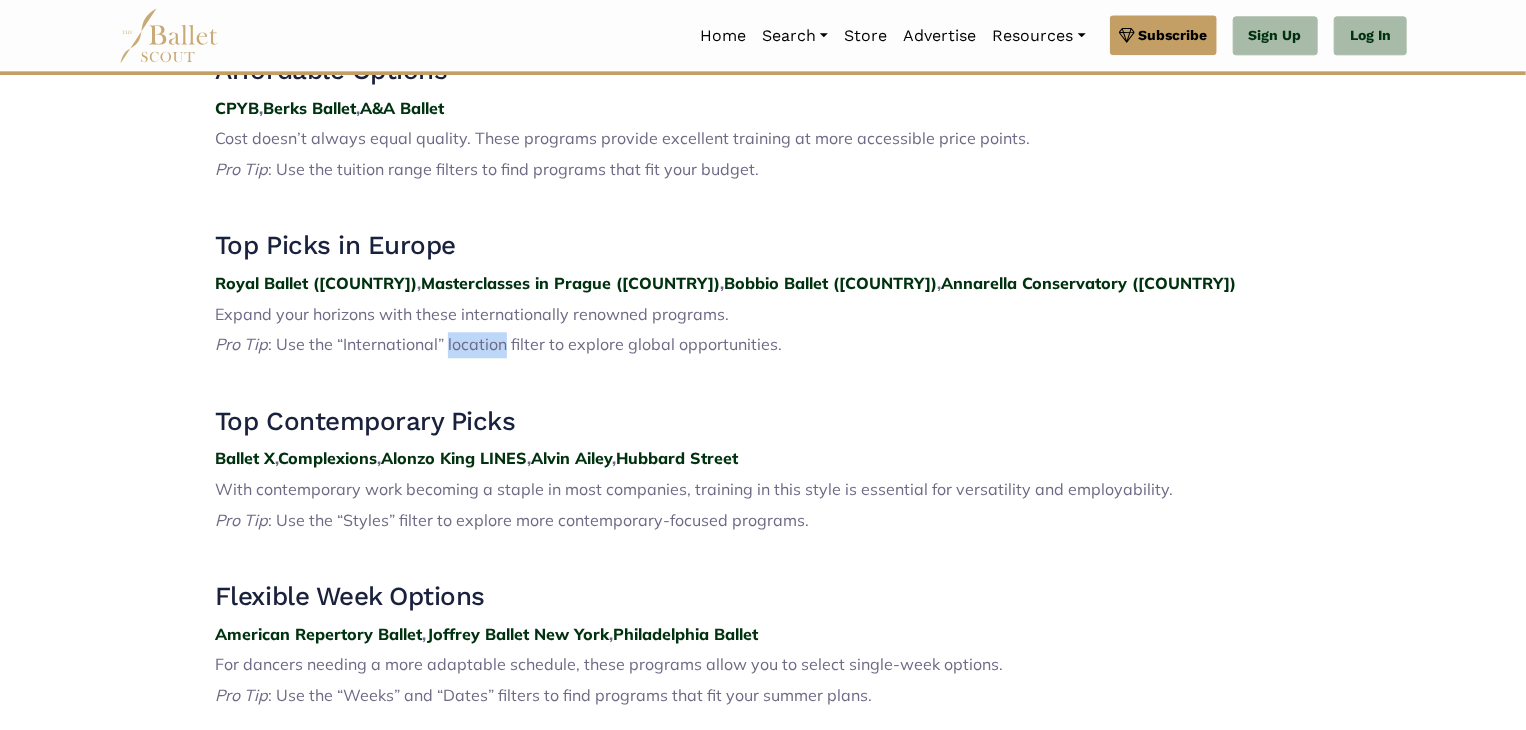 click on ": Use the “International” location filter to explore global opportunities." at bounding box center (525, 344) 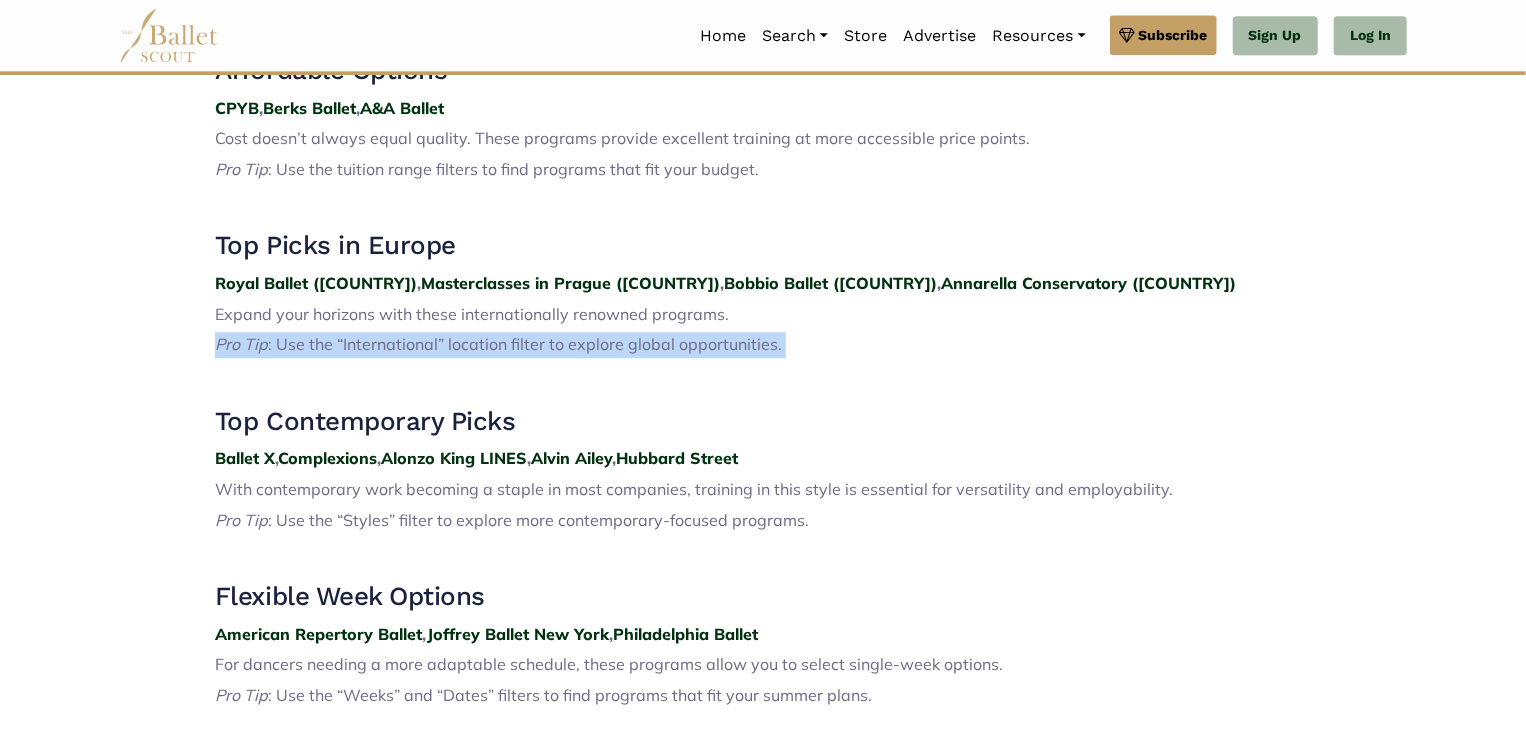click on ": Use the “International” location filter to explore global opportunities." at bounding box center [525, 344] 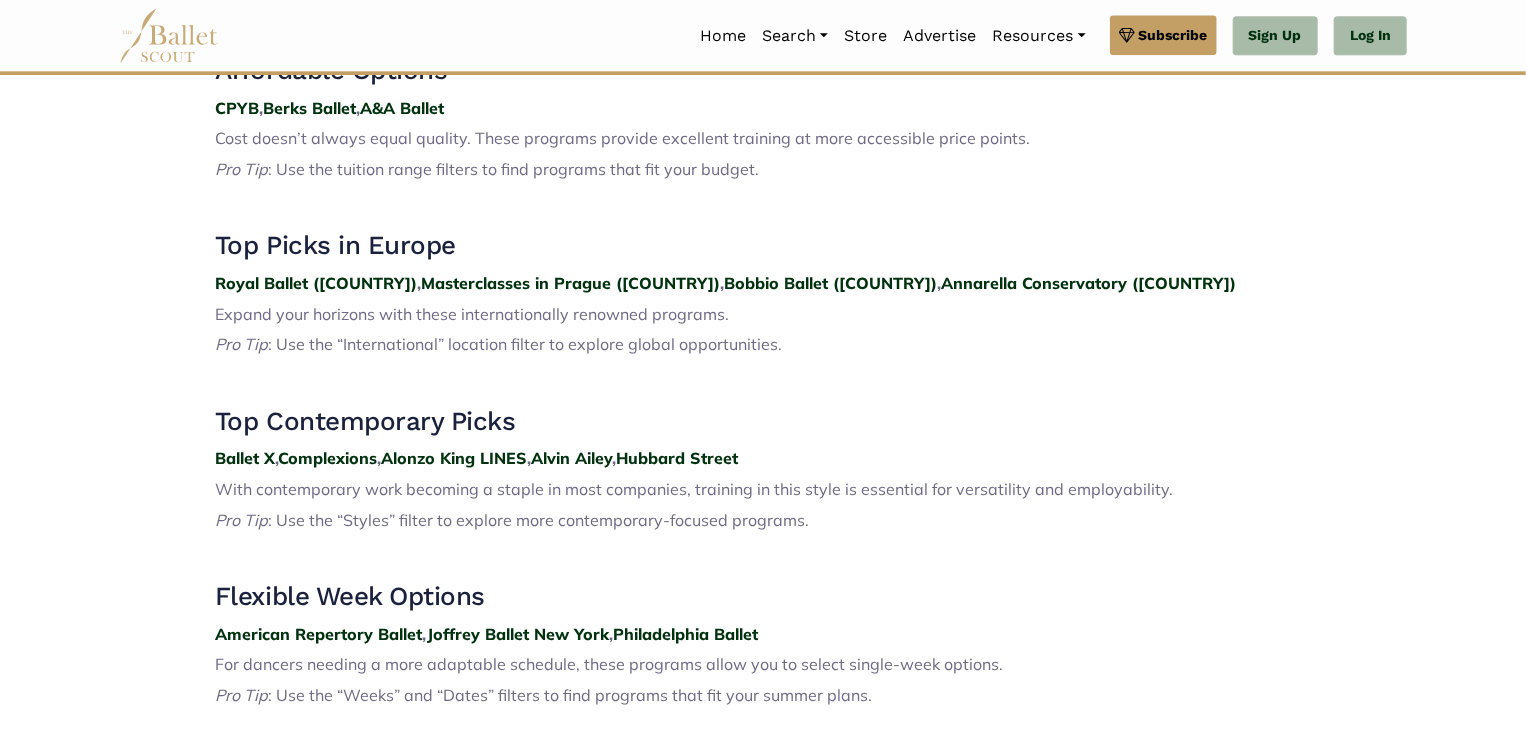 click on ": Use the “International” location filter to explore global opportunities." at bounding box center [525, 344] 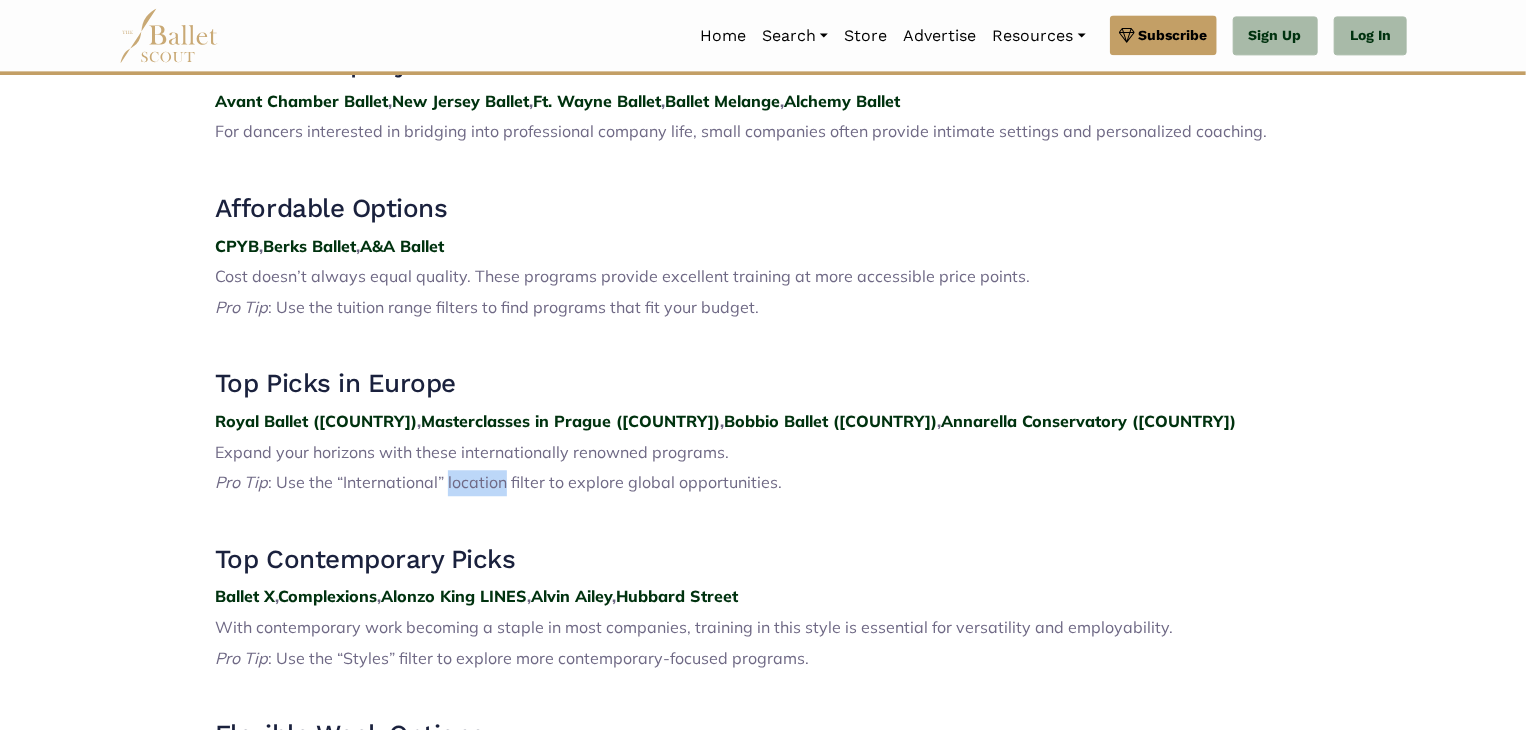 scroll, scrollTop: 2336, scrollLeft: 0, axis: vertical 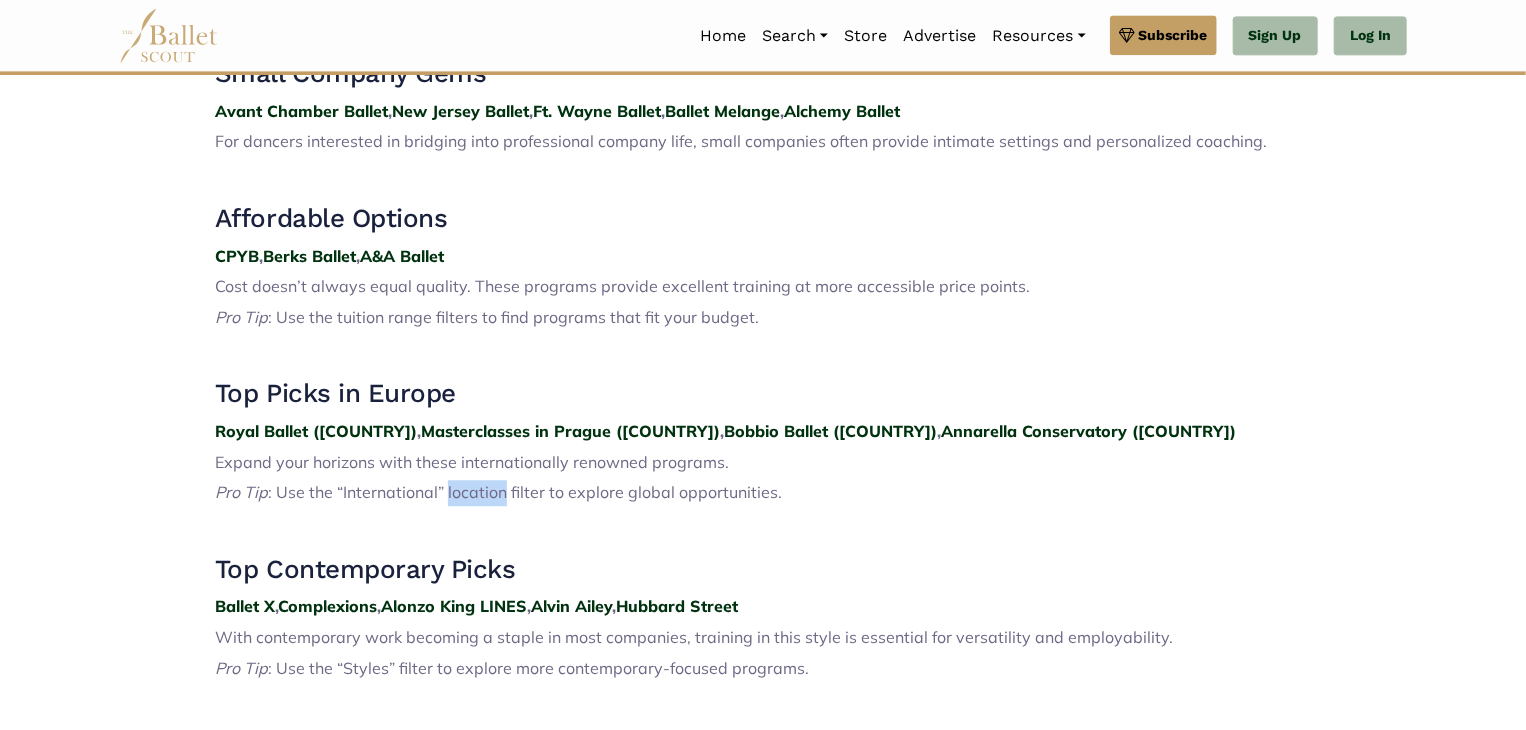 click on ": Use the tuition range filters to find programs that fit your budget." at bounding box center (513, 317) 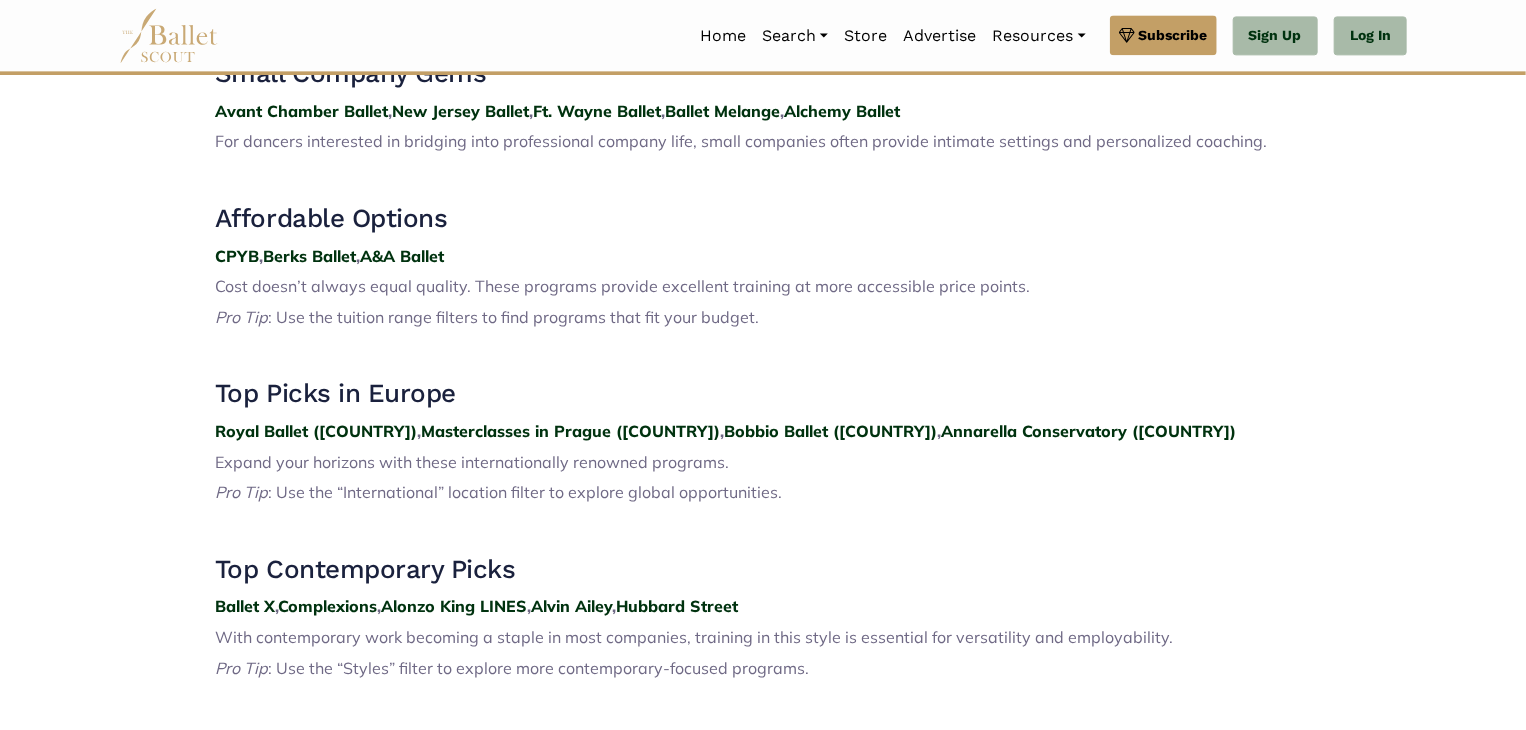 click on ": Use the tuition range filters to find programs that fit your budget." at bounding box center [513, 317] 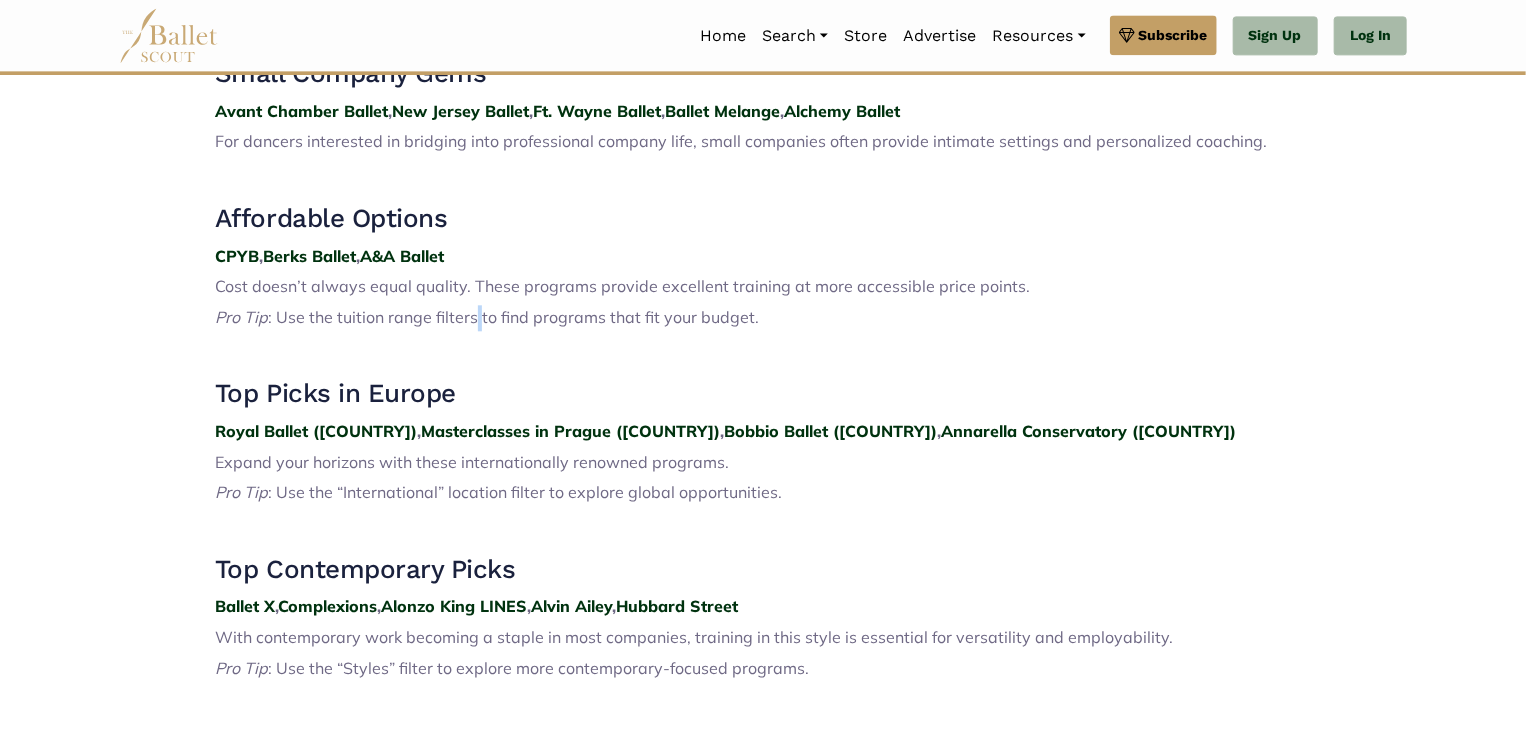 click on ": Use the tuition range filters to find programs that fit your budget." at bounding box center (513, 317) 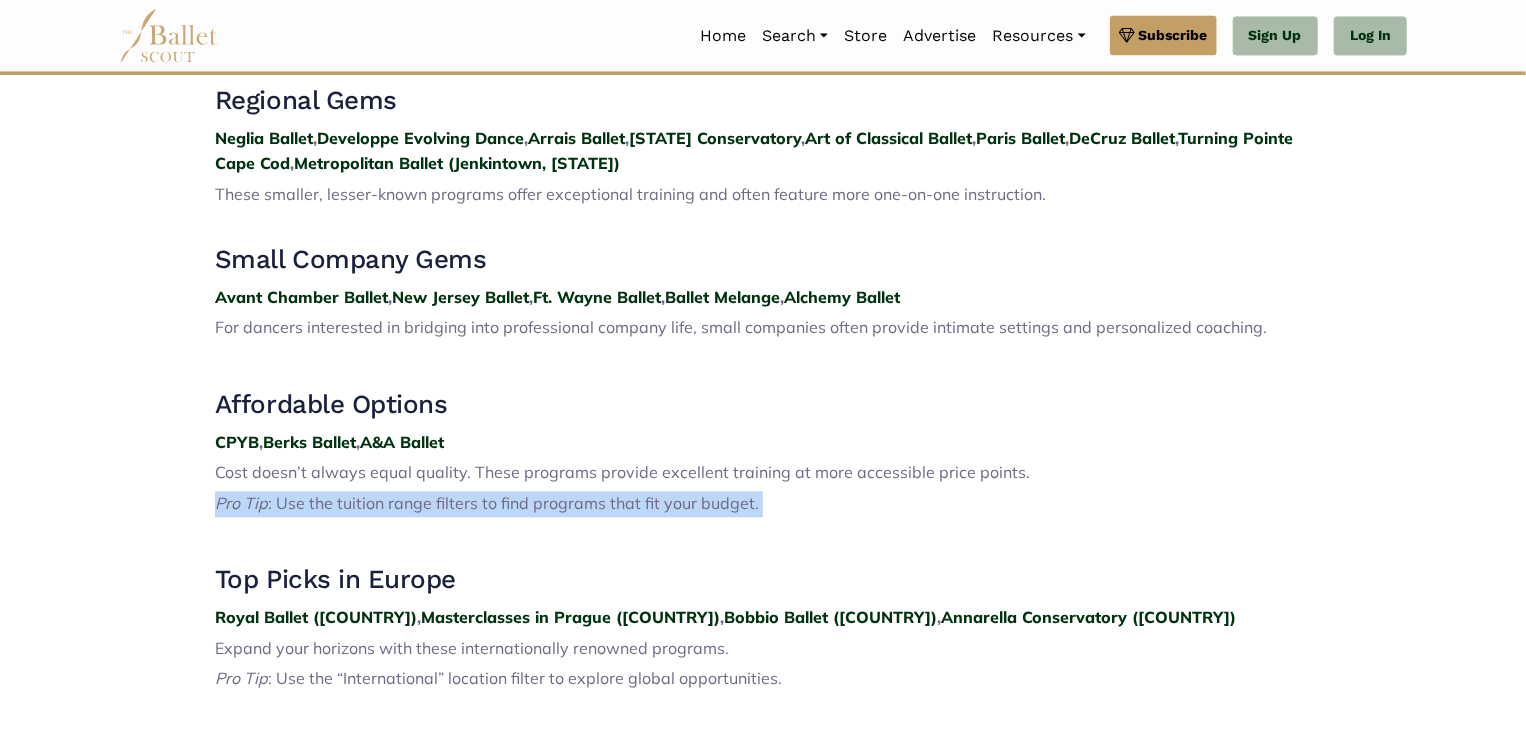 scroll, scrollTop: 2149, scrollLeft: 0, axis: vertical 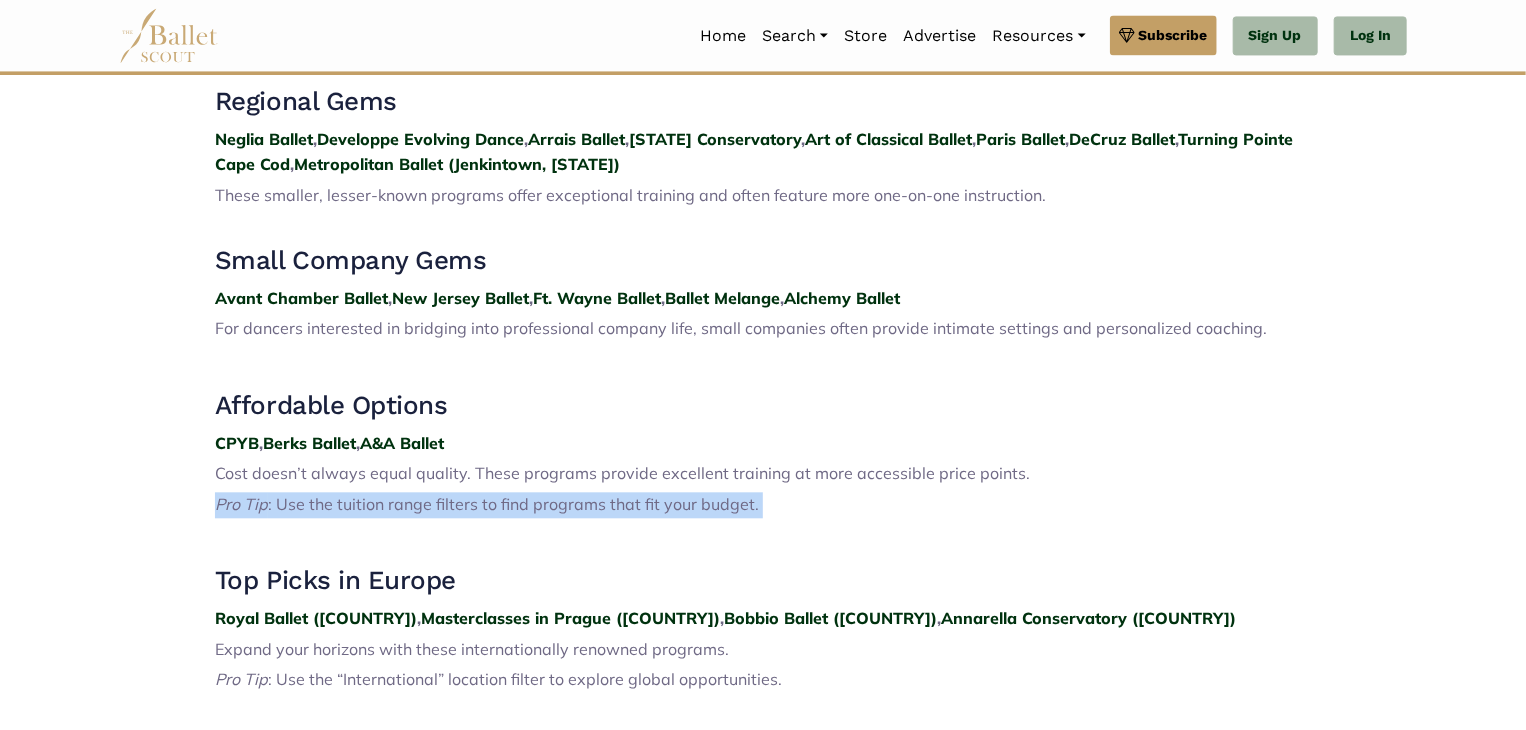 click on "Avant Chamber Ballet ,  New Jersey Ballet ,  Ft. Wayne Ballet ,  Ballet Melange ,  Alchemy Ballet" at bounding box center (763, 299) 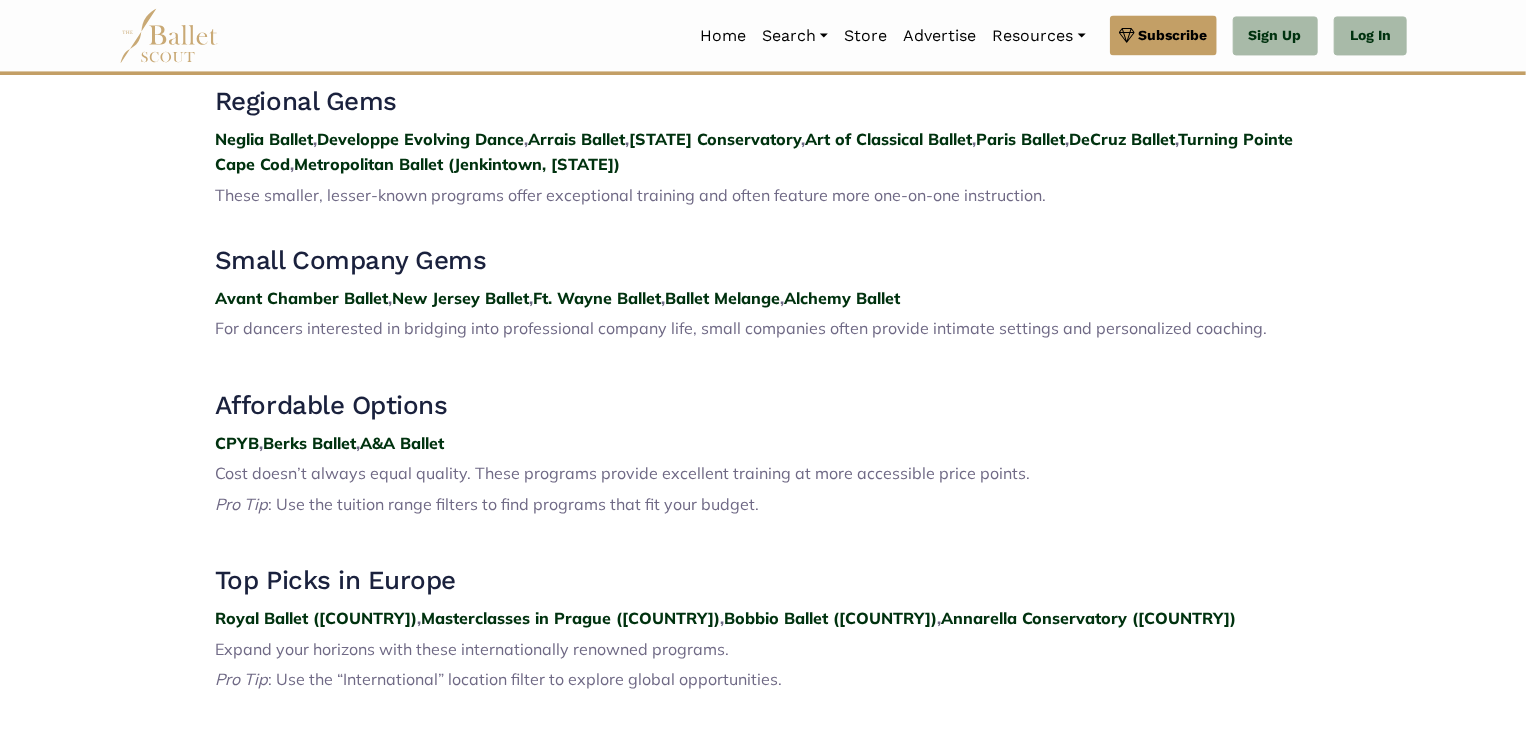 click on "Avant Chamber Ballet ,  New Jersey Ballet ,  Ft. Wayne Ballet ,  Ballet Melange ,  Alchemy Ballet" at bounding box center [763, 299] 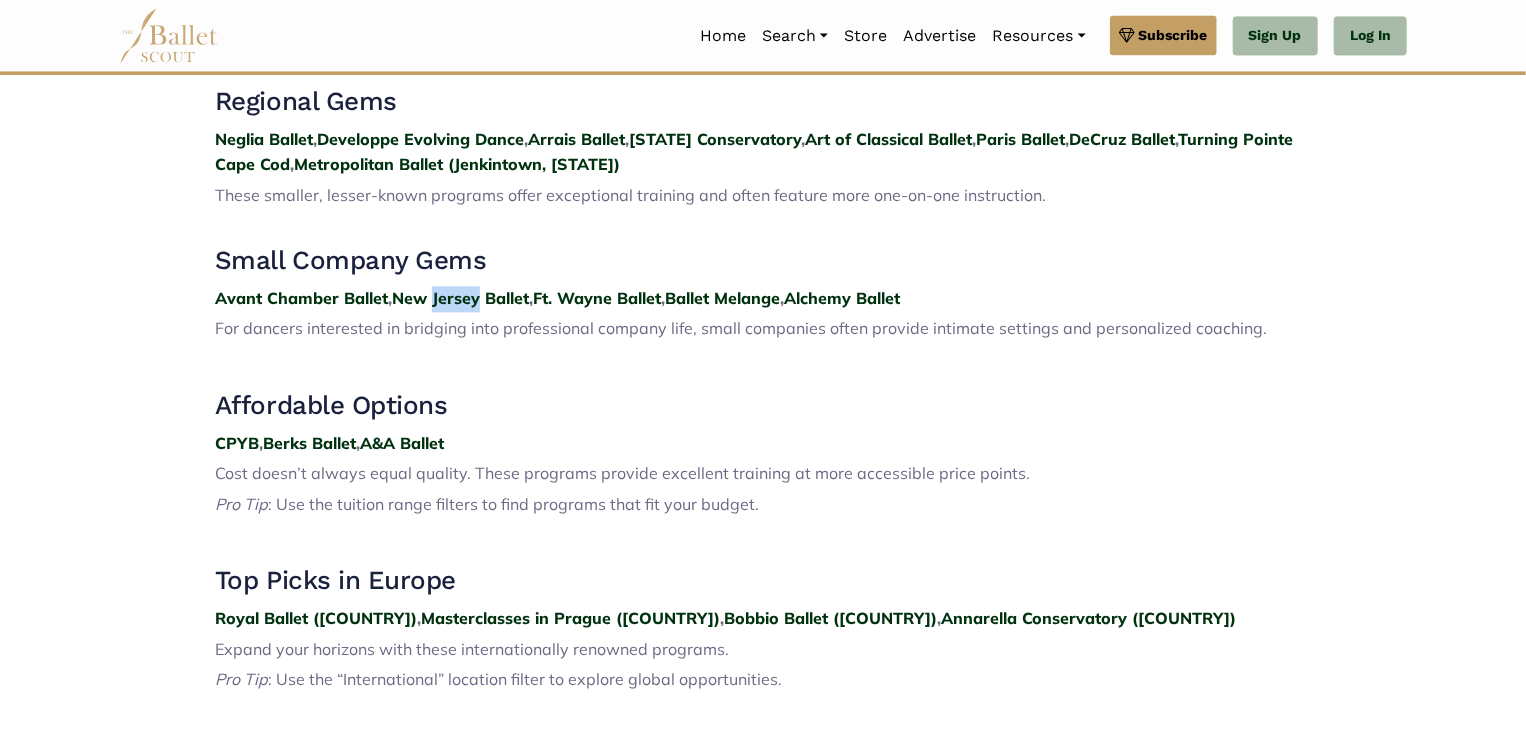 click on "Avant Chamber Ballet ,  New Jersey Ballet ,  Ft. Wayne Ballet ,  Ballet Melange ,  Alchemy Ballet" at bounding box center (763, 299) 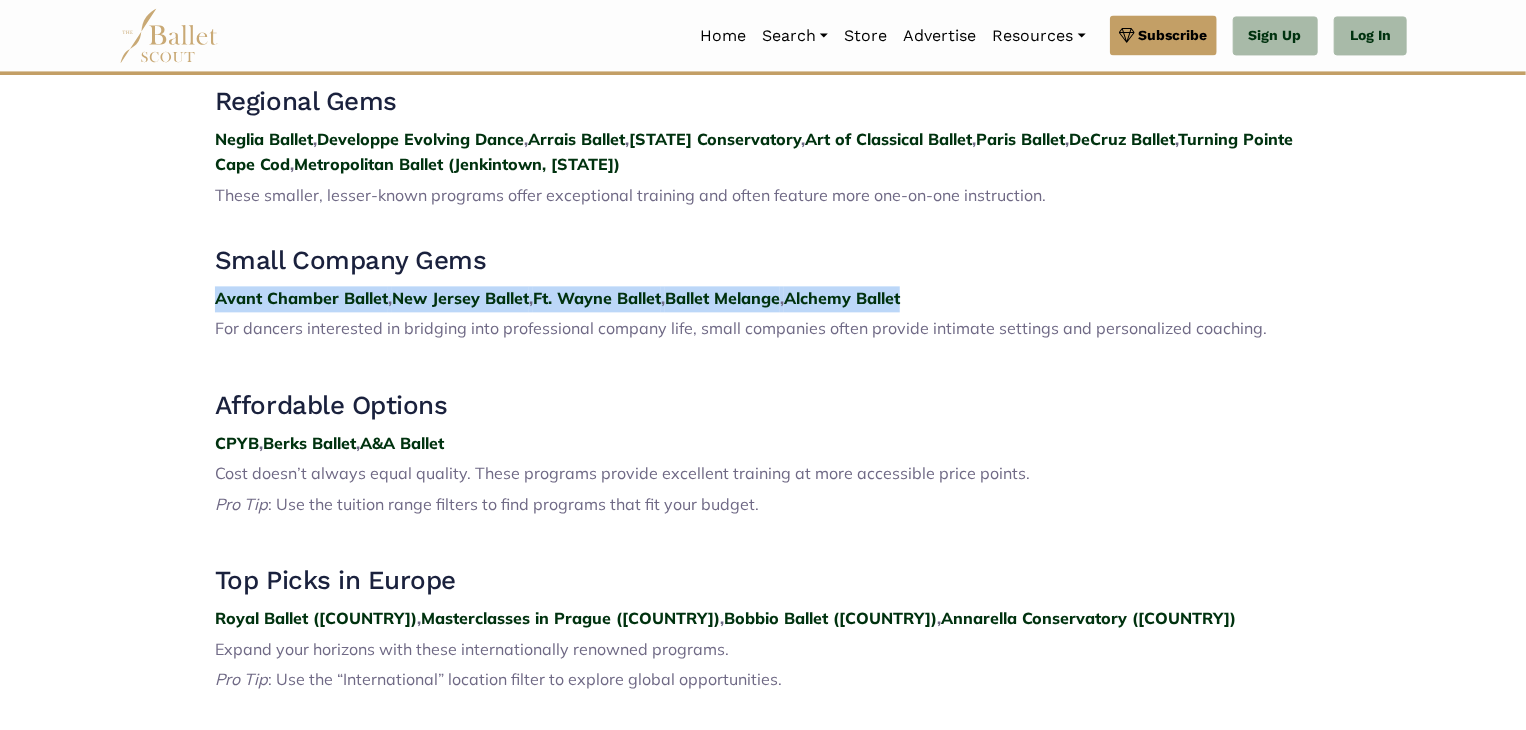 click on "For dancers interested in bridging into professional company life, small companies often provide intimate settings and personalized coaching." at bounding box center [741, 328] 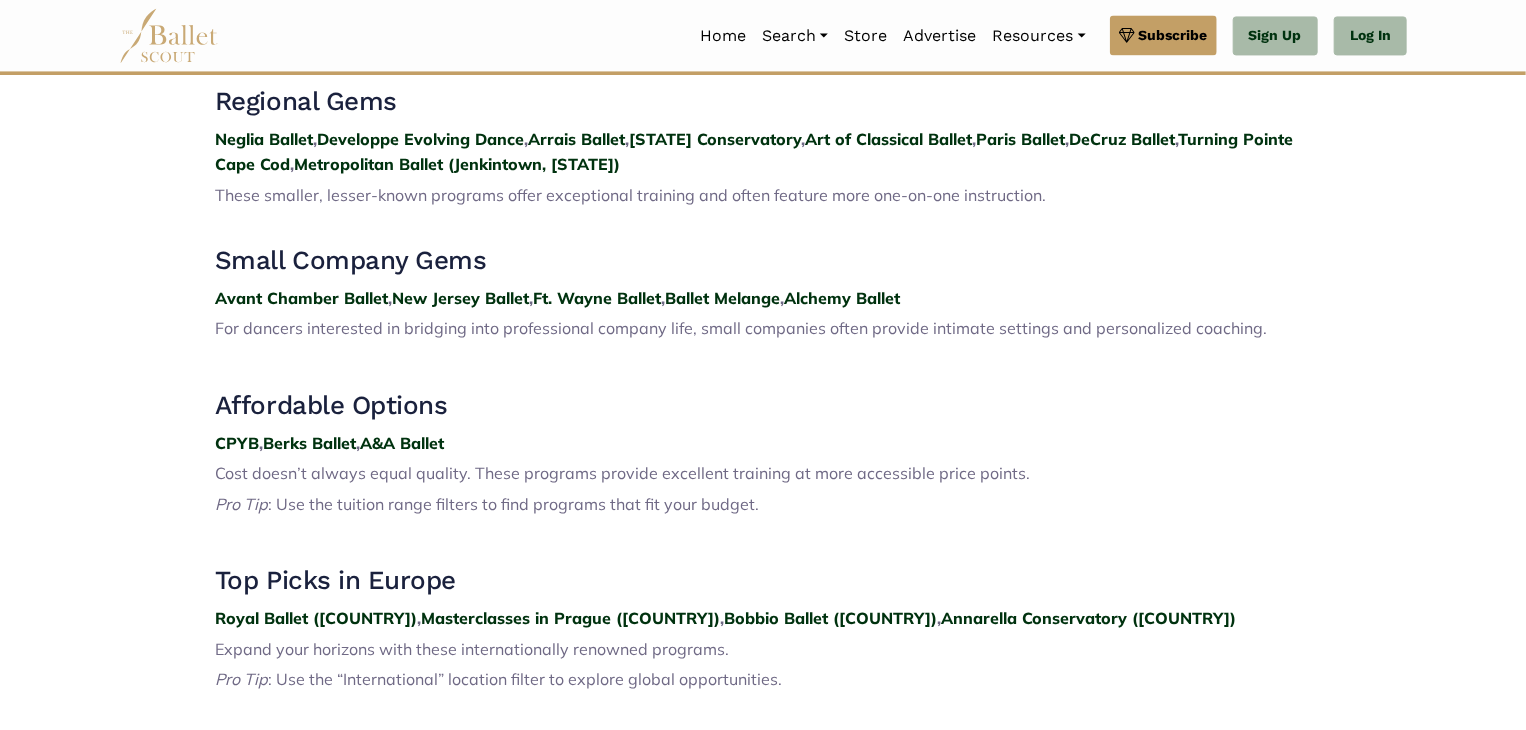 click on "For dancers interested in bridging into professional company life, small companies often provide intimate settings and personalized coaching." at bounding box center (741, 328) 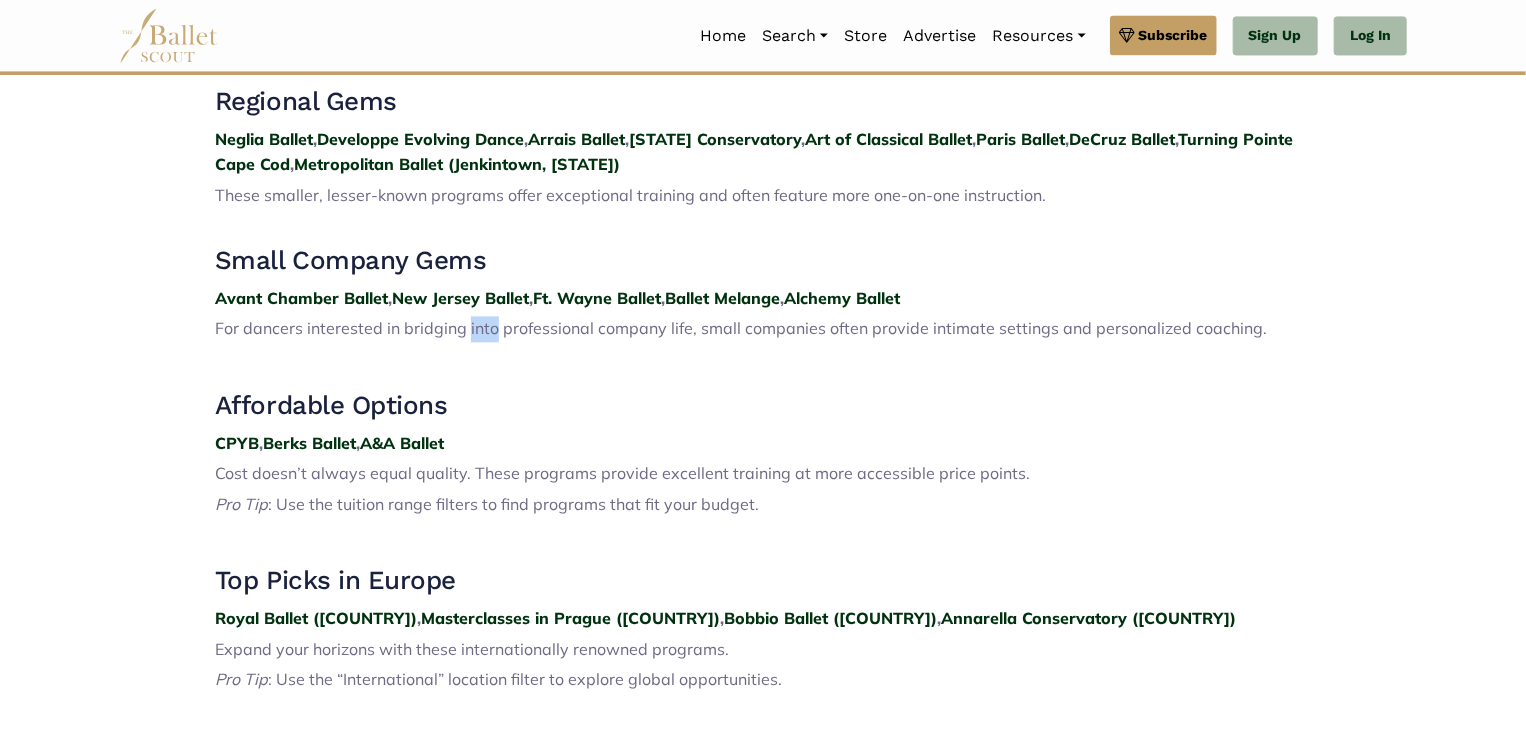 click on "For dancers interested in bridging into professional company life, small companies often provide intimate settings and personalized coaching." at bounding box center (741, 328) 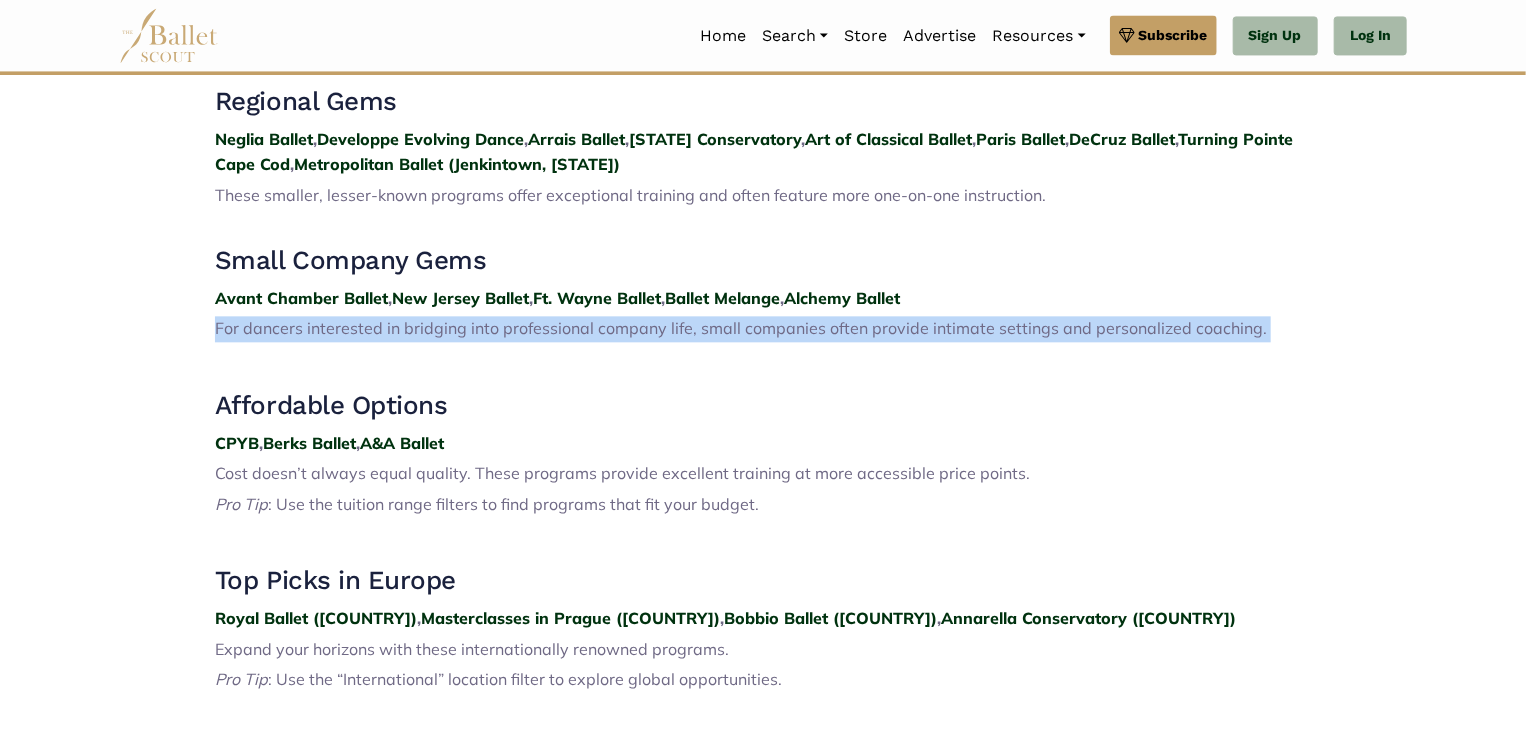 click on "For dancers interested in bridging into professional company life, small companies often provide intimate settings and personalized coaching." at bounding box center (741, 328) 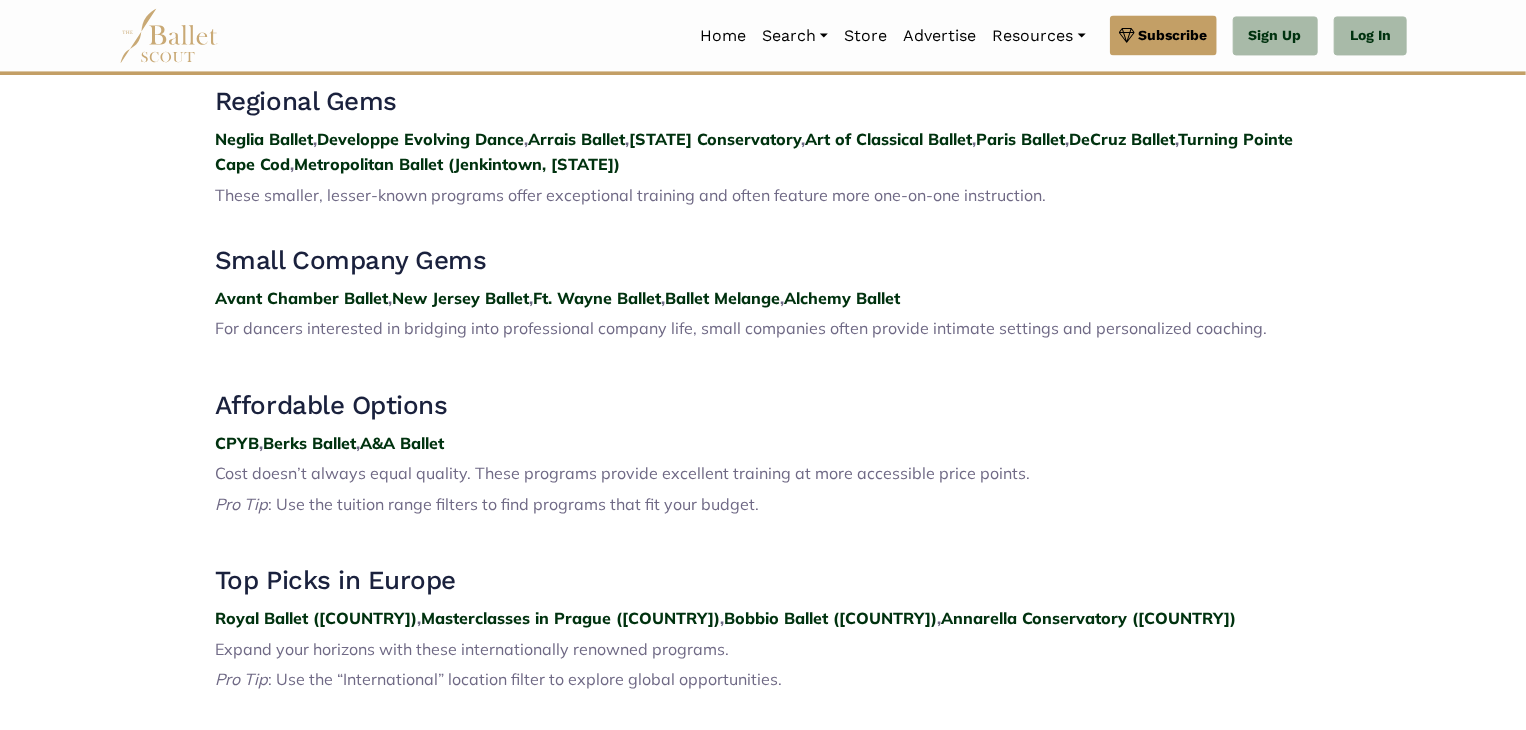click on "Avant Chamber Ballet ,  New Jersey Ballet ,  Ft. Wayne Ballet ,  Ballet Melange ,  Alchemy Ballet" at bounding box center (763, 299) 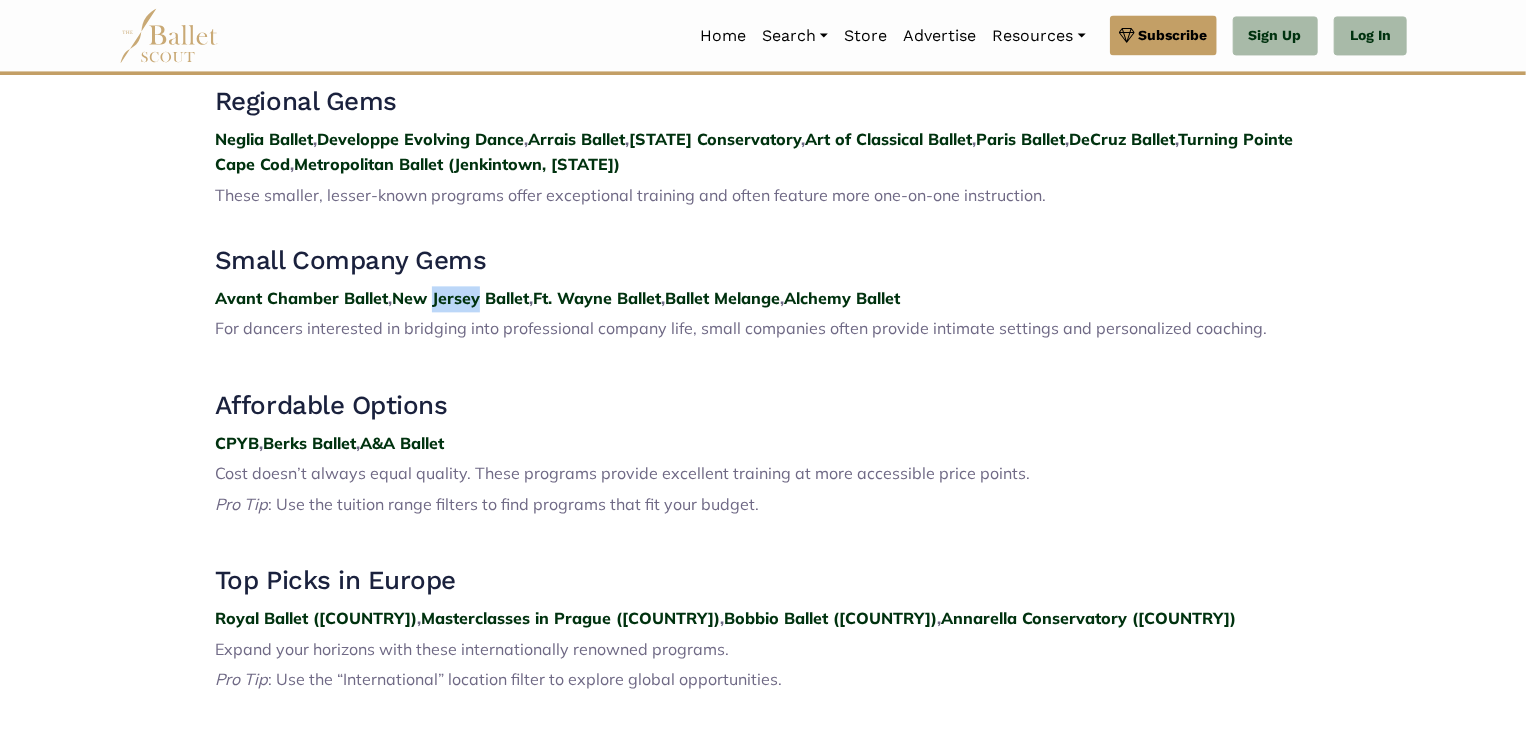 click on "Avant Chamber Ballet ,  New Jersey Ballet ,  Ft. Wayne Ballet ,  Ballet Melange ,  Alchemy Ballet" at bounding box center (763, 299) 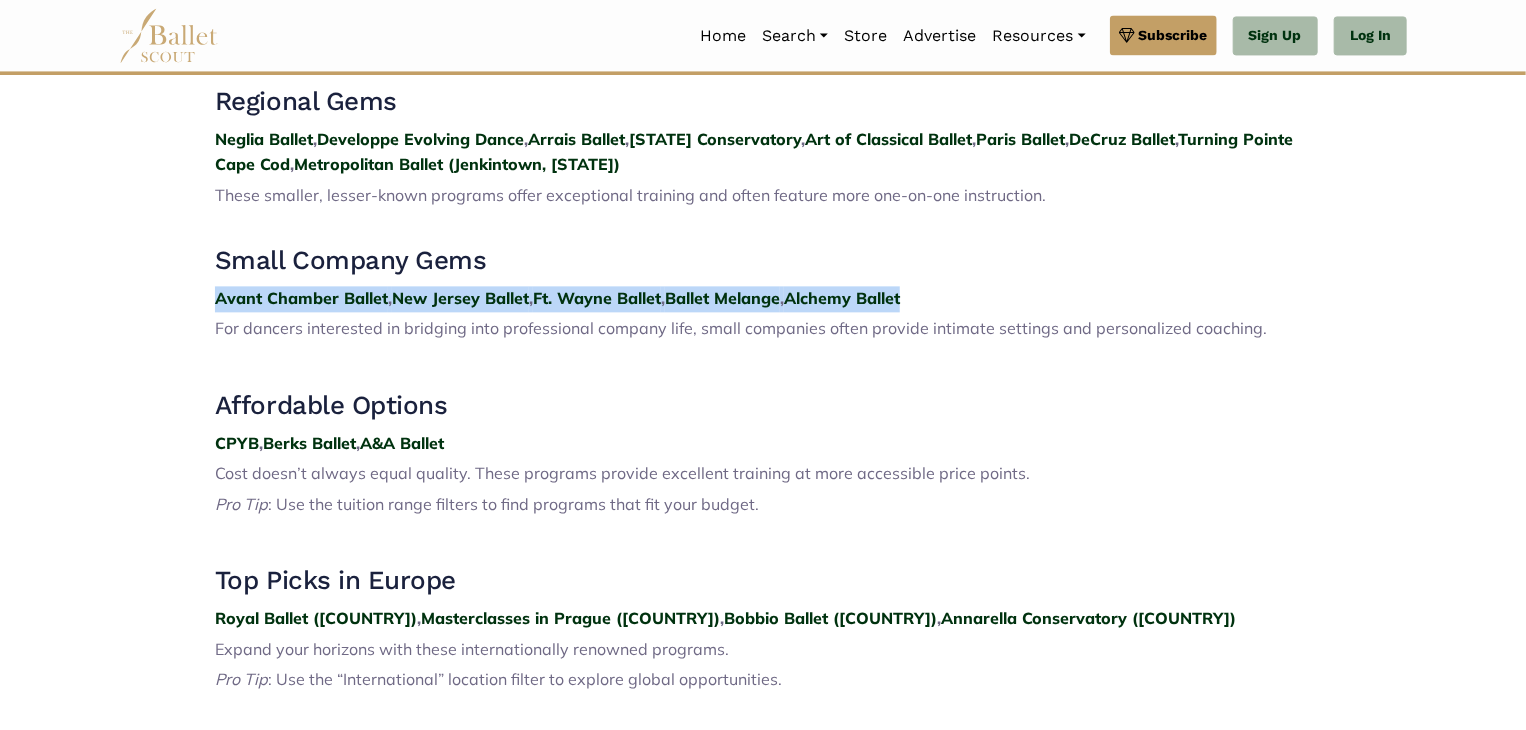 click on "Avant Chamber Ballet ,  New Jersey Ballet ,  Ft. Wayne Ballet ,  Ballet Melange ,  Alchemy Ballet" at bounding box center [763, 299] 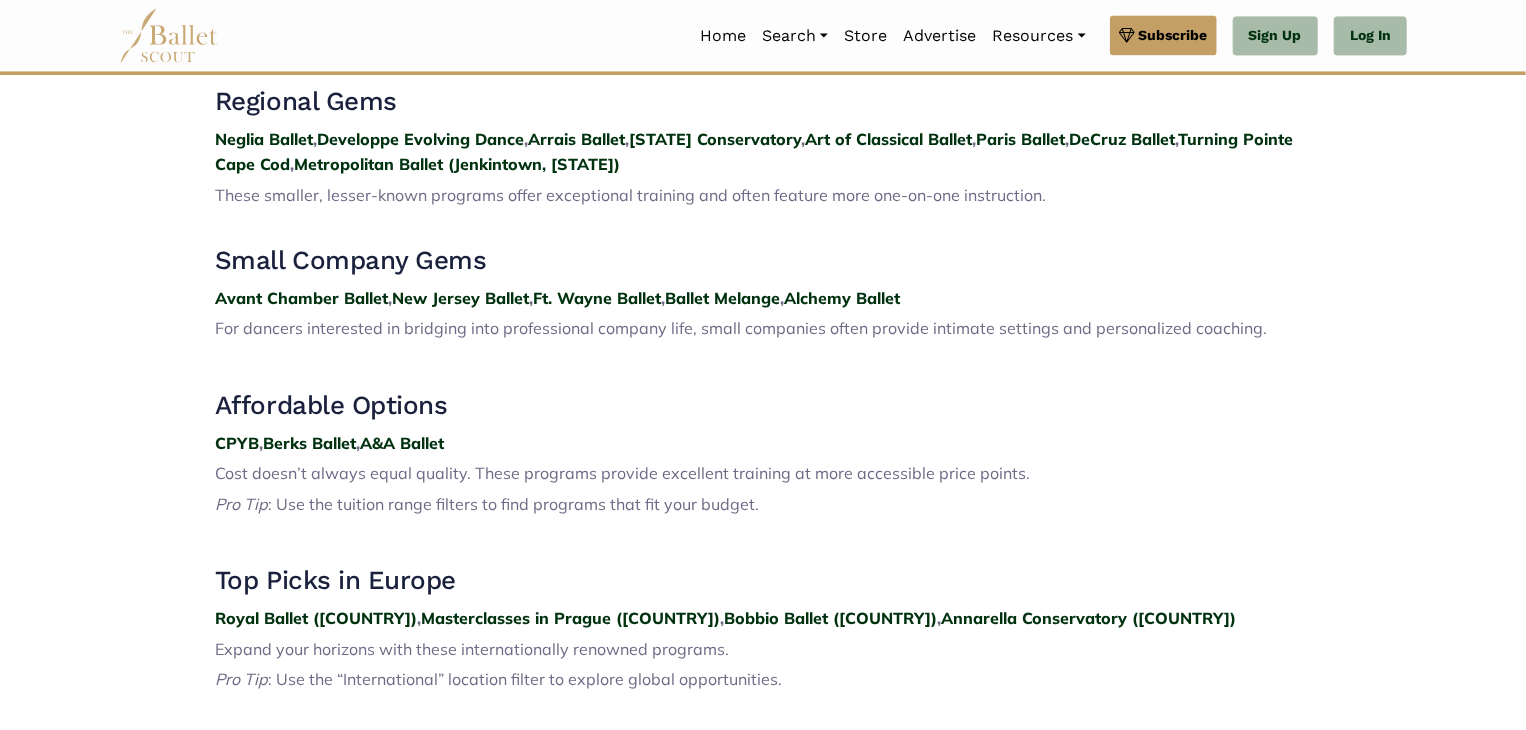 click on "Avant Chamber Ballet ,  New Jersey Ballet ,  Ft. Wayne Ballet ,  Ballet Melange ,  Alchemy Ballet" at bounding box center (763, 299) 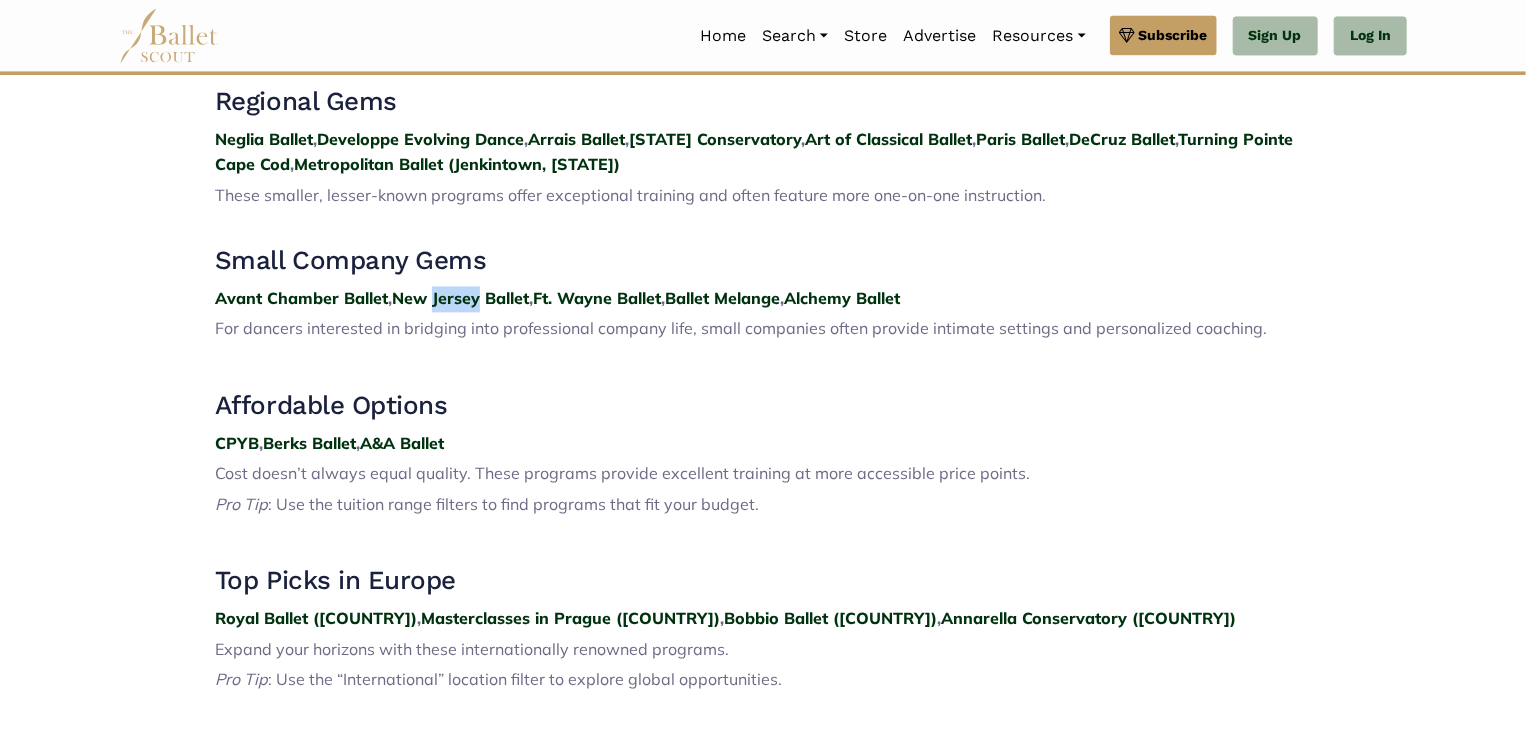 click on "Avant Chamber Ballet ,  New Jersey Ballet ,  Ft. Wayne Ballet ,  Ballet Melange ,  Alchemy Ballet" at bounding box center (763, 299) 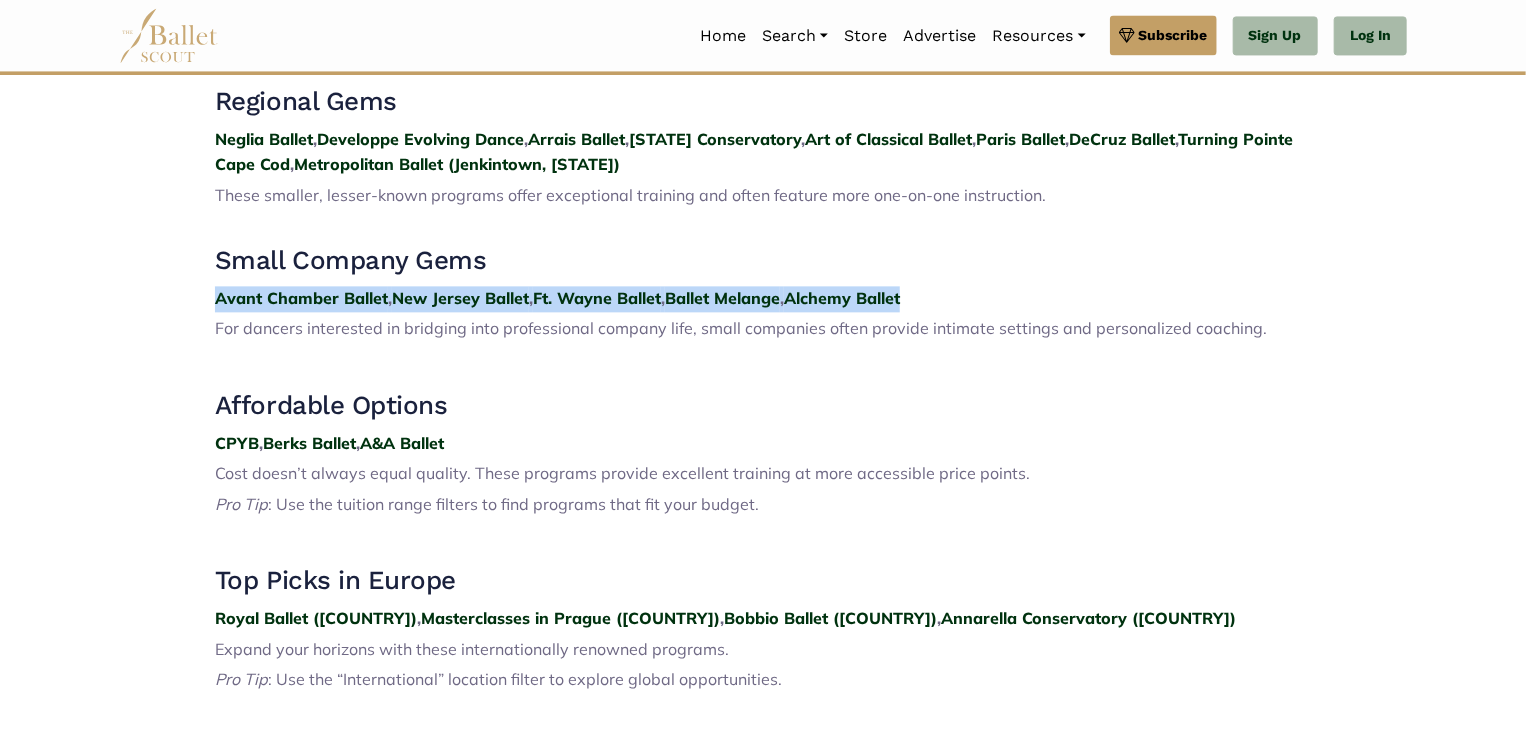click on "Avant Chamber Ballet ,  New Jersey Ballet ,  Ft. Wayne Ballet ,  Ballet Melange ,  Alchemy Ballet" at bounding box center [763, 299] 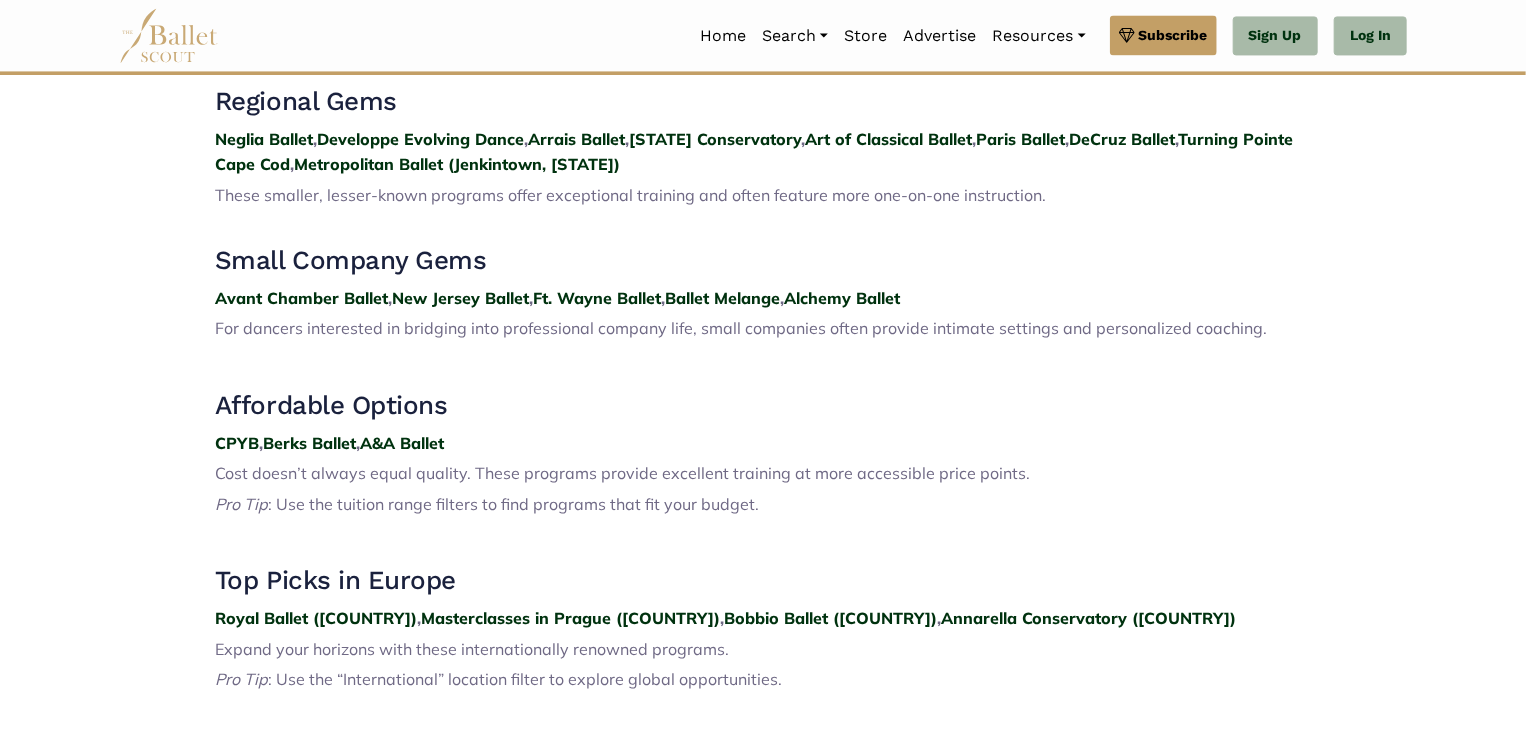 click on "Avant Chamber Ballet ,  New Jersey Ballet ,  Ft. Wayne Ballet ,  Ballet Melange ,  Alchemy Ballet" at bounding box center (763, 299) 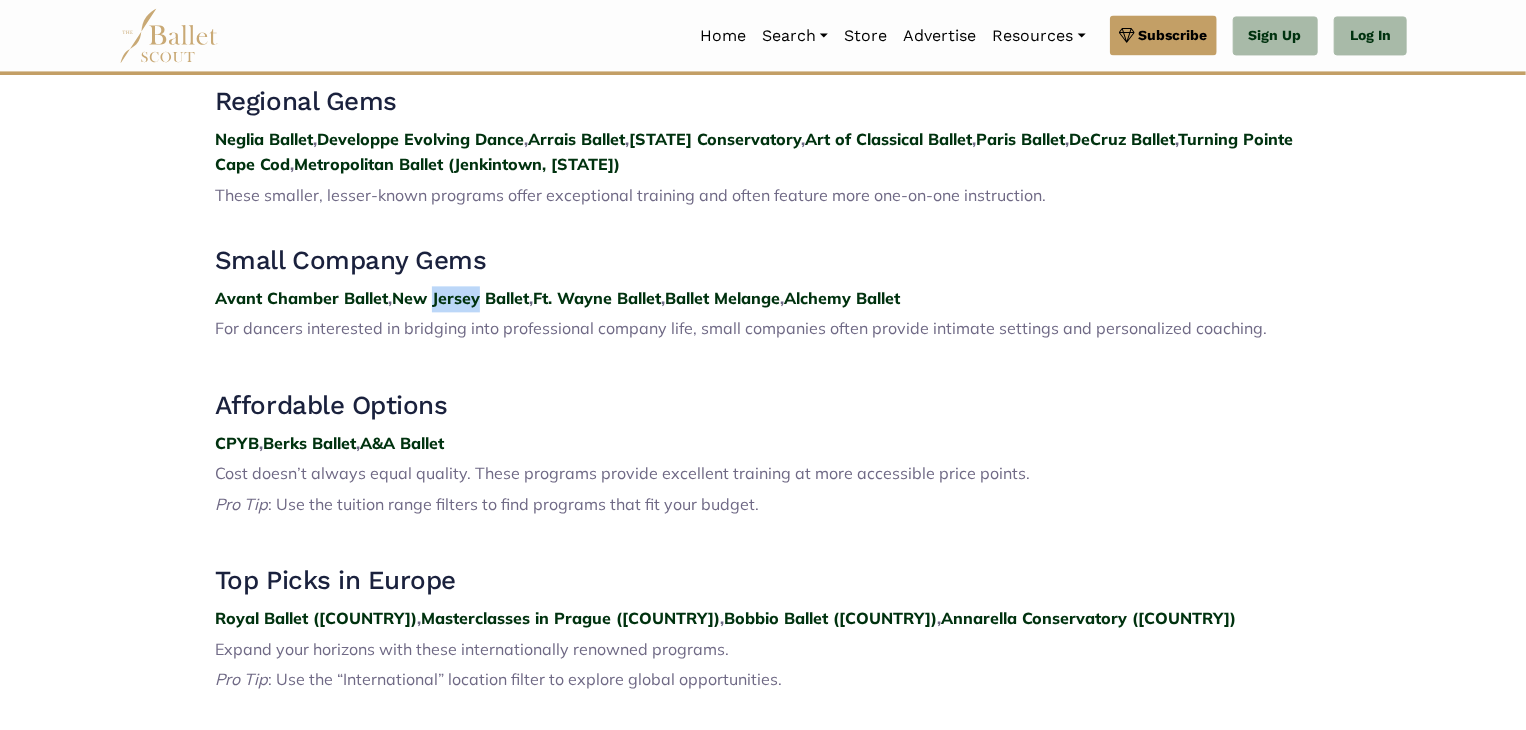 click on "Avant Chamber Ballet ,  New Jersey Ballet ,  Ft. Wayne Ballet ,  Ballet Melange ,  Alchemy Ballet" at bounding box center [763, 299] 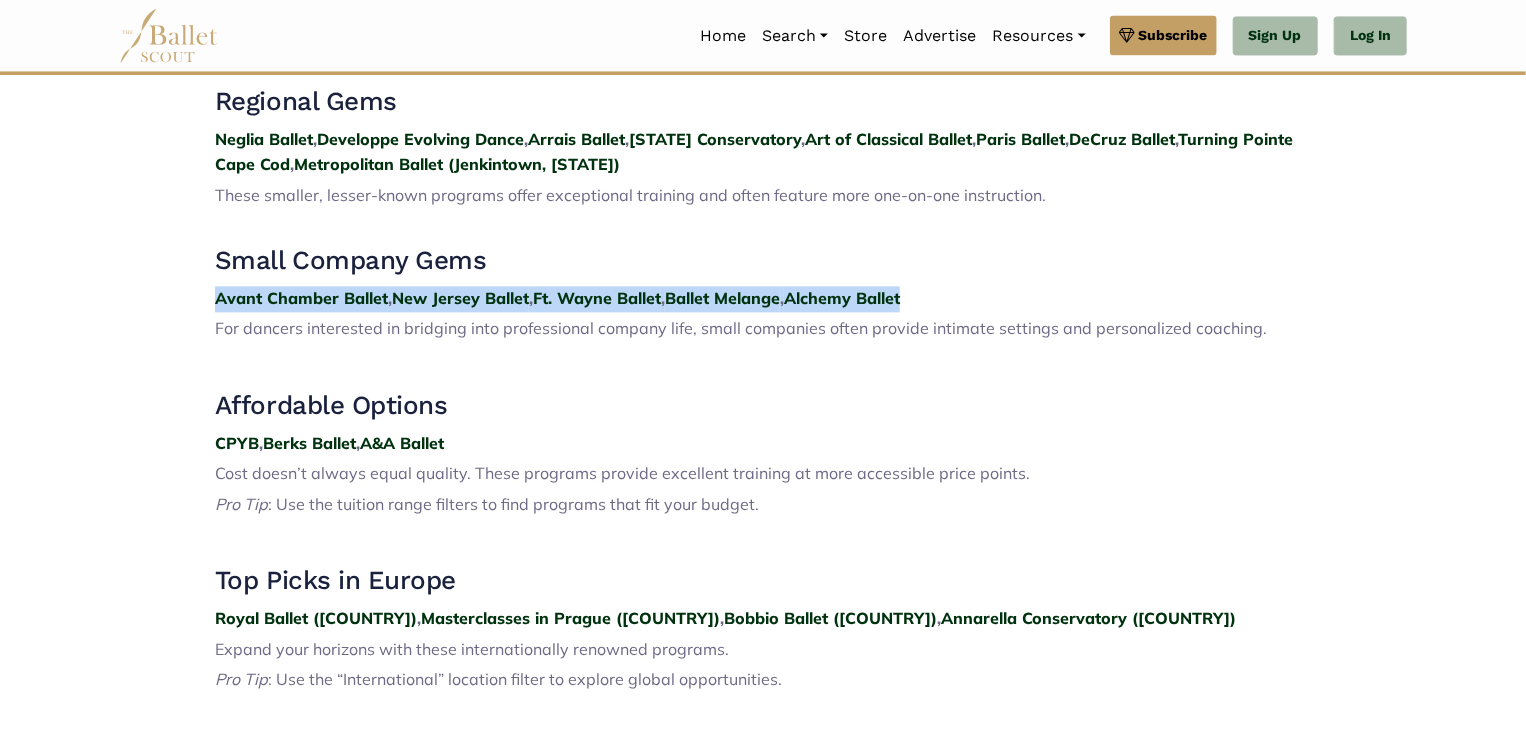 click on "Avant Chamber Ballet ,  New Jersey Ballet ,  Ft. Wayne Ballet ,  Ballet Melange ,  Alchemy Ballet" at bounding box center (763, 299) 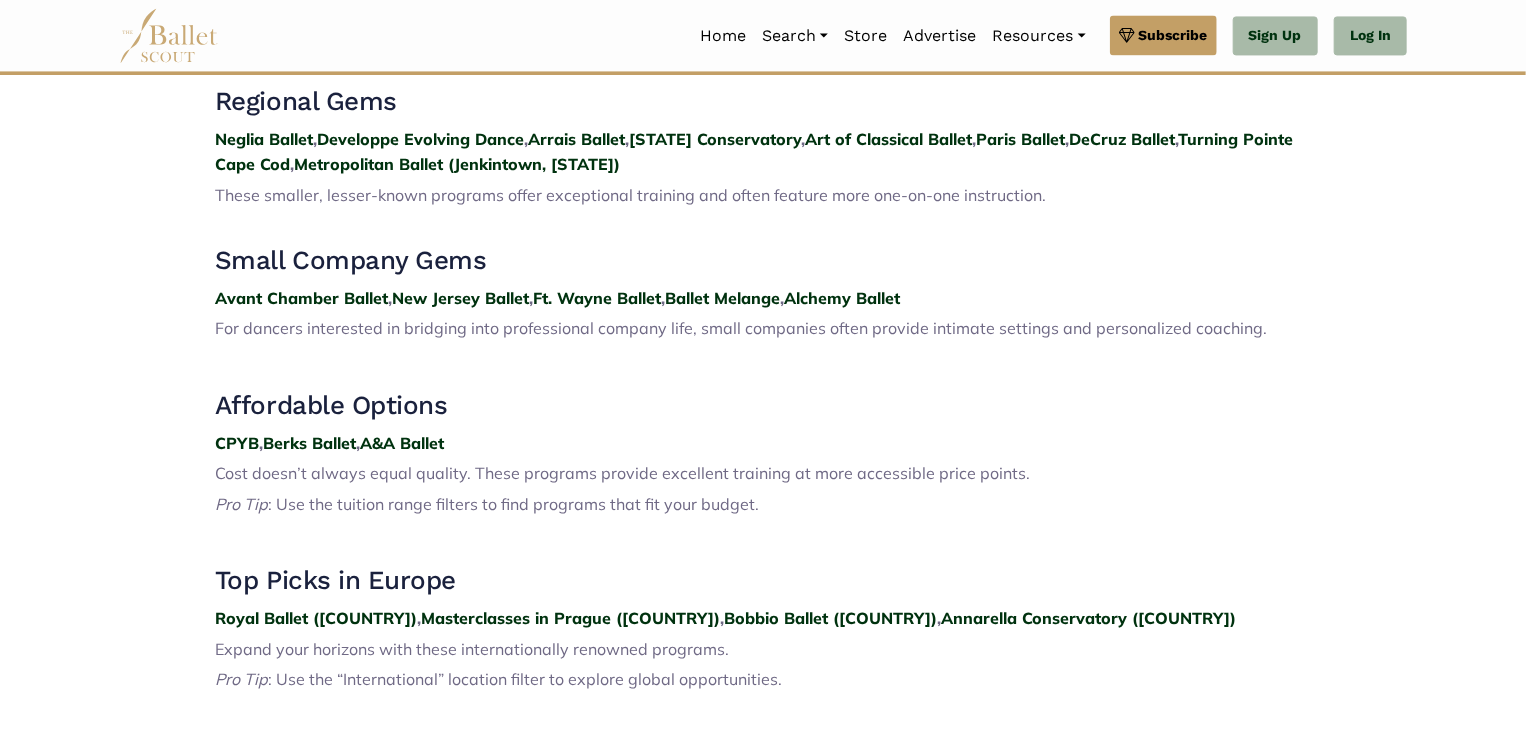 click on "Avant Chamber Ballet ,  New Jersey Ballet ,  Ft. Wayne Ballet ,  Ballet Melange ,  Alchemy Ballet" at bounding box center [763, 299] 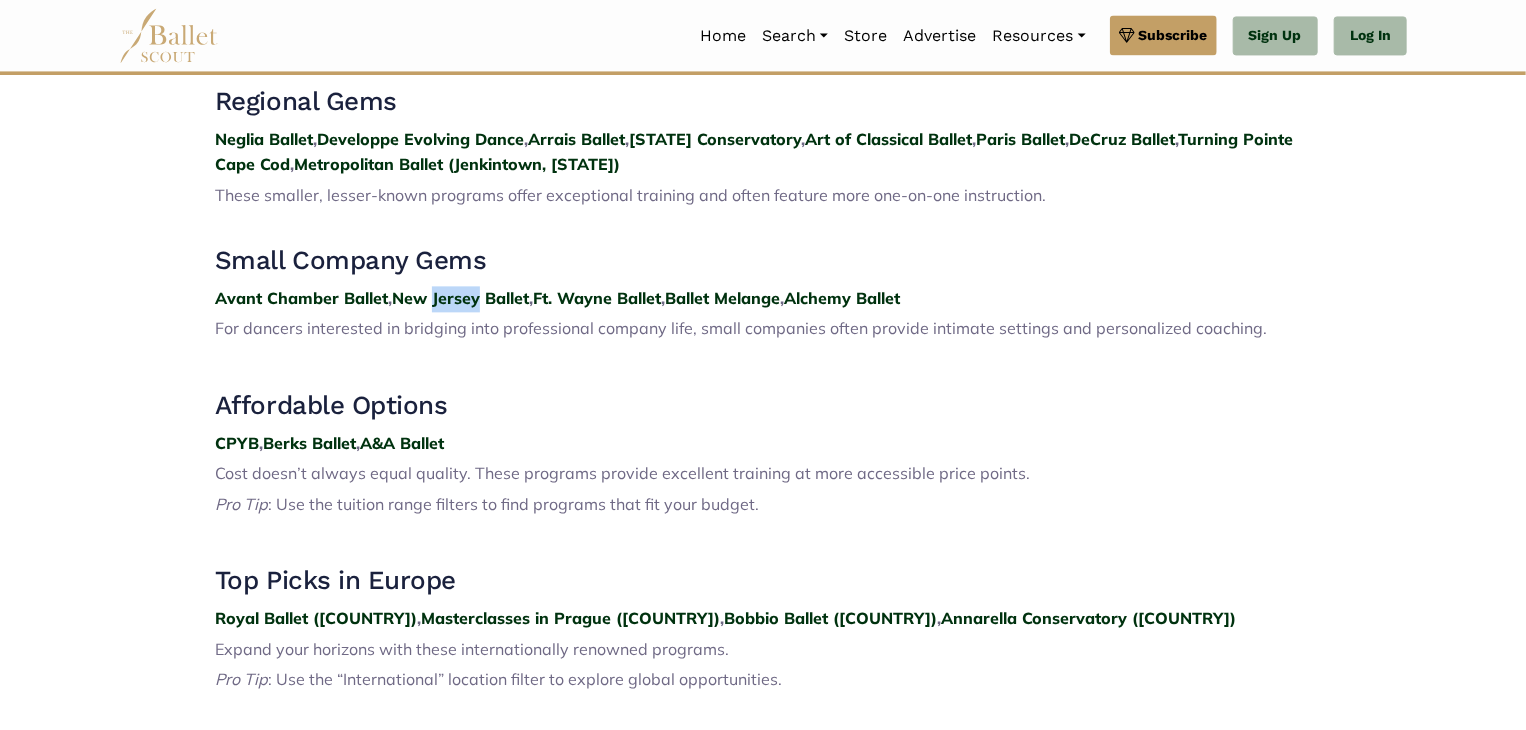 click on "Avant Chamber Ballet ,  New Jersey Ballet ,  Ft. Wayne Ballet ,  Ballet Melange ,  Alchemy Ballet" at bounding box center (763, 299) 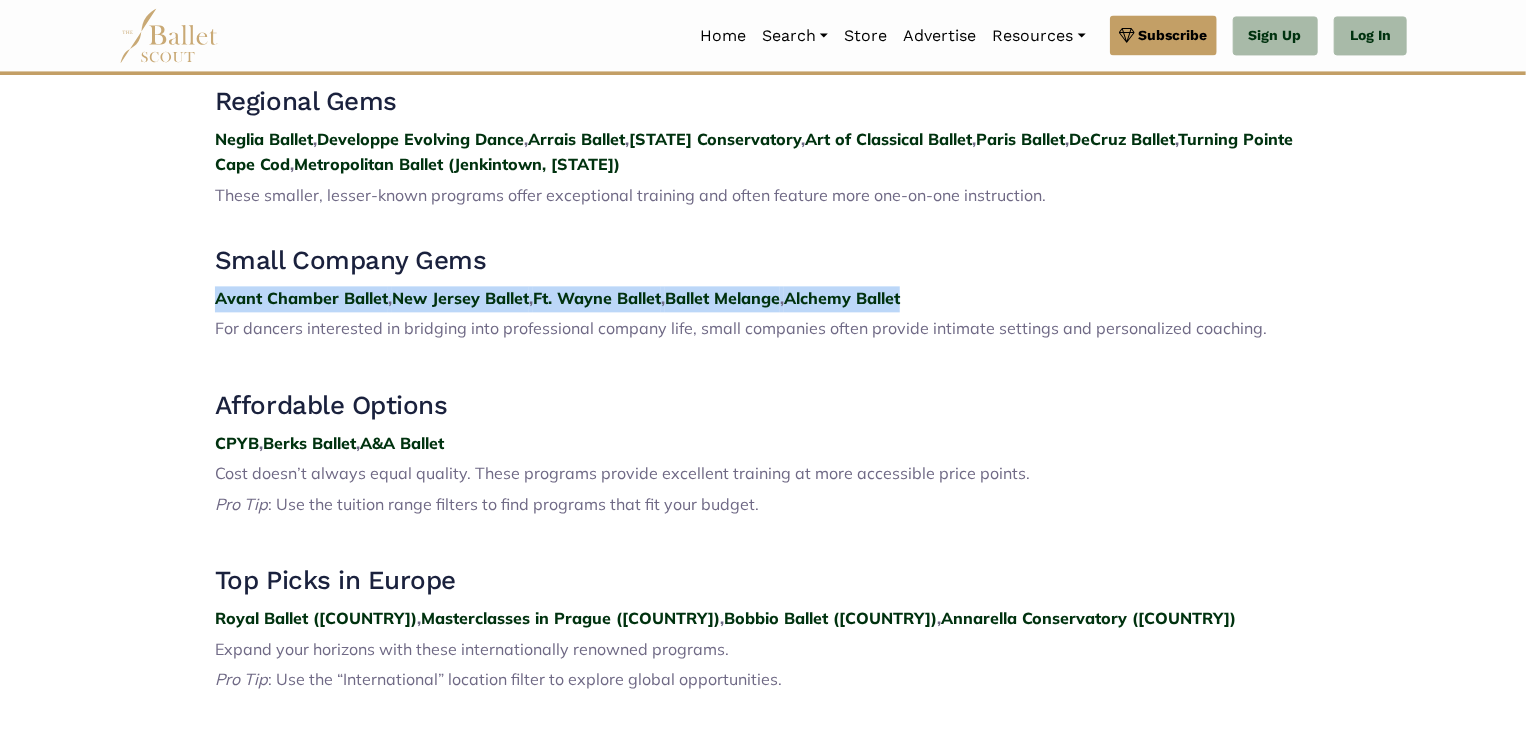 click on "Avant Chamber Ballet ,  New Jersey Ballet ,  Ft. Wayne Ballet ,  Ballet Melange ,  Alchemy Ballet" at bounding box center (763, 299) 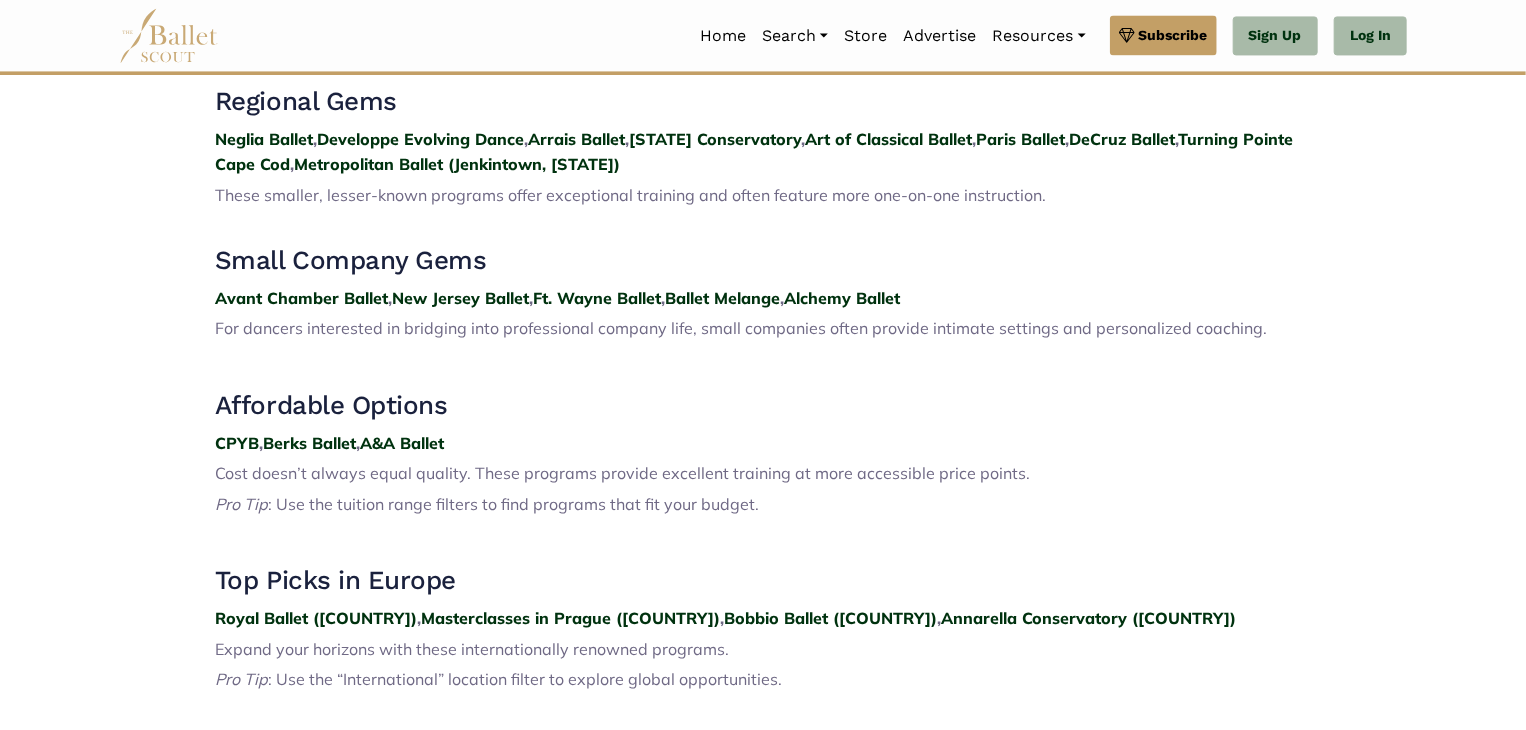 click on "Avant Chamber Ballet ,  New Jersey Ballet ,  Ft. Wayne Ballet ,  Ballet Melange ,  Alchemy Ballet" at bounding box center [763, 299] 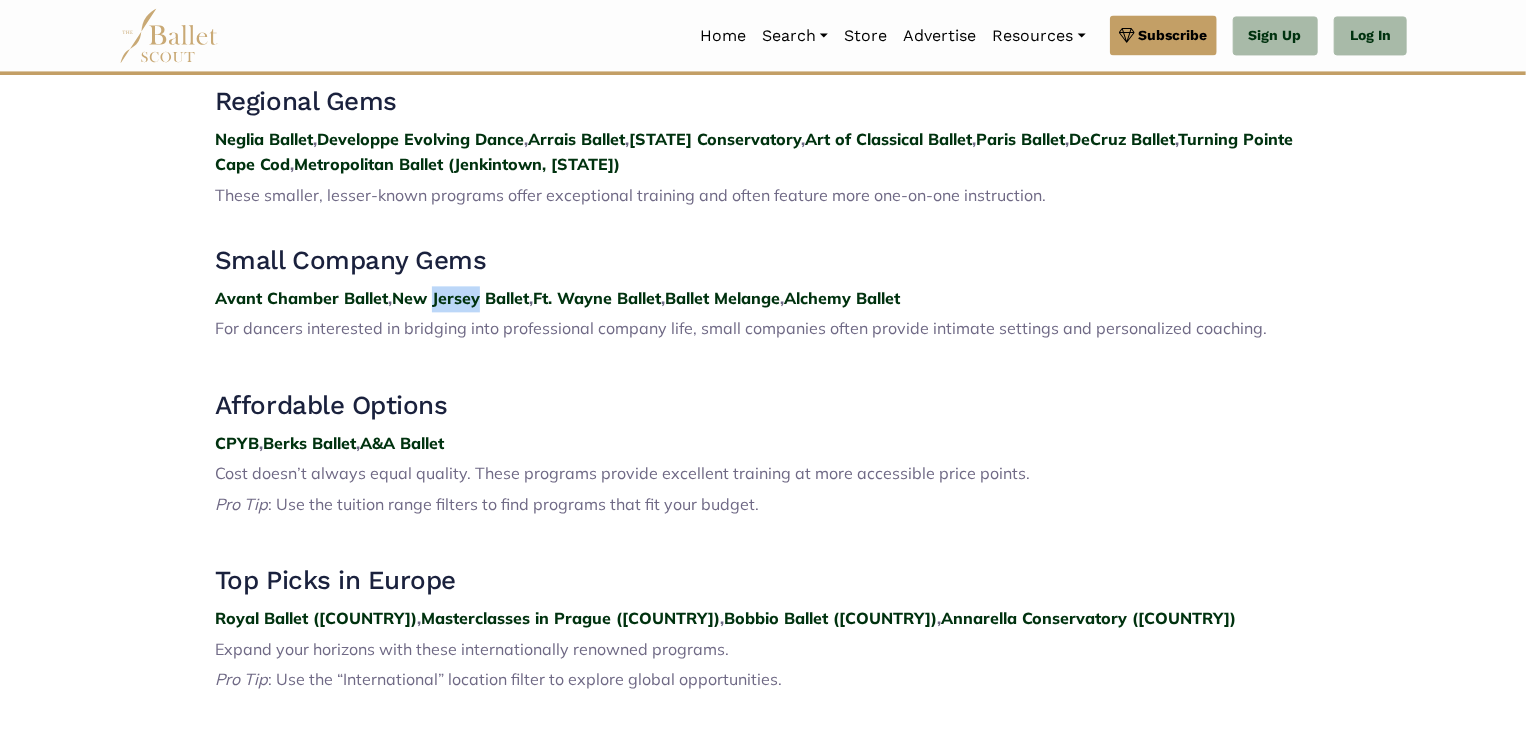 click on "Avant Chamber Ballet ,  New Jersey Ballet ,  Ft. Wayne Ballet ,  Ballet Melange ,  Alchemy Ballet" at bounding box center [763, 299] 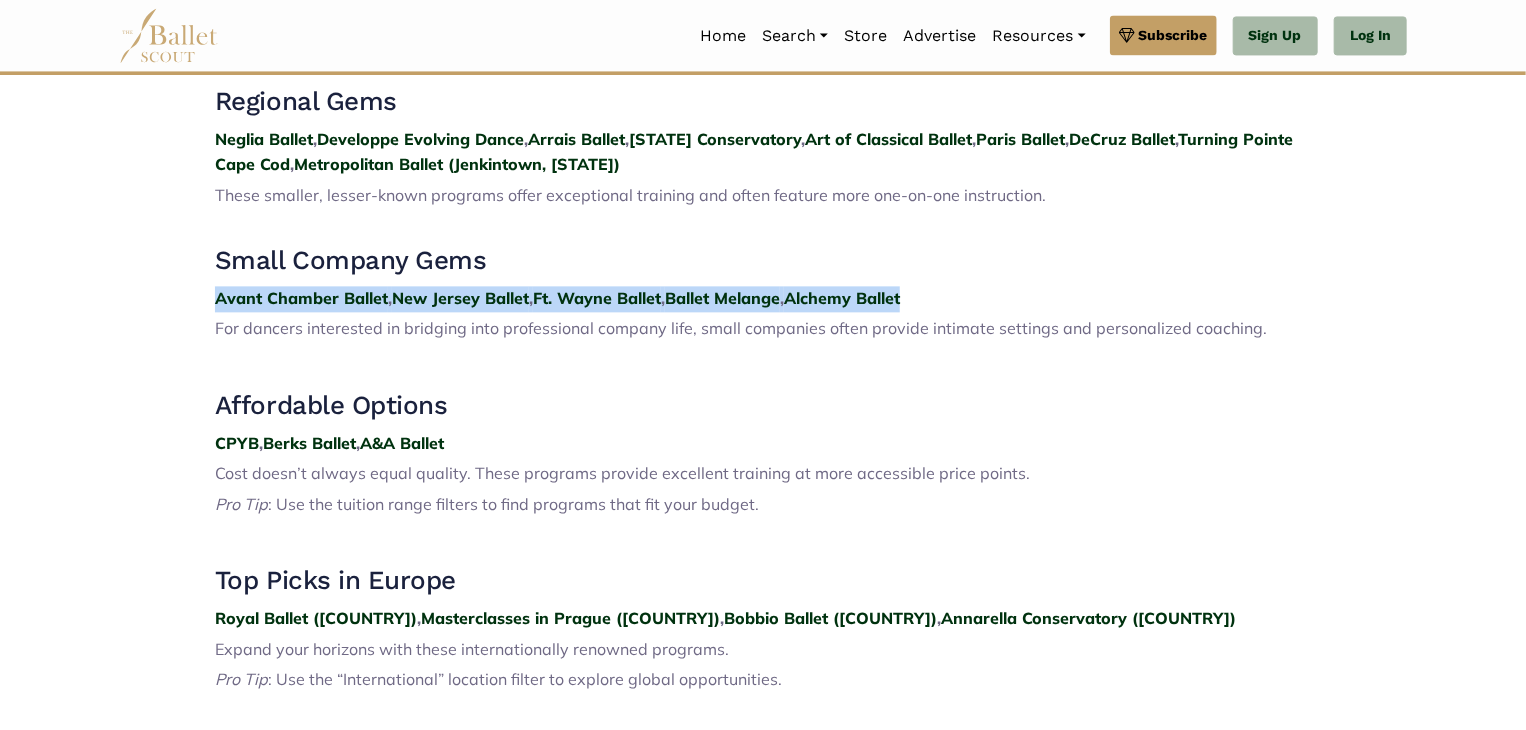 click on "Avant Chamber Ballet ,  New Jersey Ballet ,  Ft. Wayne Ballet ,  Ballet Melange ,  Alchemy Ballet" at bounding box center [763, 299] 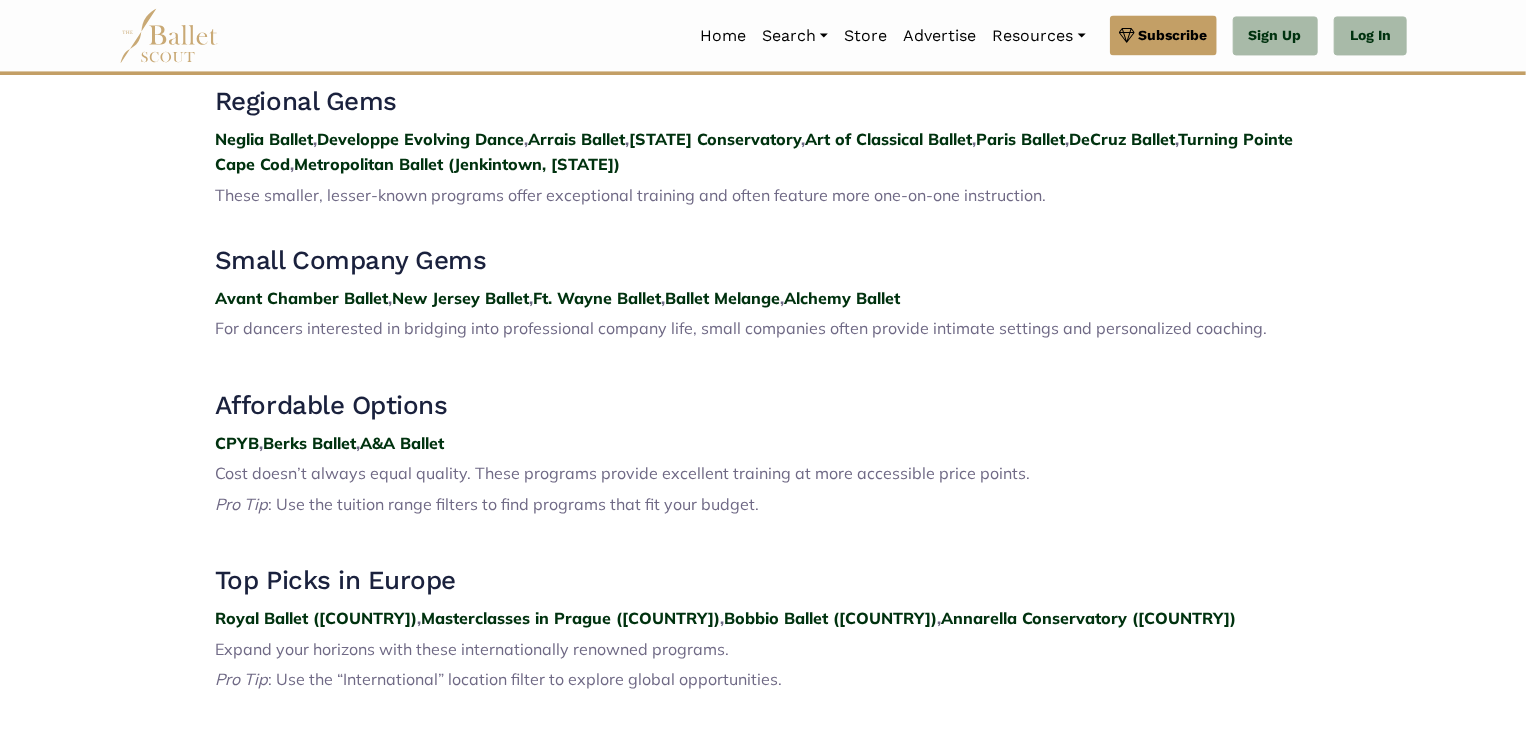 click on "Avant Chamber Ballet ,  New Jersey Ballet ,  Ft. Wayne Ballet ,  Ballet Melange ,  Alchemy Ballet" at bounding box center (763, 299) 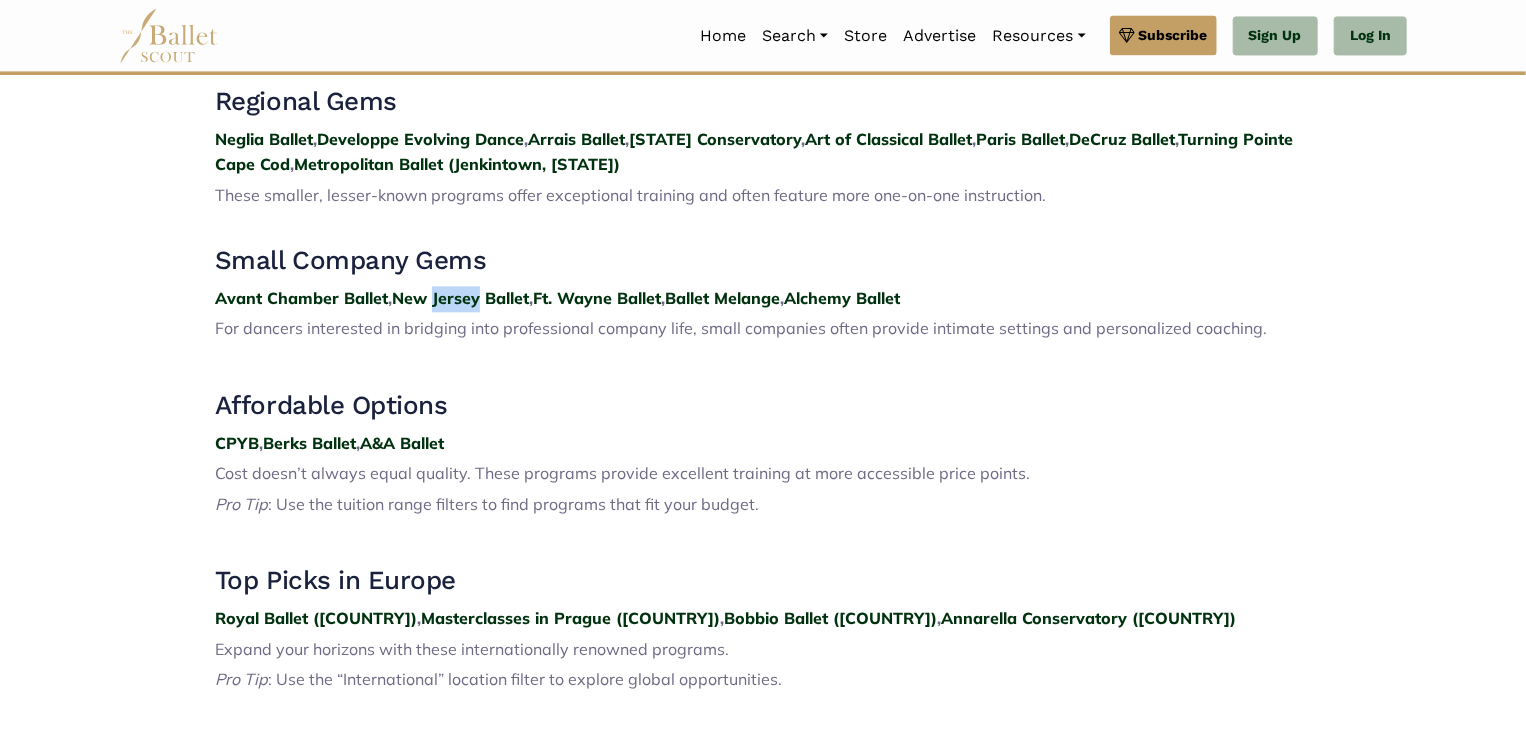 click on "Avant Chamber Ballet ,  New Jersey Ballet ,  Ft. Wayne Ballet ,  Ballet Melange ,  Alchemy Ballet" at bounding box center [763, 299] 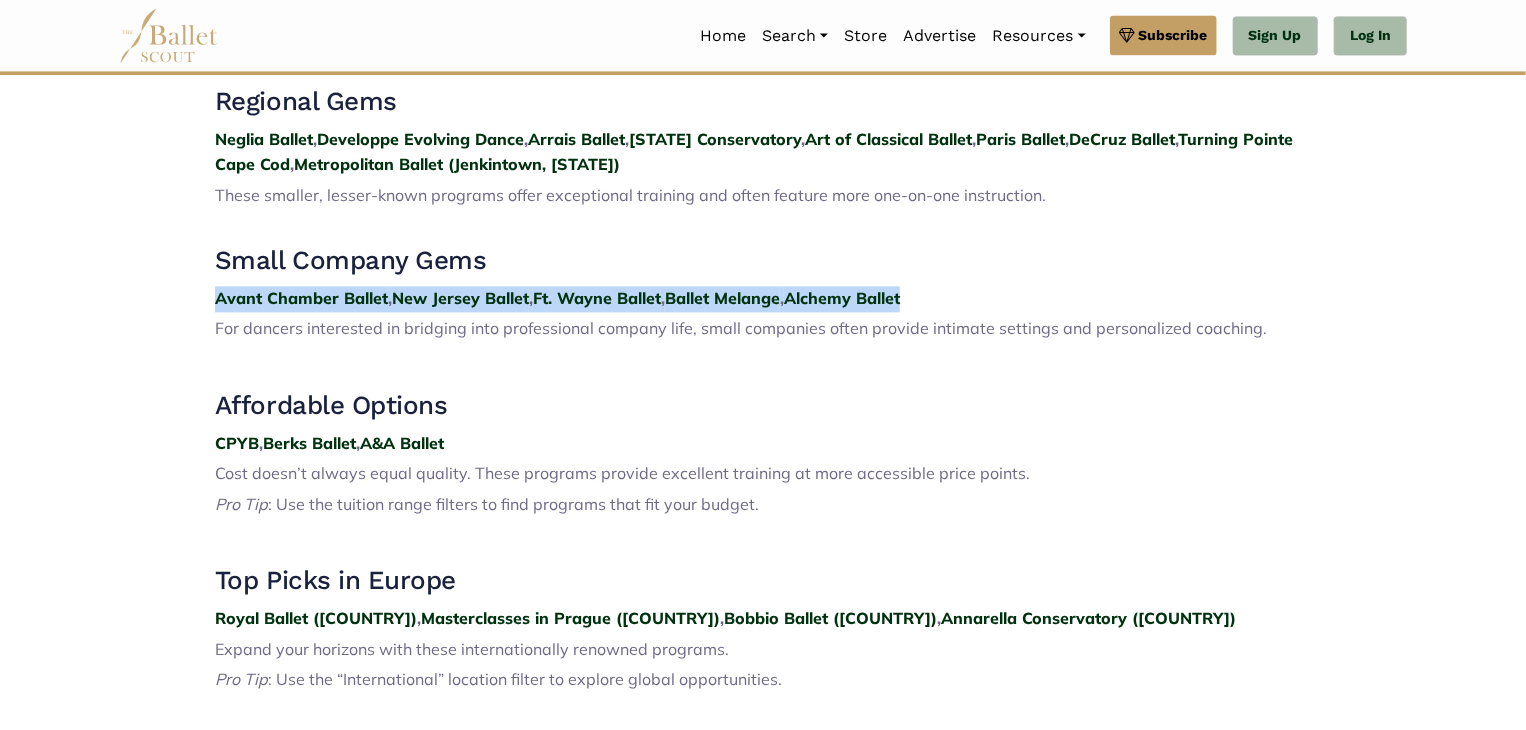 click on "Avant Chamber Ballet ,  New Jersey Ballet ,  Ft. Wayne Ballet ,  Ballet Melange ,  Alchemy Ballet" at bounding box center (763, 299) 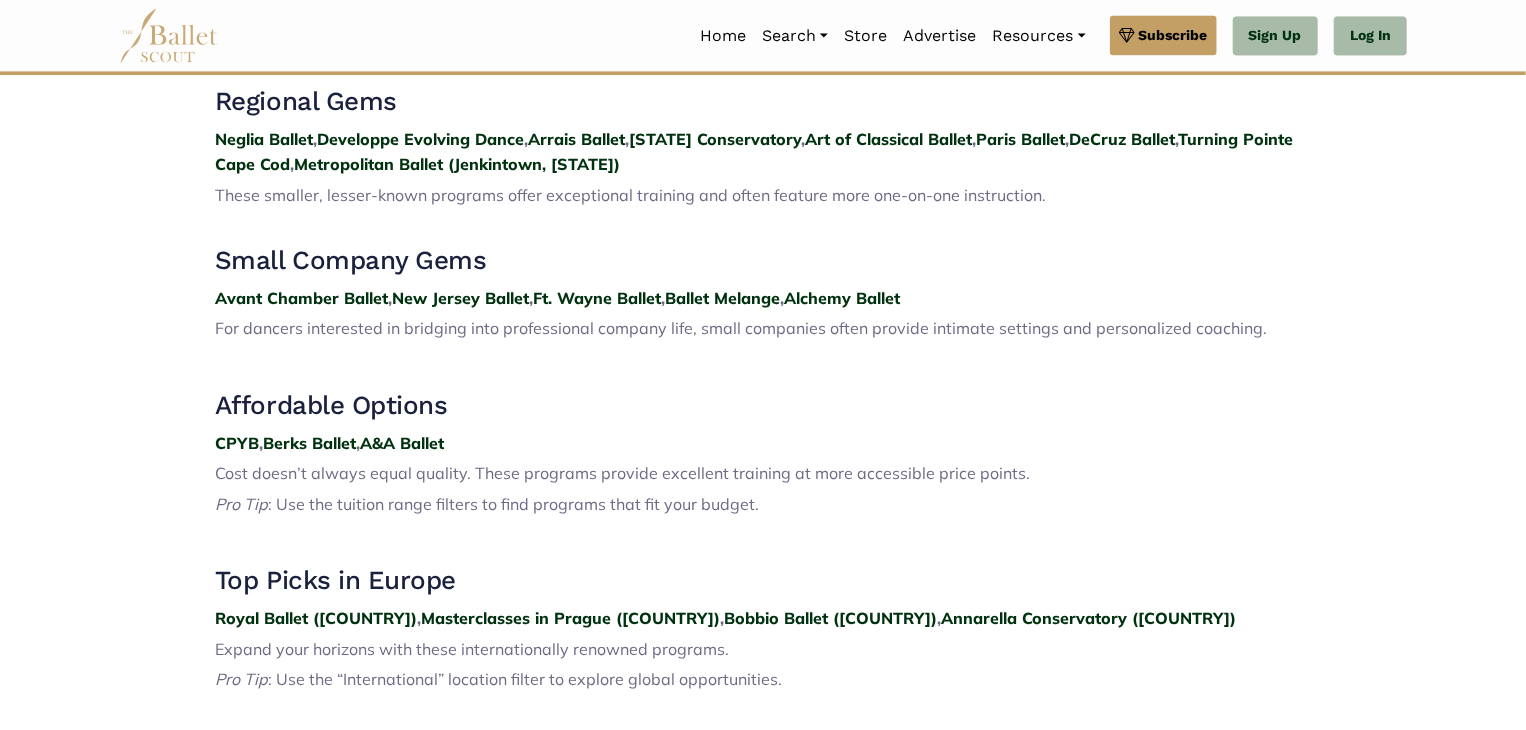 click on "Avant Chamber Ballet ,  New Jersey Ballet ,  Ft. Wayne Ballet ,  Ballet Melange ,  Alchemy Ballet" at bounding box center (763, 299) 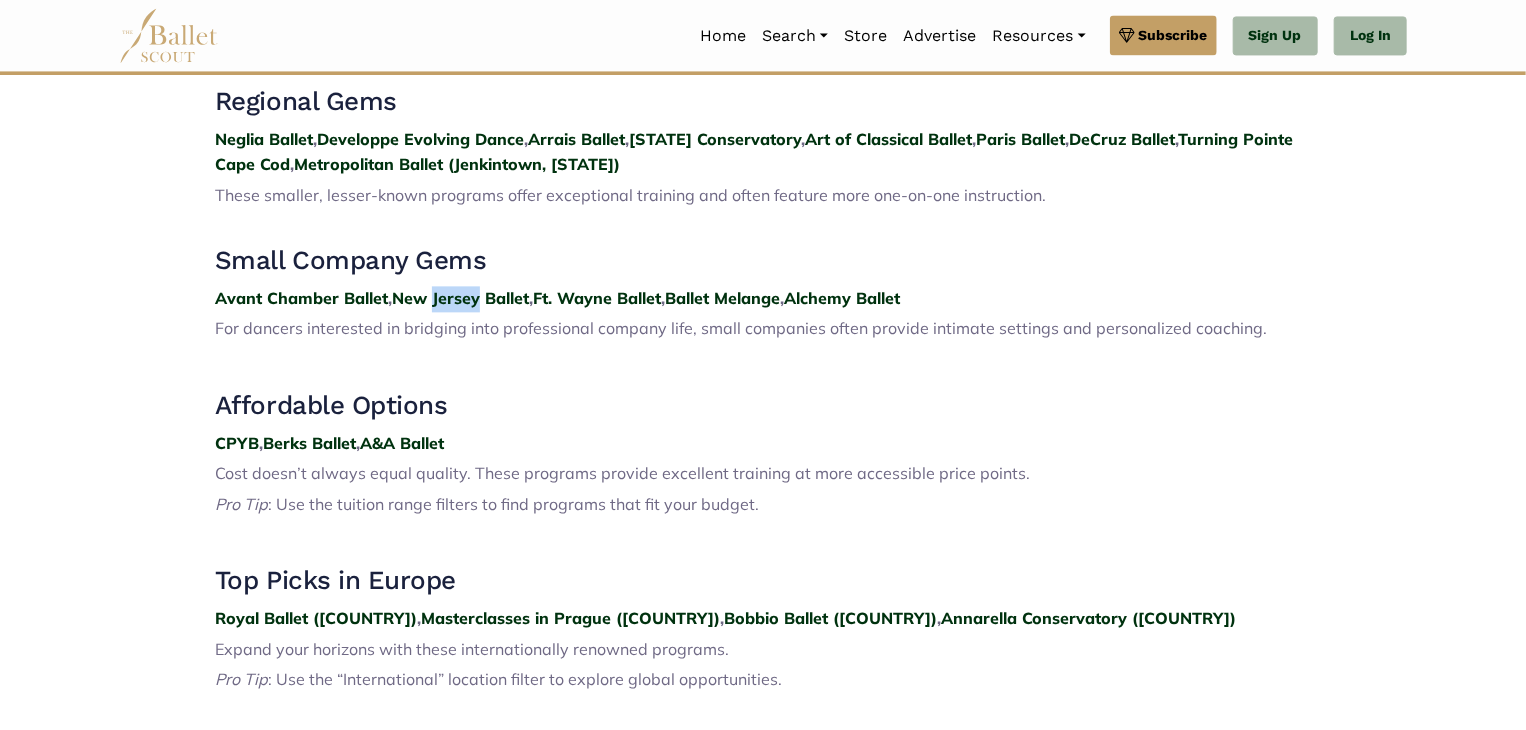 click on "Avant Chamber Ballet ,  New Jersey Ballet ,  Ft. Wayne Ballet ,  Ballet Melange ,  Alchemy Ballet" at bounding box center [763, 299] 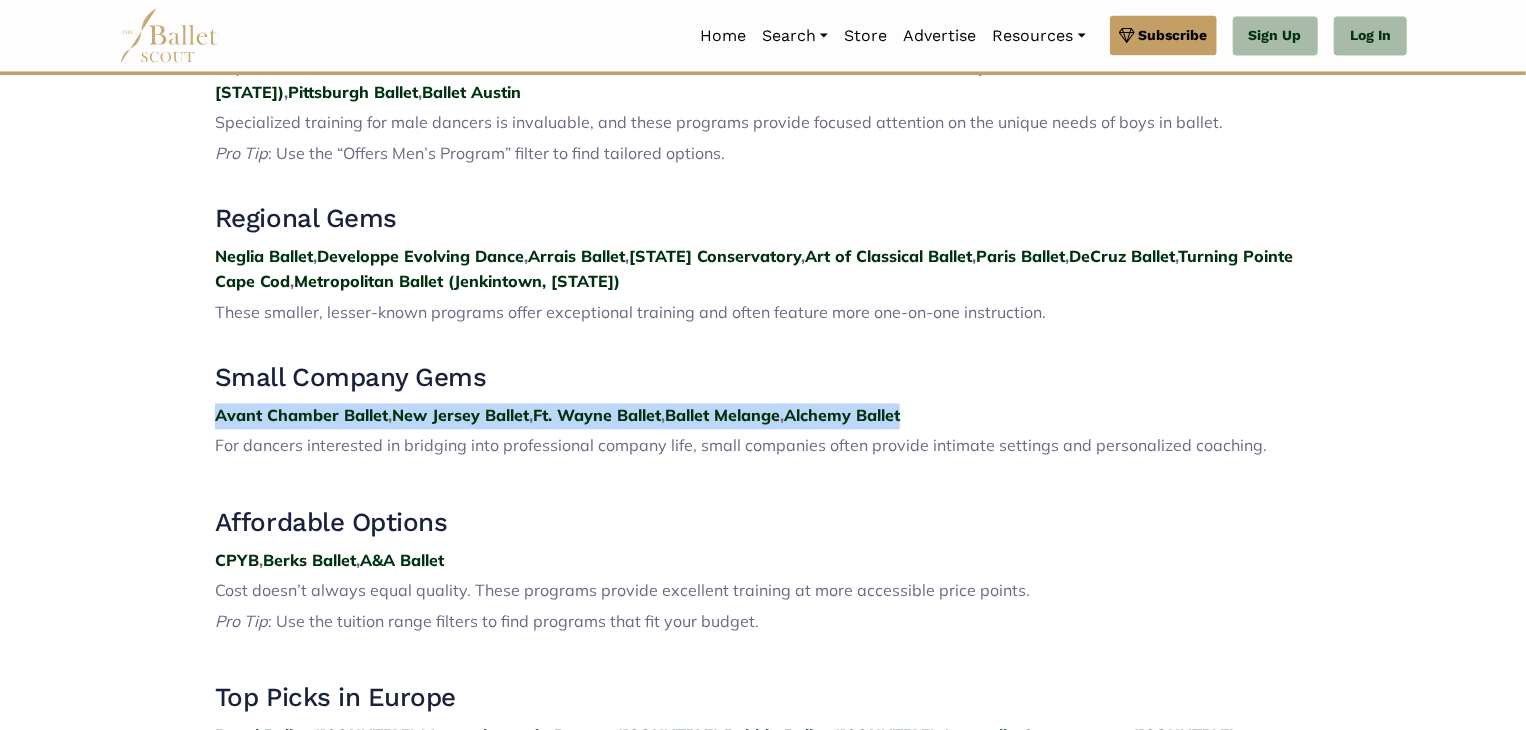 scroll, scrollTop: 2028, scrollLeft: 0, axis: vertical 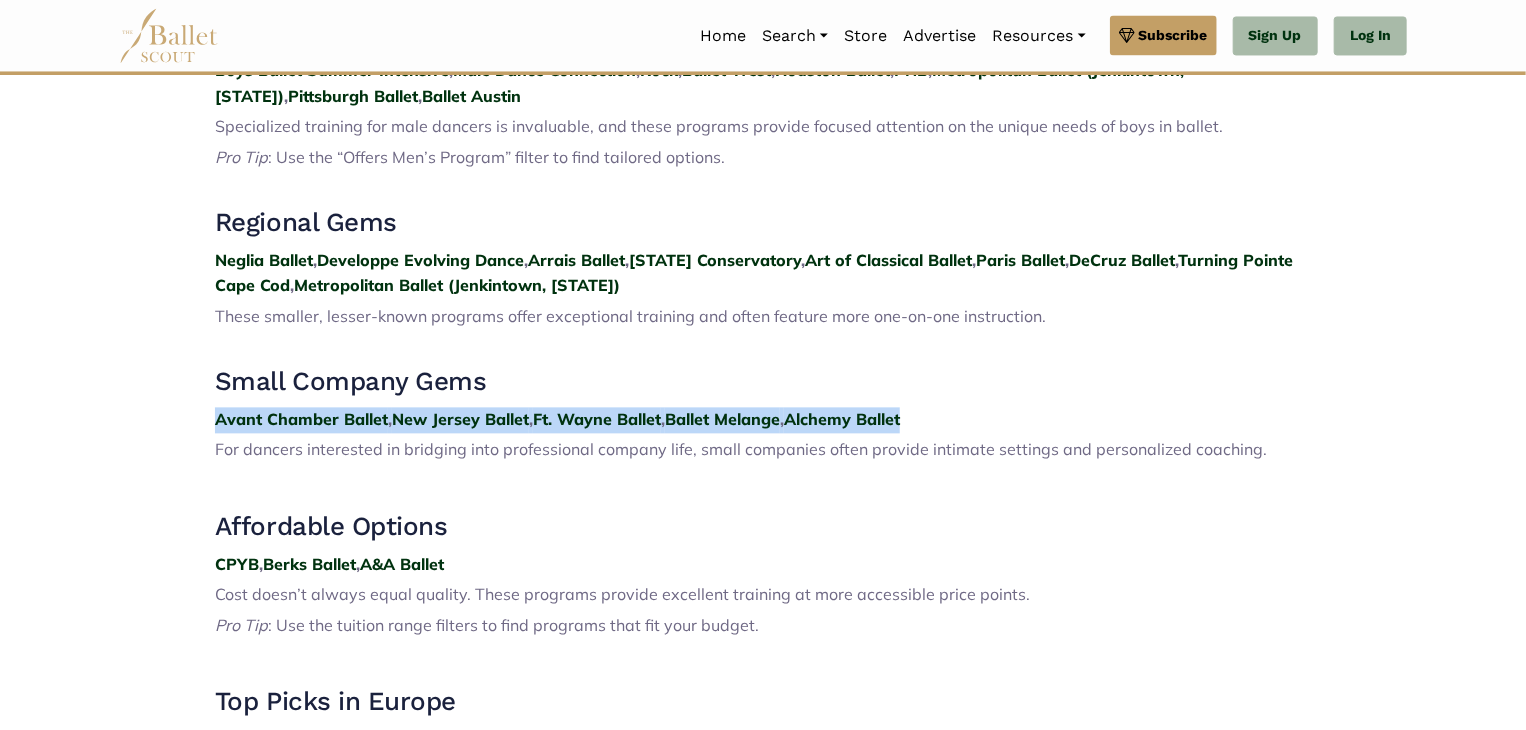 click on "These smaller, lesser-known programs offer exceptional training and often feature more one-on-one instruction." at bounding box center (630, 316) 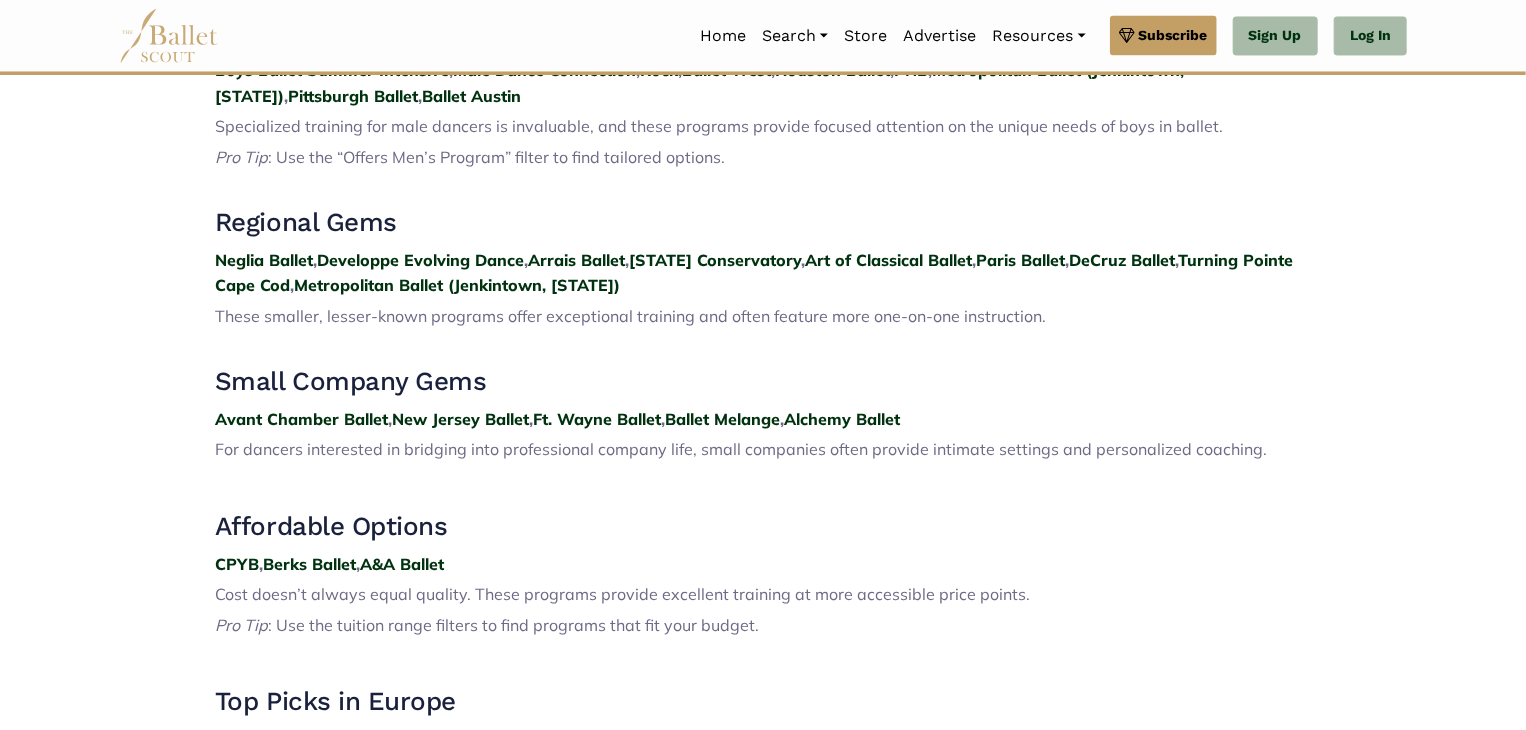 click on "These smaller, lesser-known programs offer exceptional training and often feature more one-on-one instruction." at bounding box center [630, 316] 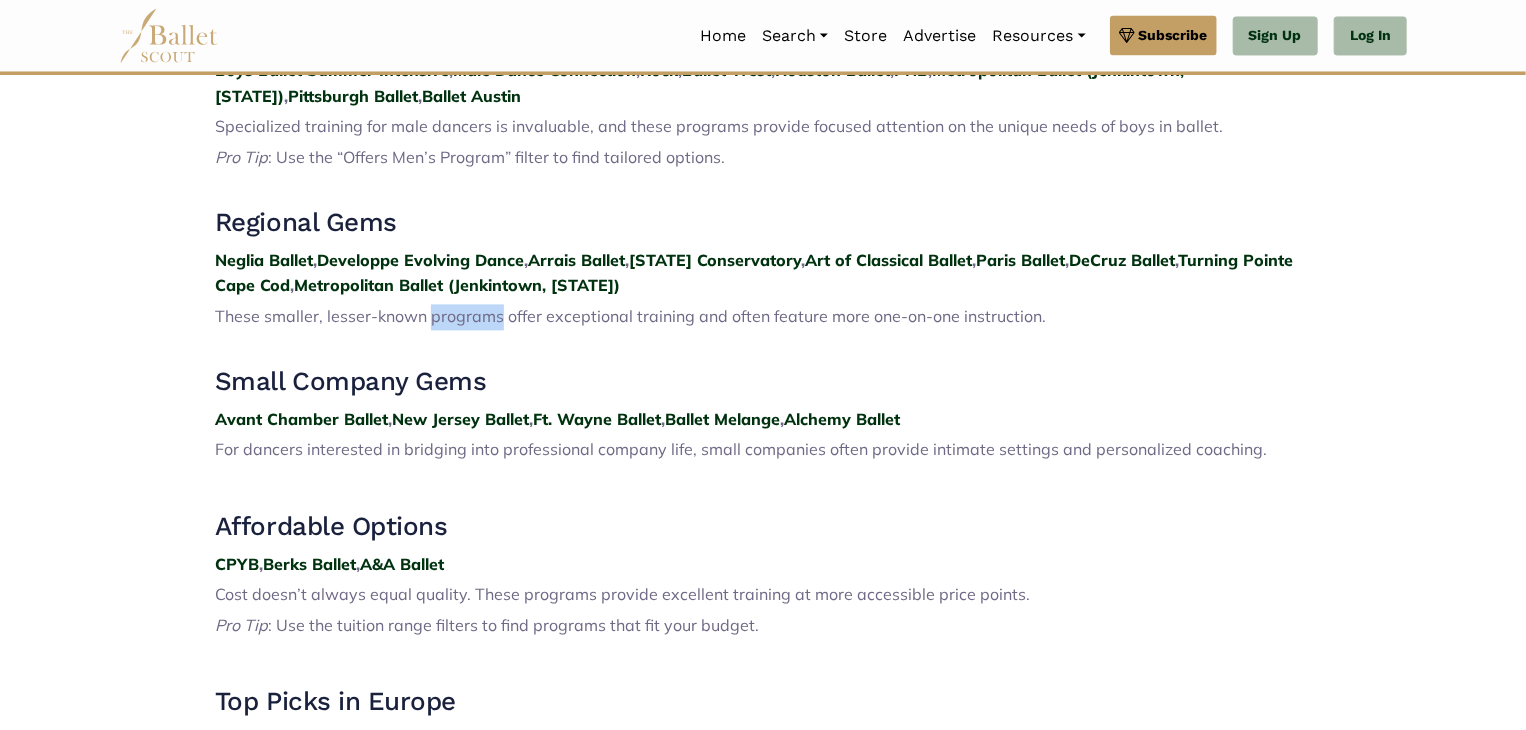 click on "These smaller, lesser-known programs offer exceptional training and often feature more one-on-one instruction." at bounding box center [630, 316] 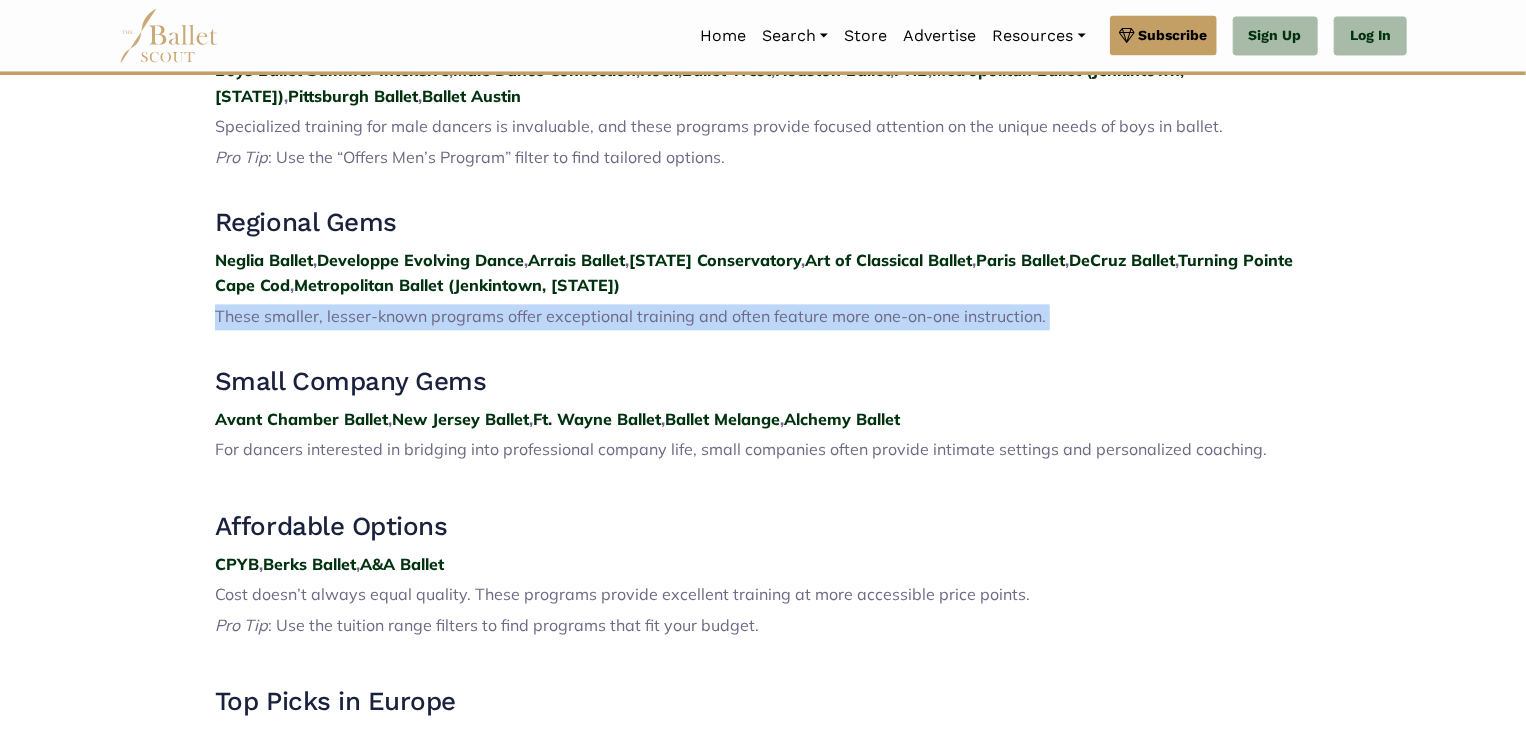 click on "These smaller, lesser-known programs offer exceptional training and often feature more one-on-one instruction." at bounding box center (630, 316) 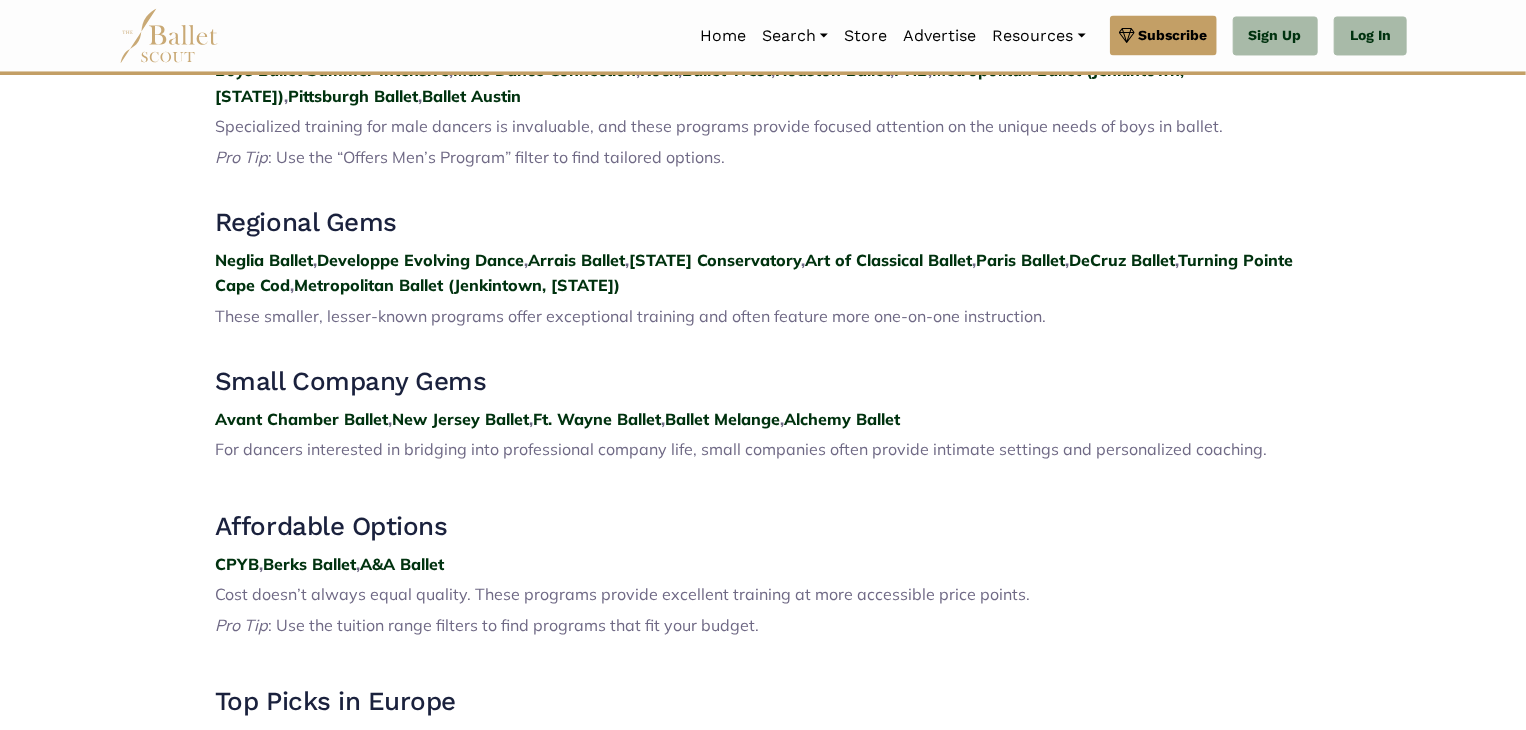 click on "These smaller, lesser-known programs offer exceptional training and often feature more one-on-one instruction." at bounding box center [630, 316] 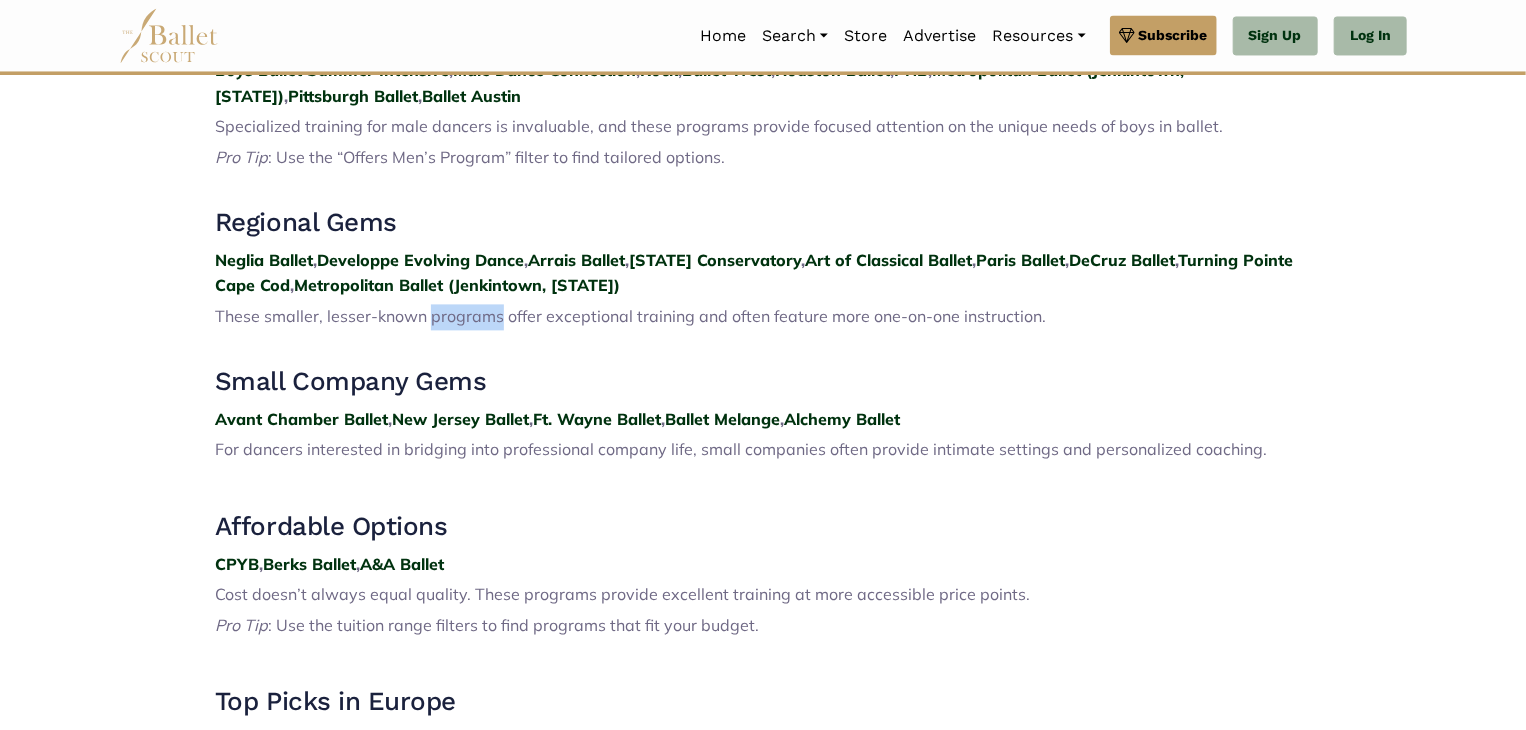 click on "These smaller, lesser-known programs offer exceptional training and often feature more one-on-one instruction." at bounding box center (630, 316) 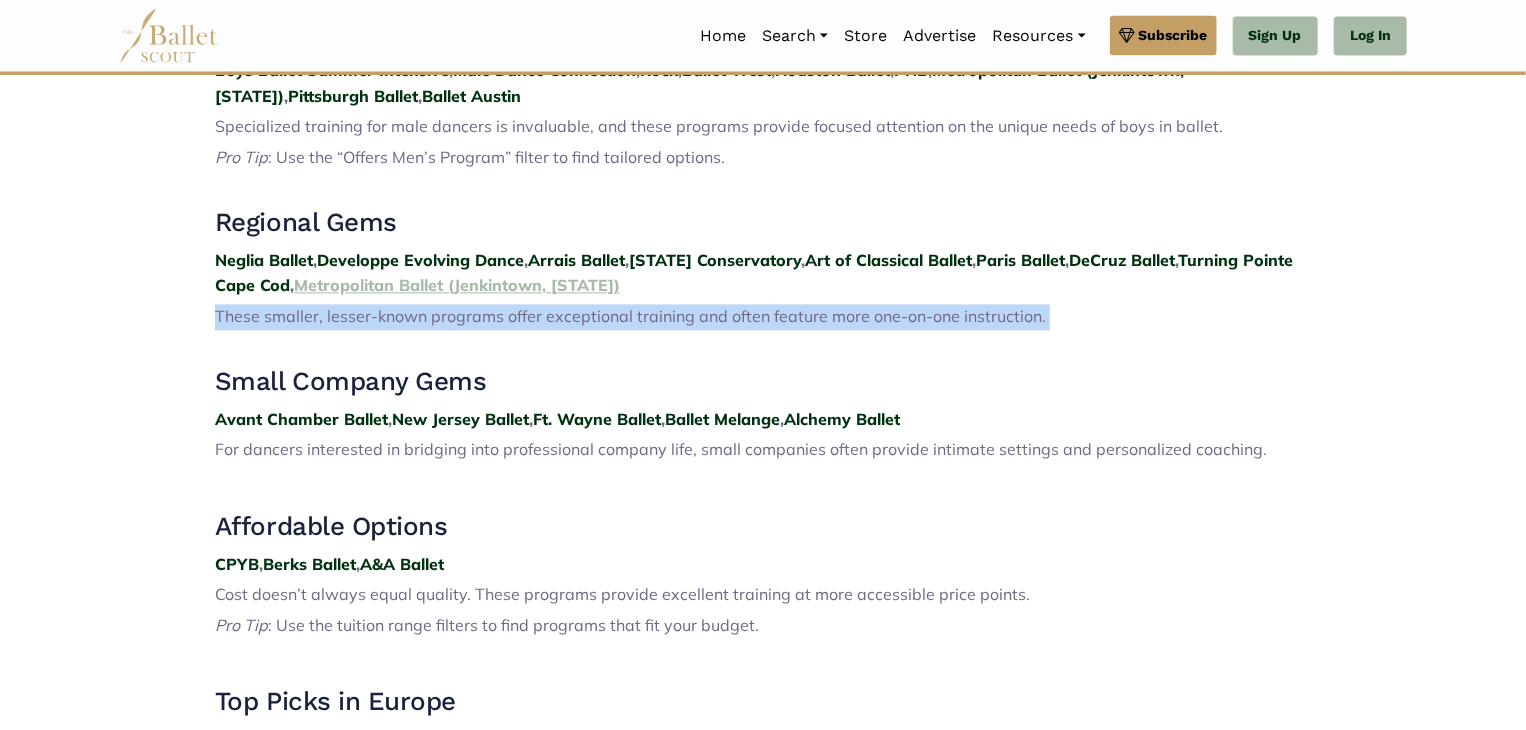 click on "Metropolitan Ballet (Jenkintown, PA)" at bounding box center (457, 285) 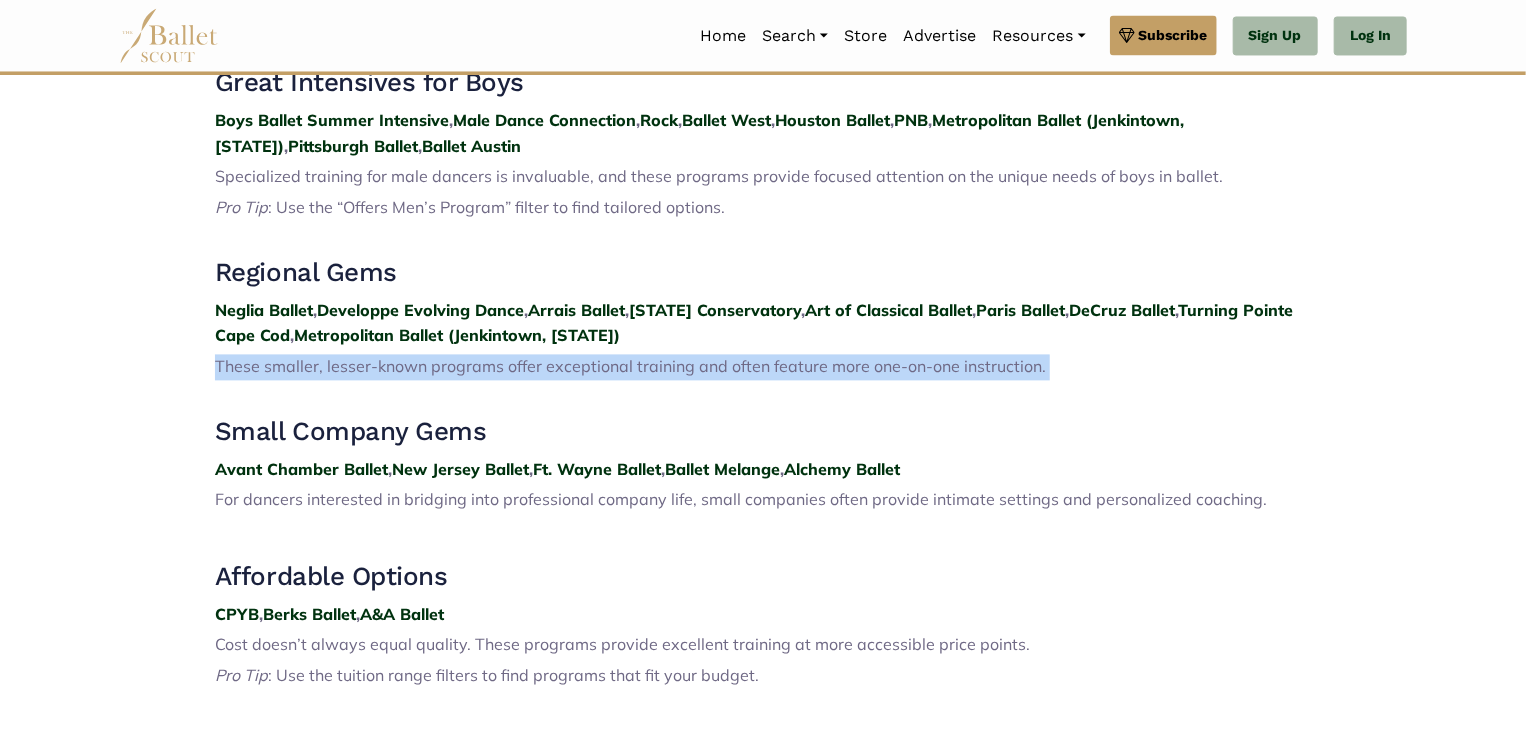 scroll, scrollTop: 1976, scrollLeft: 0, axis: vertical 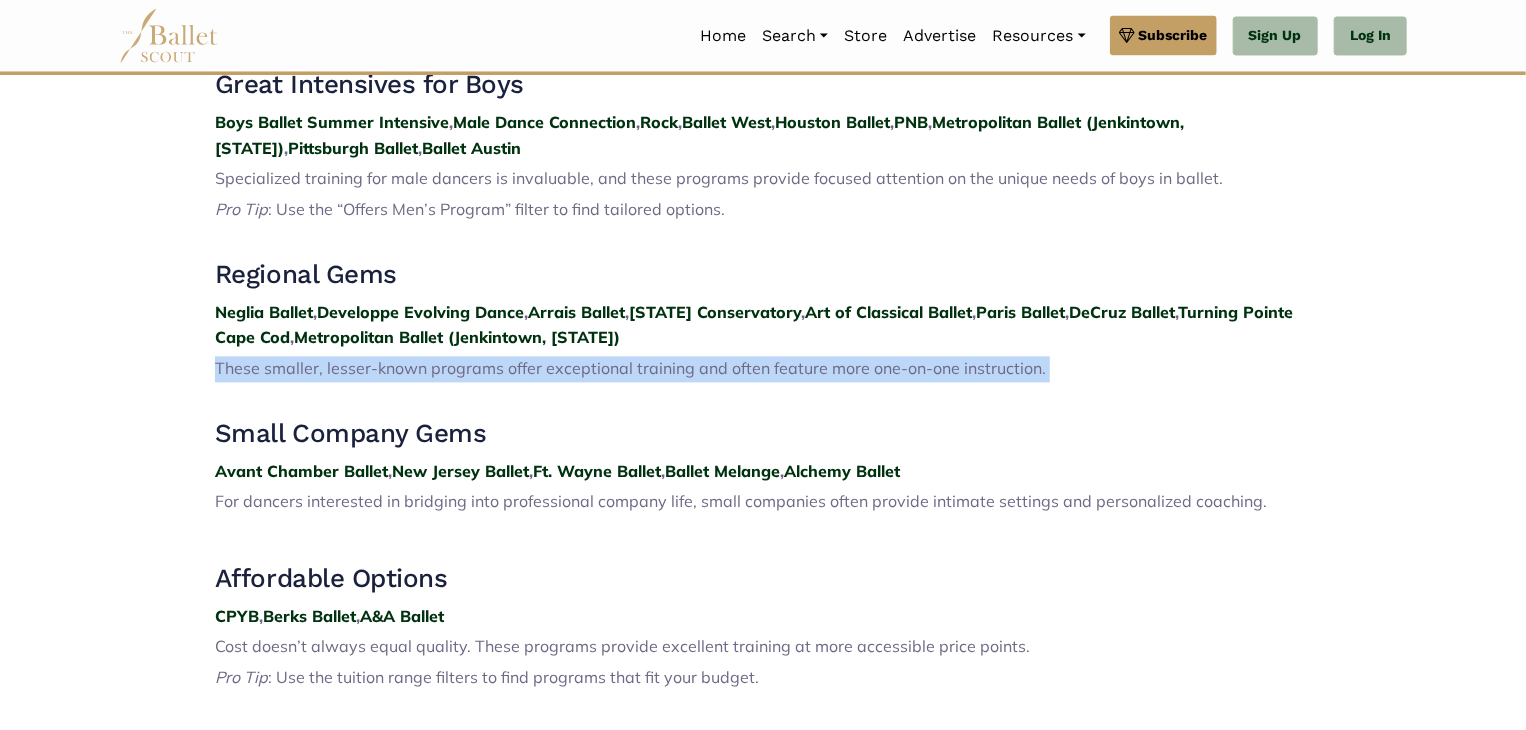 click on "2025 Summer Intensive Top Picks: A Guide to Finding the Perfect Program for Your Ballet Journey
Summer intensives are a vital part of any dancer’s growth, offering opportunities to refine technique, explore new styles, and connect with peers and professionals. Whether you're aiming for a prestigious school, looking for your first summer away, or exploring programs tailored to your unique goals, there’s something out there for everyone. Here are BalletScout’s top picks across a range of categories, plus tips on how to use filters on our site to find the right fit for you.
Hardest Intensives to Get Into
SAB ,  PNB ,  Canada’s National Ballet School ,  Chautauqua ,  SFB ,  Houston ,  Miami ,  Harid ,  Royal Ballet
These are the gold standard in summer intensives—highly competitive and immensely rewarding. Add them to your list, but don’t be discouraged if it doesn’t work out. There are countless incredible programs that offer excellent training and opportunities.
Pro Tip" at bounding box center [763, 66] 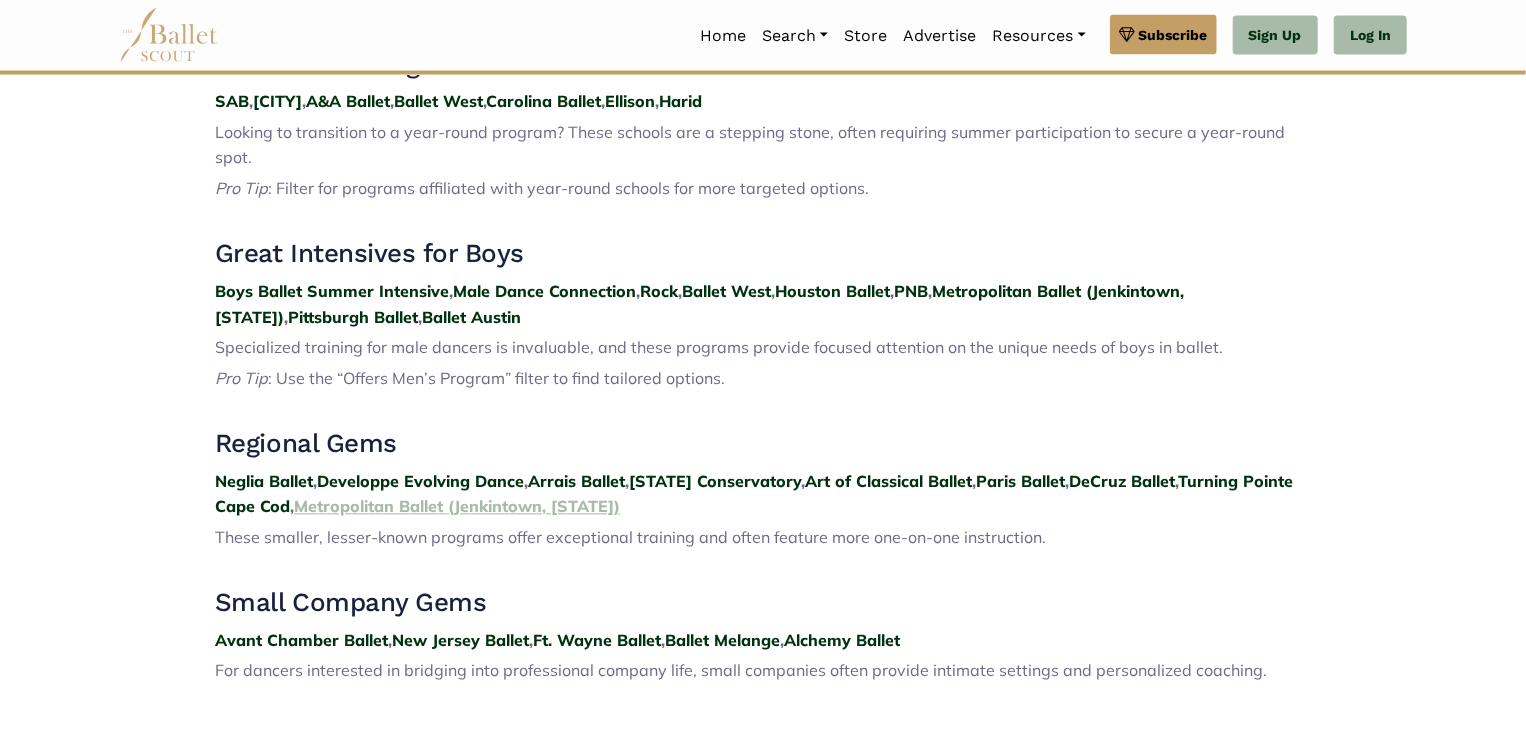 scroll, scrollTop: 1774, scrollLeft: 0, axis: vertical 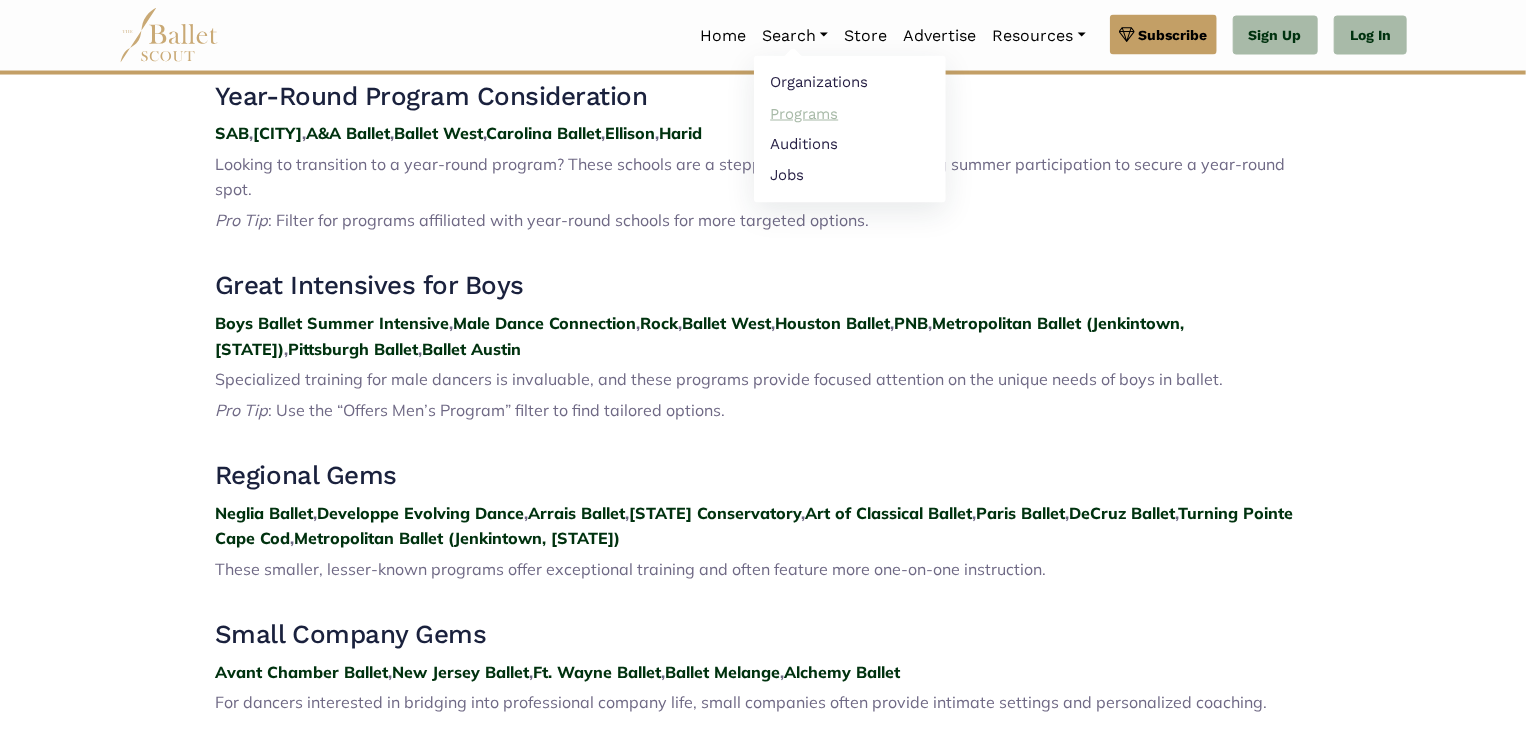 click on "Programs" at bounding box center (850, 113) 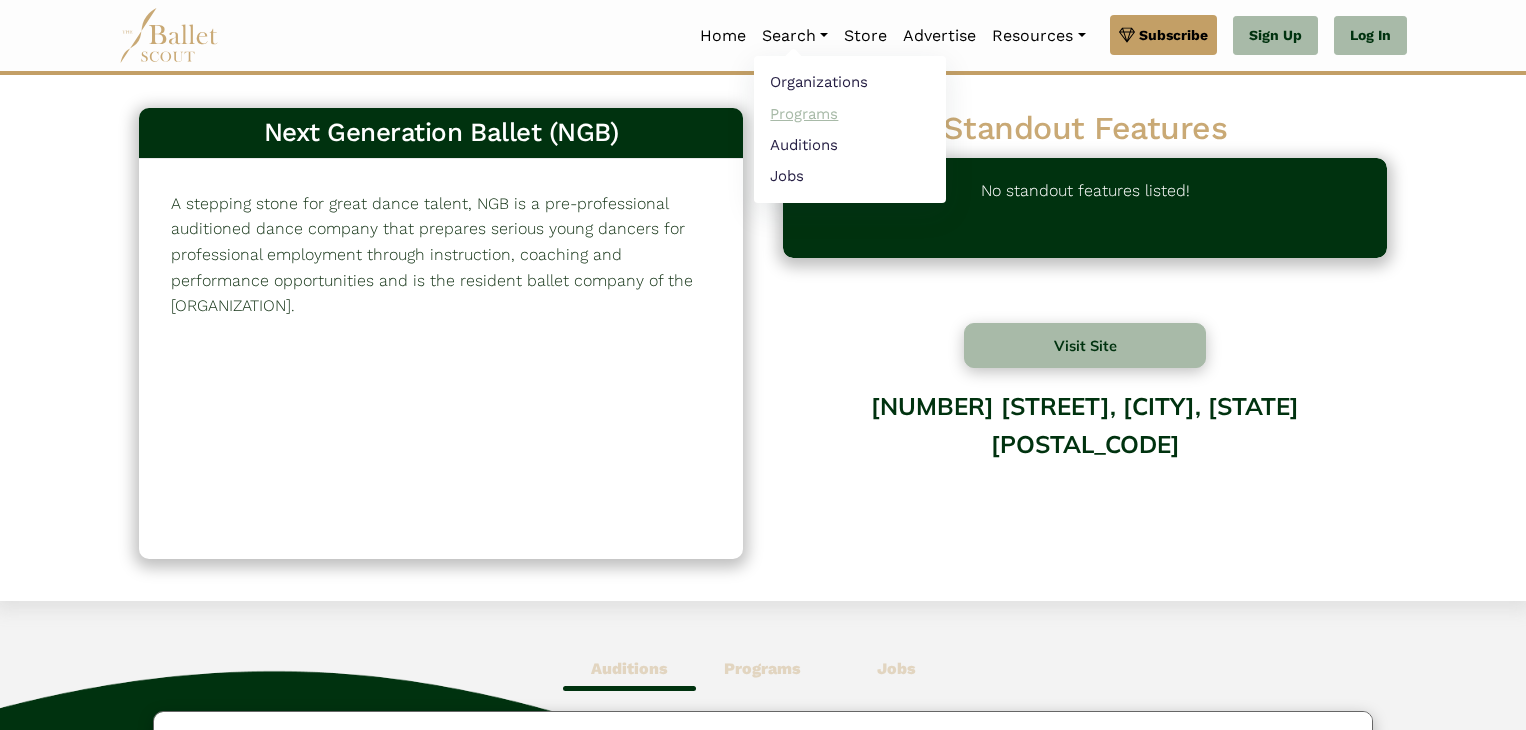 scroll, scrollTop: 0, scrollLeft: 0, axis: both 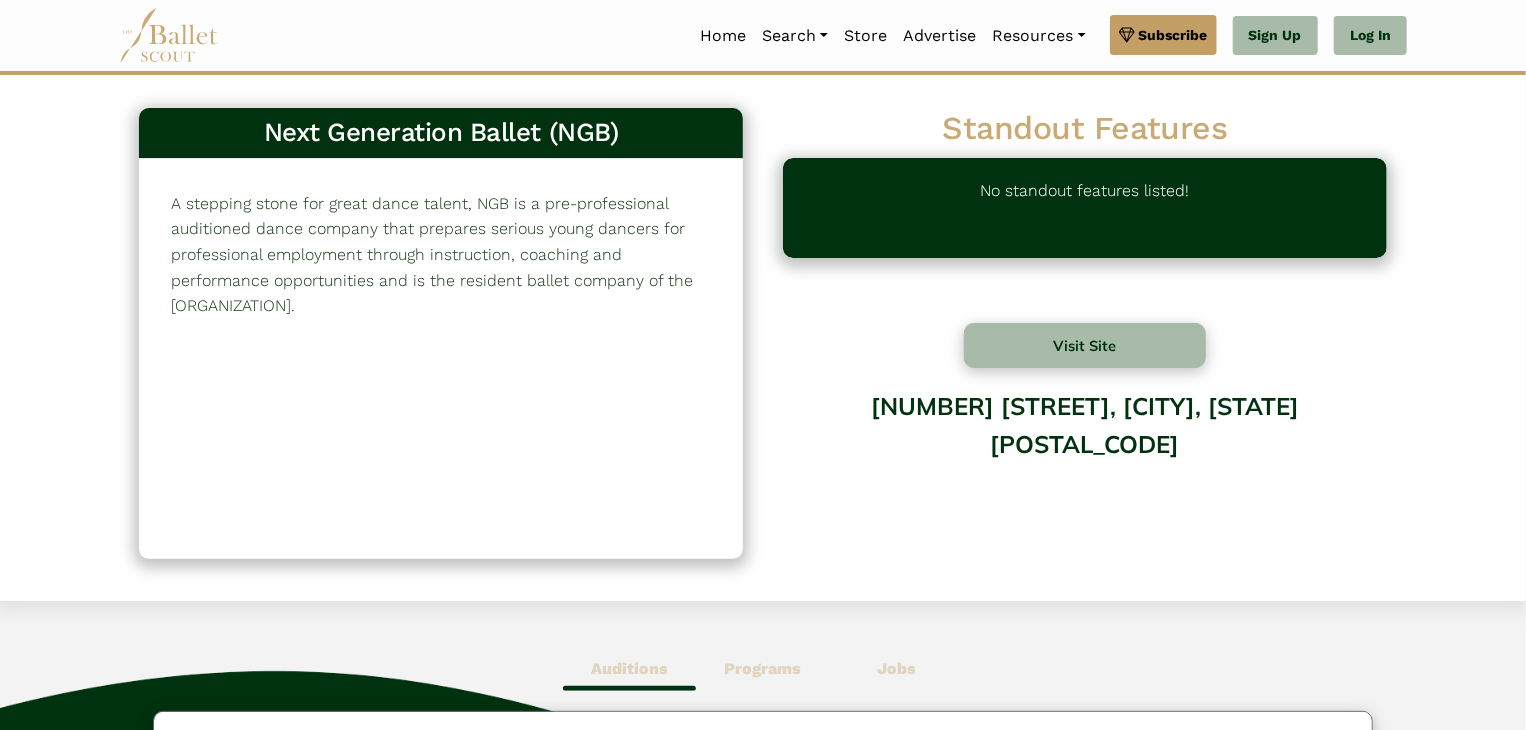 click on "A stepping stone for great dance talent, NGB is a pre-professional auditioned dance company that prepares serious young dancers for professional employment through instruction, coaching and performance opportunities and is the resident ballet company of the Straz Center." at bounding box center (441, 255) 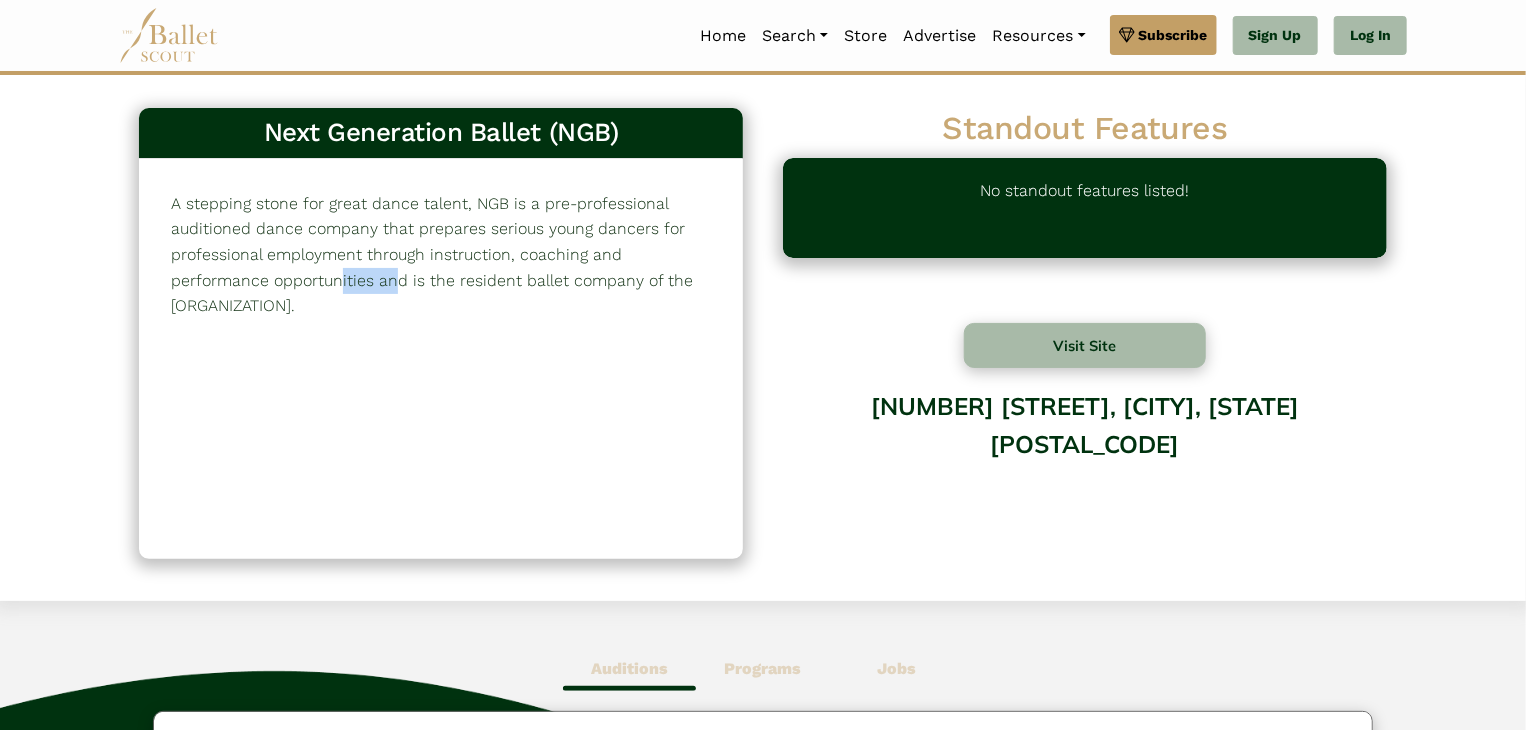 click on "A stepping stone for great dance talent, NGB is a pre-professional auditioned dance company that prepares serious young dancers for professional employment through instruction, coaching and performance opportunities and is the resident ballet company of the Straz Center." at bounding box center (441, 255) 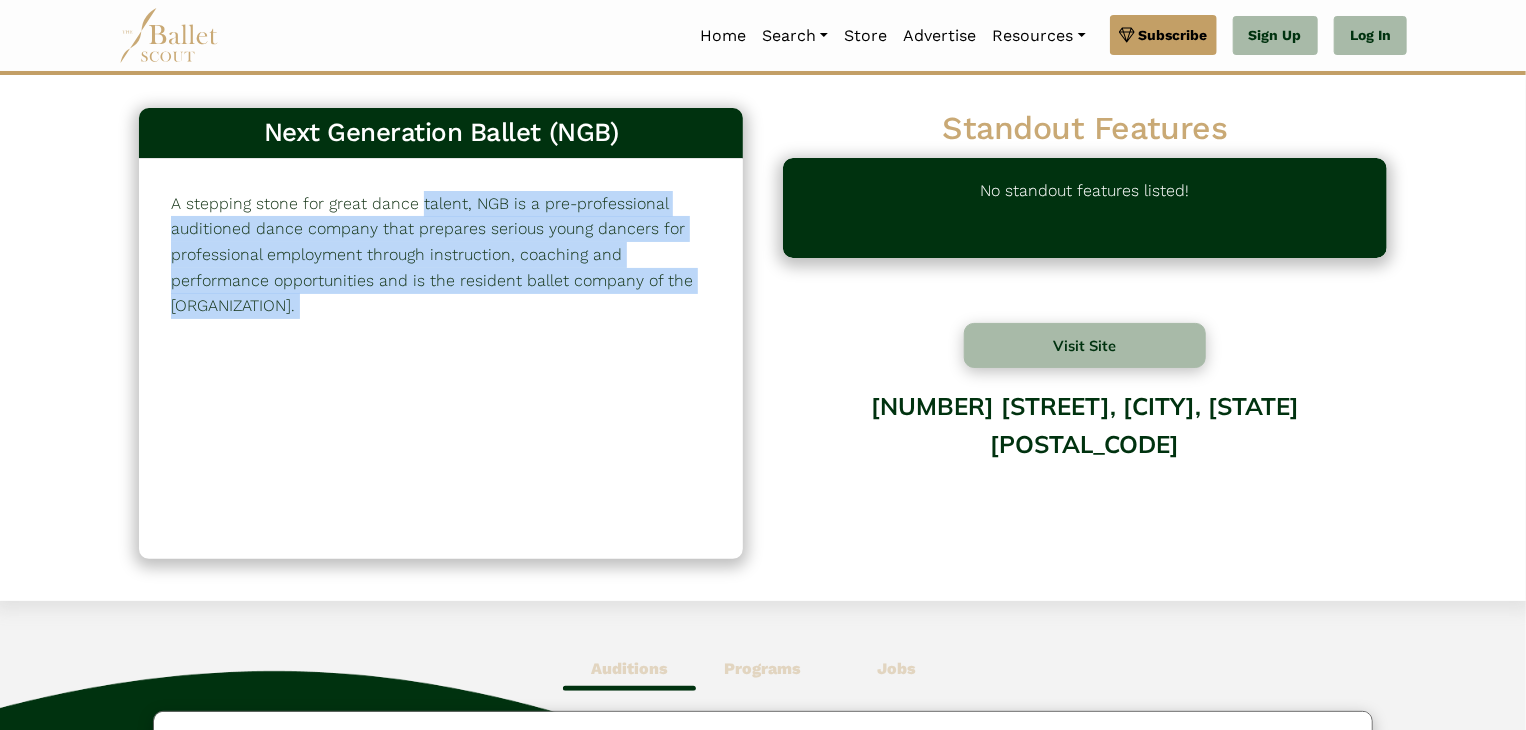 click on "A stepping stone for great dance talent, NGB is a pre-professional auditioned dance company that prepares serious young dancers for professional employment through instruction, coaching and performance opportunities and is the resident ballet company of the Straz Center." at bounding box center [441, 255] 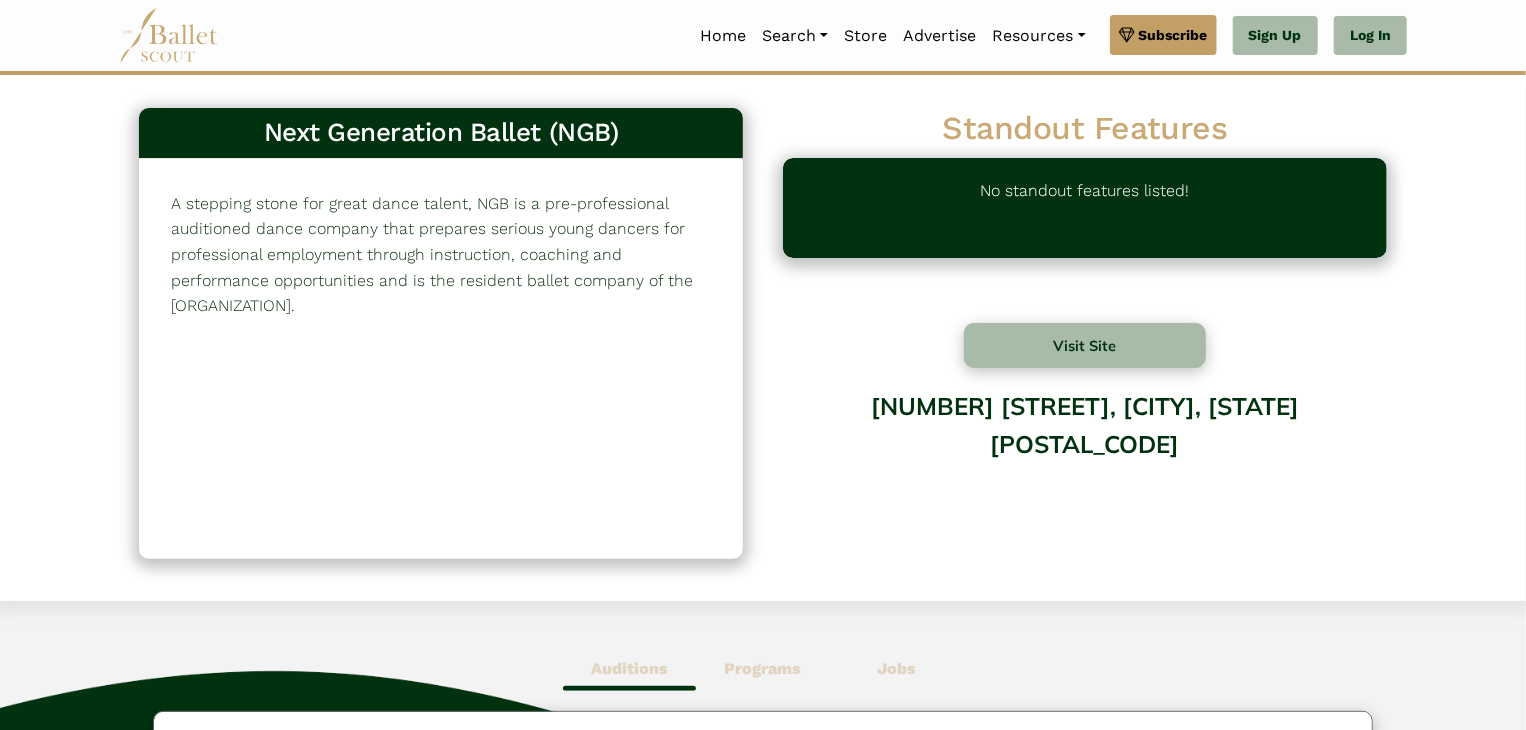 click on "A stepping stone for great dance talent, NGB is a pre-professional auditioned dance company that prepares serious young dancers for professional employment through instruction, coaching and performance opportunities and is the resident ballet company of the Straz Center." at bounding box center [441, 255] 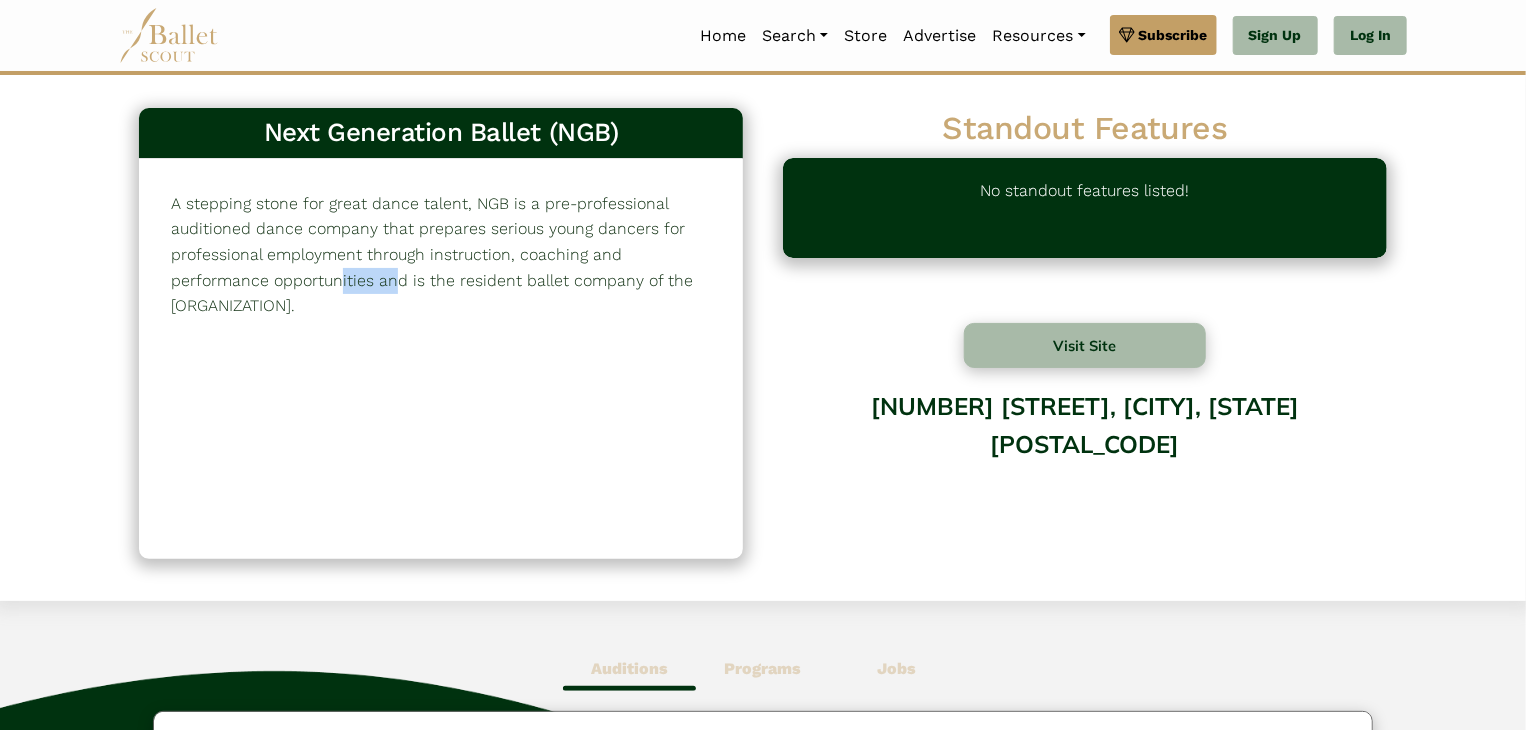 click on "A stepping stone for great dance talent, NGB is a pre-professional auditioned dance company that prepares serious young dancers for professional employment through instruction, coaching and performance opportunities and is the resident ballet company of the Straz Center." at bounding box center [441, 255] 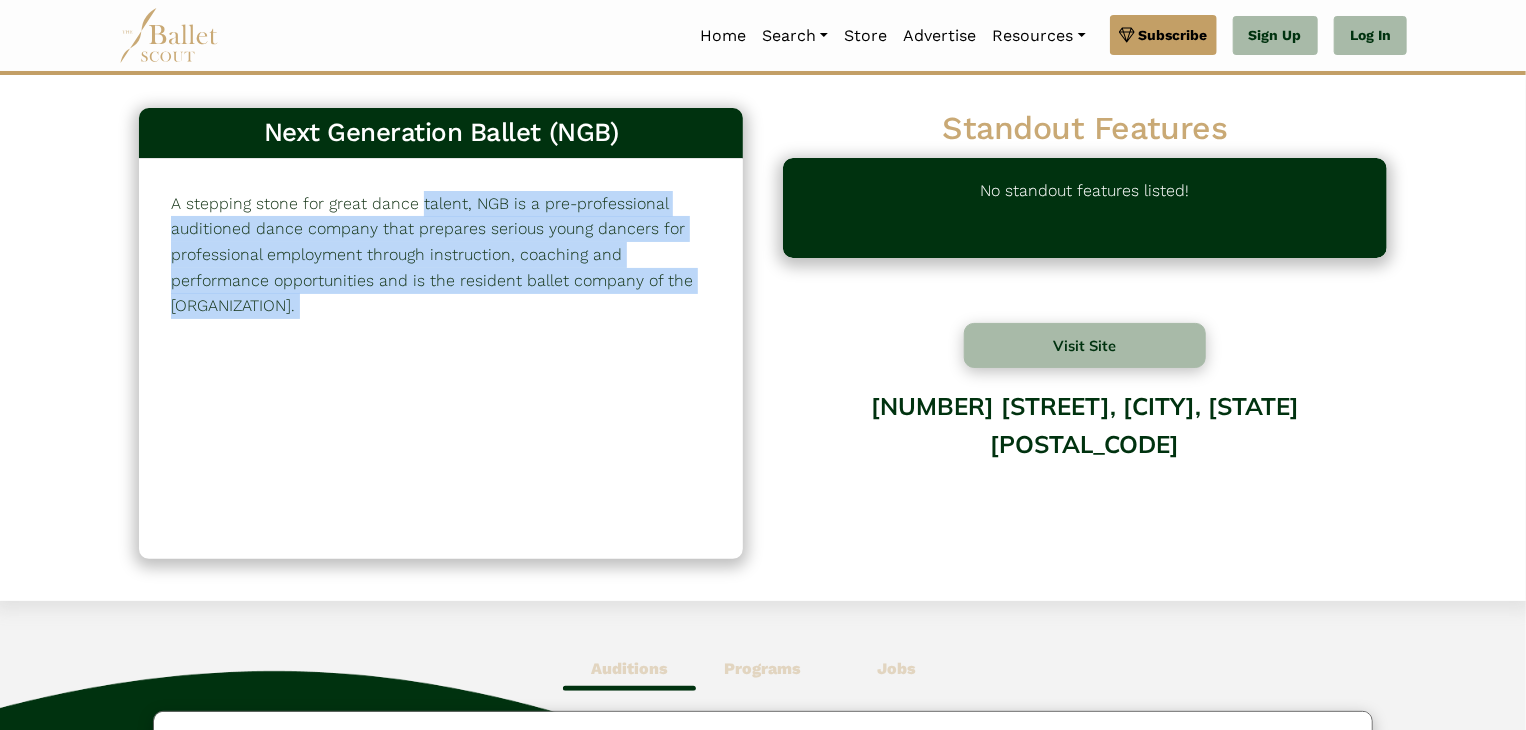 click on "A stepping stone for great dance talent, NGB is a pre-professional auditioned dance company that prepares serious young dancers for professional employment through instruction, coaching and performance opportunities and is the resident ballet company of the Straz Center." at bounding box center (441, 255) 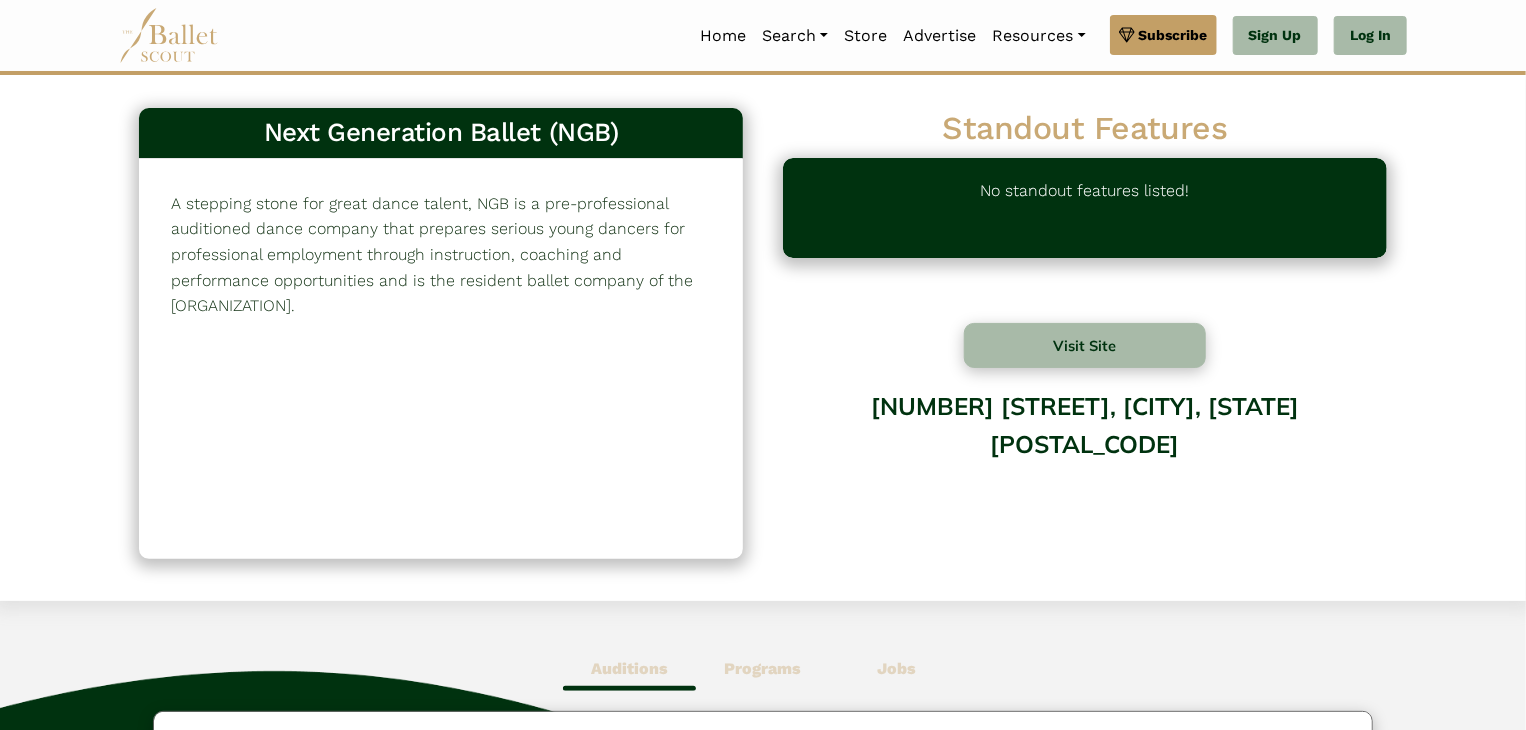 click on "A stepping stone for great dance talent, NGB is a pre-professional auditioned dance company that prepares serious young dancers for professional employment through instruction, coaching and performance opportunities and is the resident ballet company of the Straz Center." at bounding box center (441, 255) 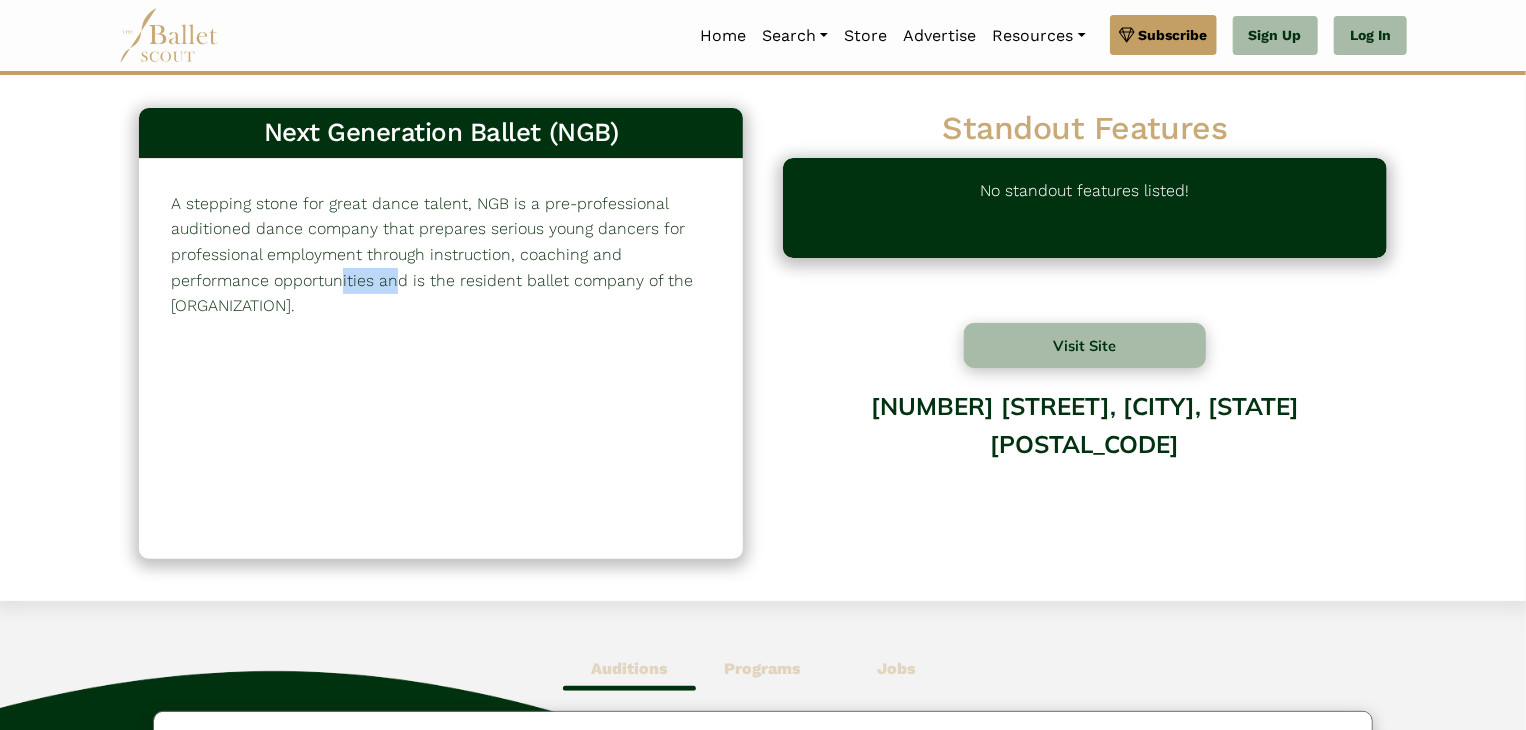 click on "A stepping stone for great dance talent, NGB is a pre-professional auditioned dance company that prepares serious young dancers for professional employment through instruction, coaching and performance opportunities and is the resident ballet company of the Straz Center." at bounding box center [441, 255] 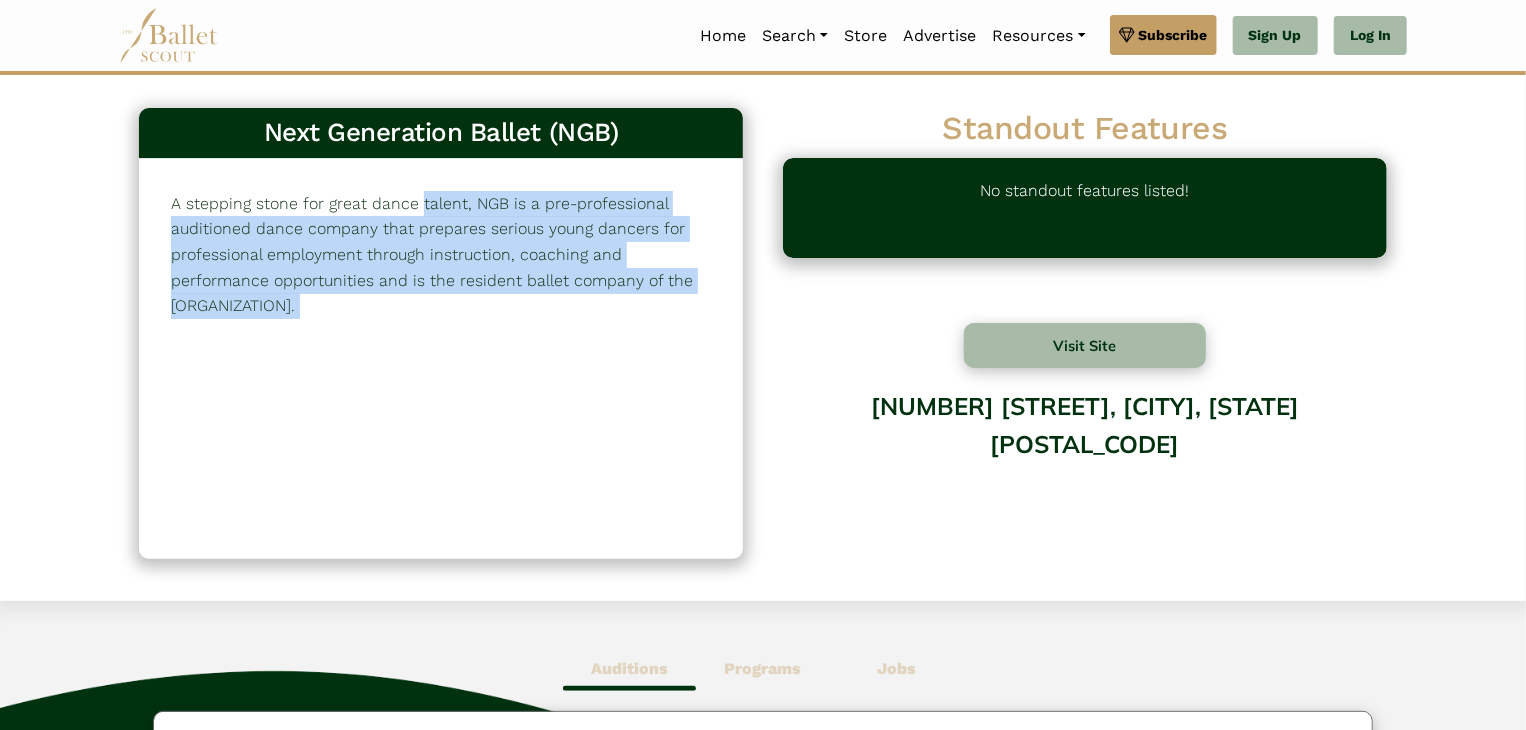 click on "A stepping stone for great dance talent, NGB is a pre-professional auditioned dance company that prepares serious young dancers for professional employment through instruction, coaching and performance opportunities and is the resident ballet company of the Straz Center." at bounding box center (441, 255) 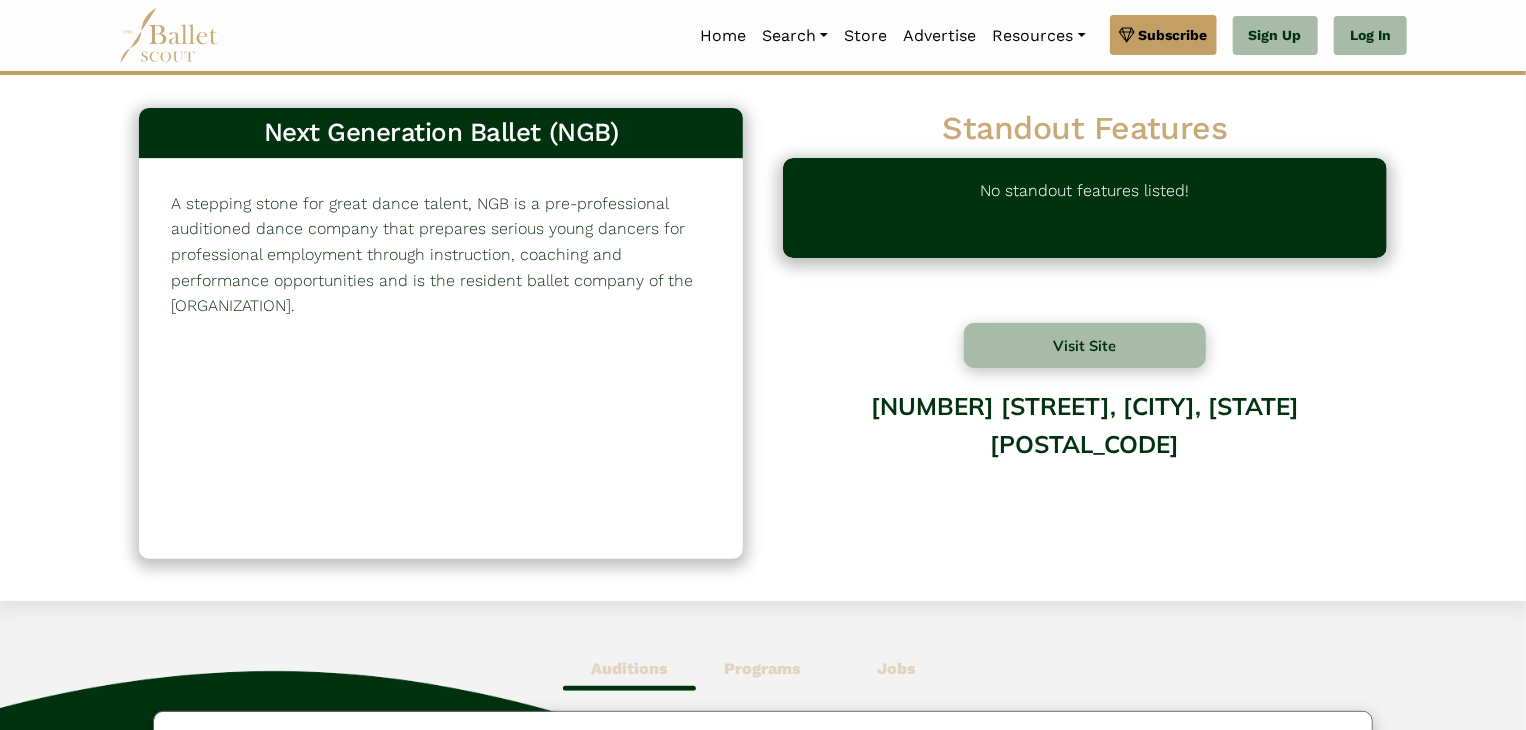 click on "A stepping stone for great dance talent, NGB is a pre-professional auditioned dance company that prepares serious young dancers for professional employment through instruction, coaching and performance opportunities and is the resident ballet company of the Straz Center." at bounding box center (441, 255) 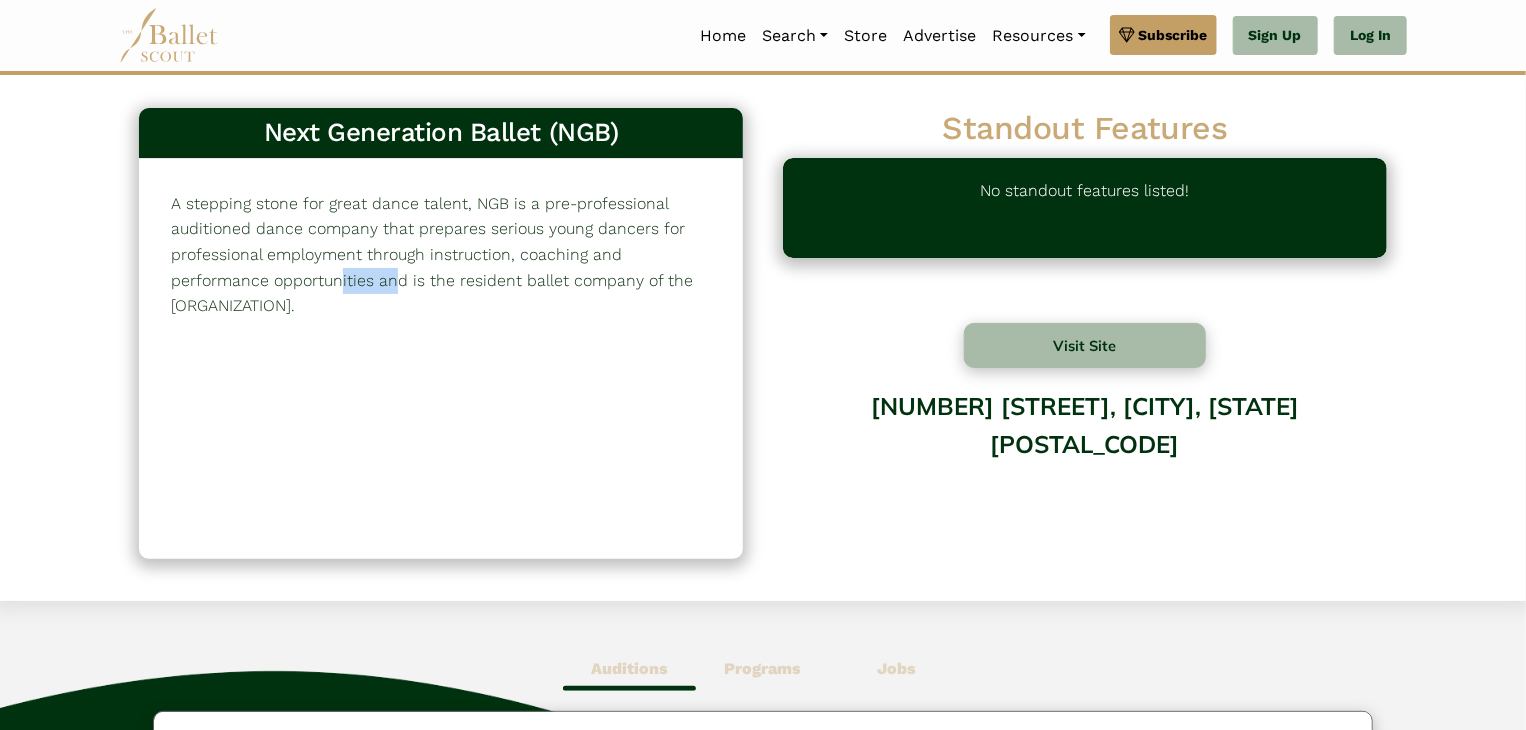click on "A stepping stone for great dance talent, NGB is a pre-professional auditioned dance company that prepares serious young dancers for professional employment through instruction, coaching and performance opportunities and is the resident ballet company of the Straz Center." at bounding box center (441, 255) 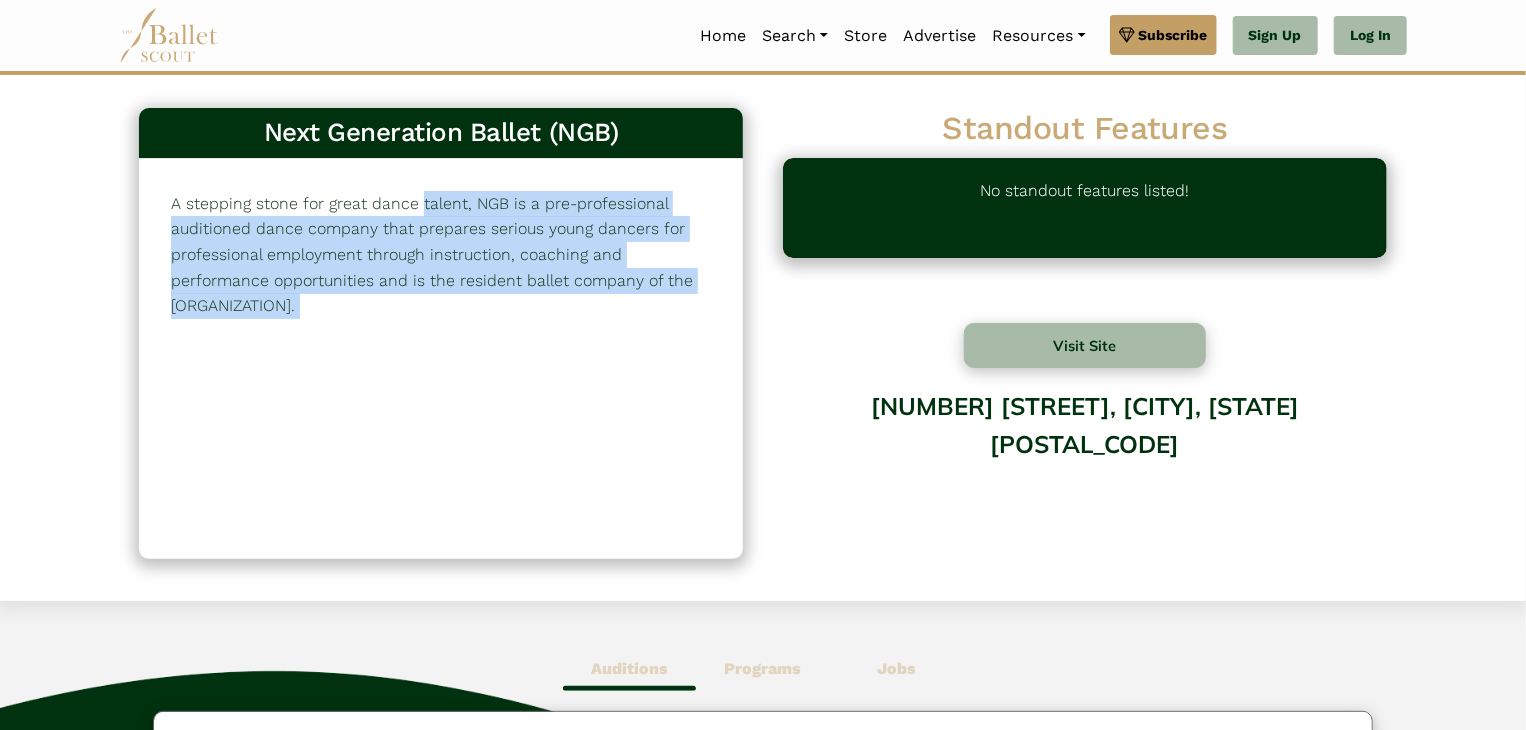 click on "A stepping stone for great dance talent, NGB is a pre-professional auditioned dance company that prepares serious young dancers for professional employment through instruction, coaching and performance opportunities and is the resident ballet company of the Straz Center." at bounding box center [441, 255] 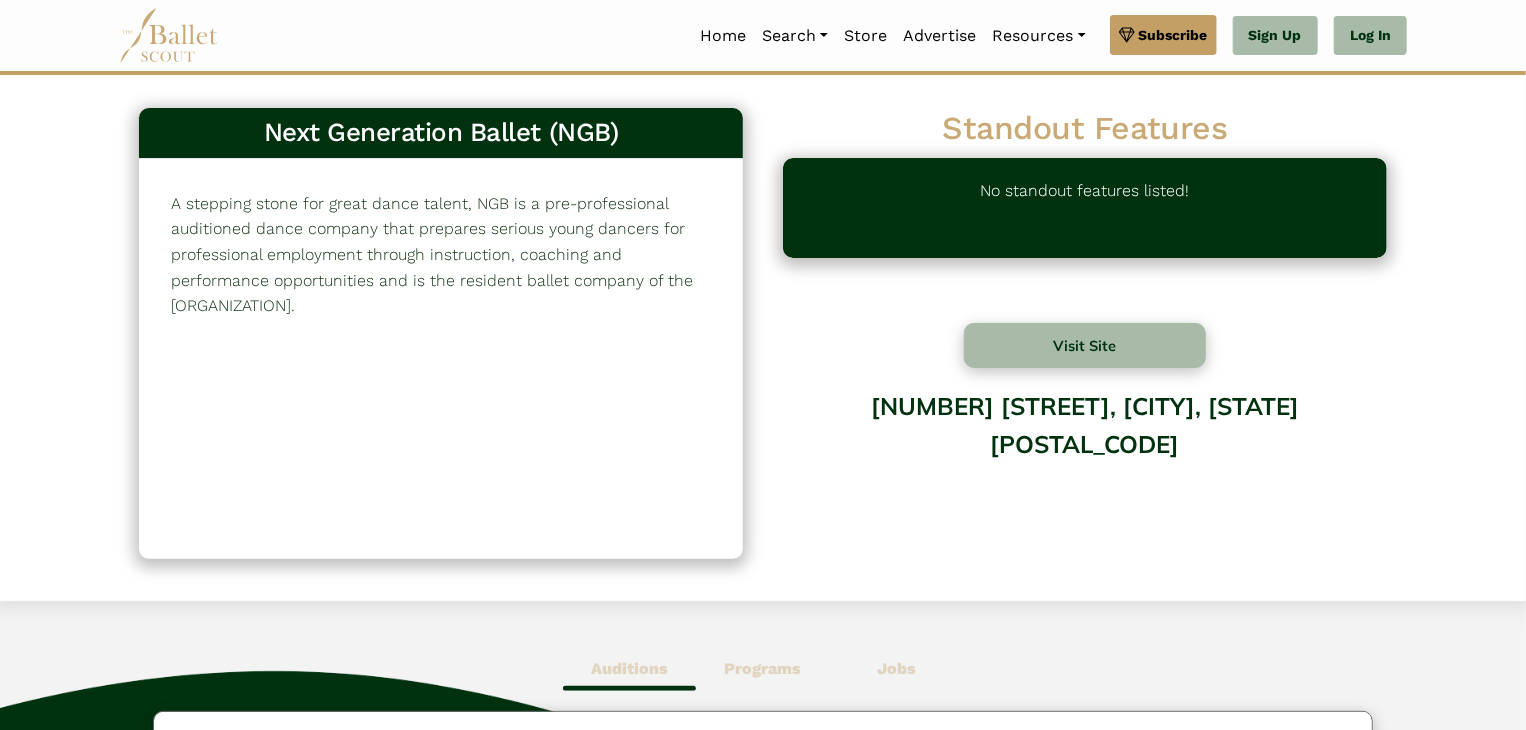 click on "A stepping stone for great dance talent, NGB is a pre-professional auditioned dance company that prepares serious young dancers for professional employment through instruction, coaching and performance opportunities and is the resident ballet company of the Straz Center." at bounding box center [441, 255] 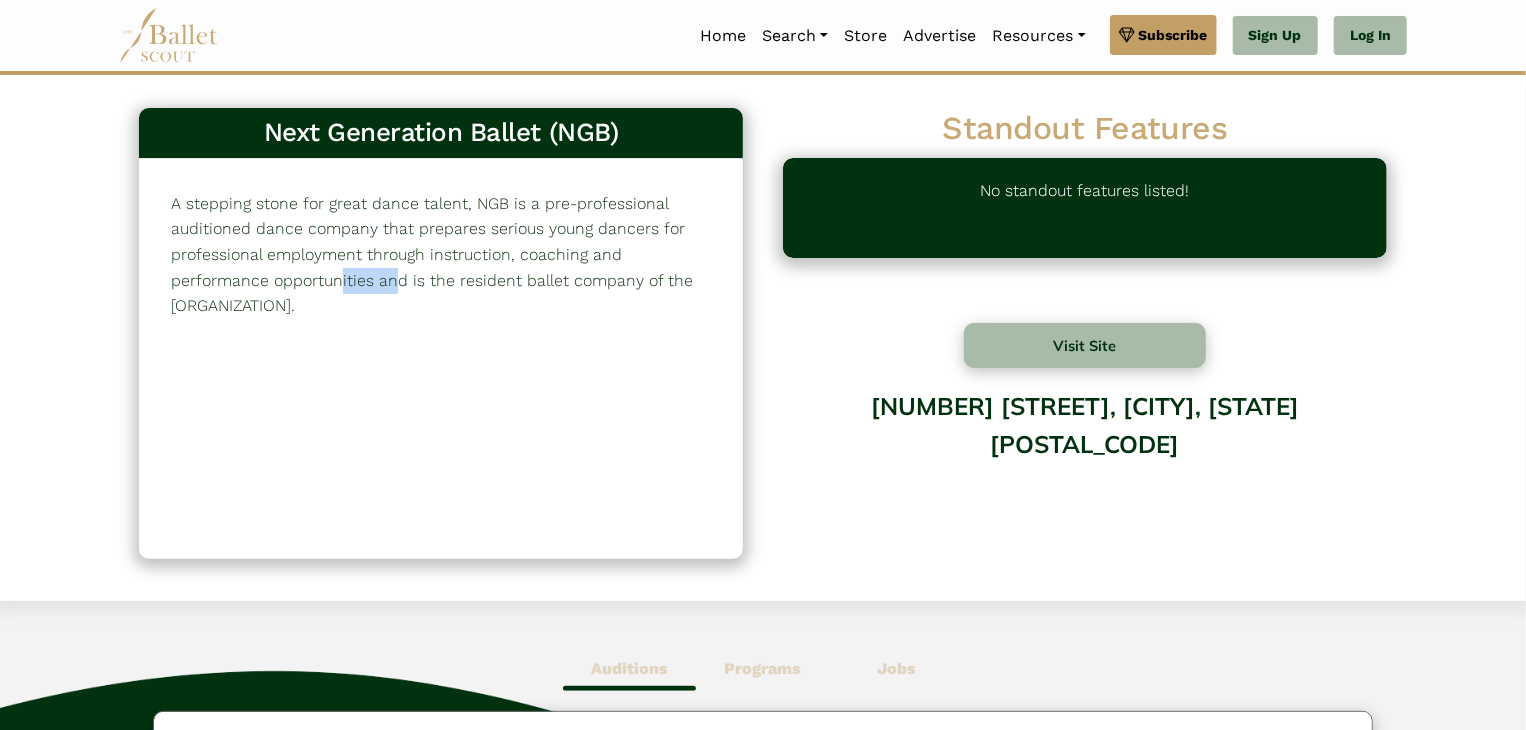 click on "A stepping stone for great dance talent, NGB is a pre-professional auditioned dance company that prepares serious young dancers for professional employment through instruction, coaching and performance opportunities and is the resident ballet company of the Straz Center." at bounding box center [441, 255] 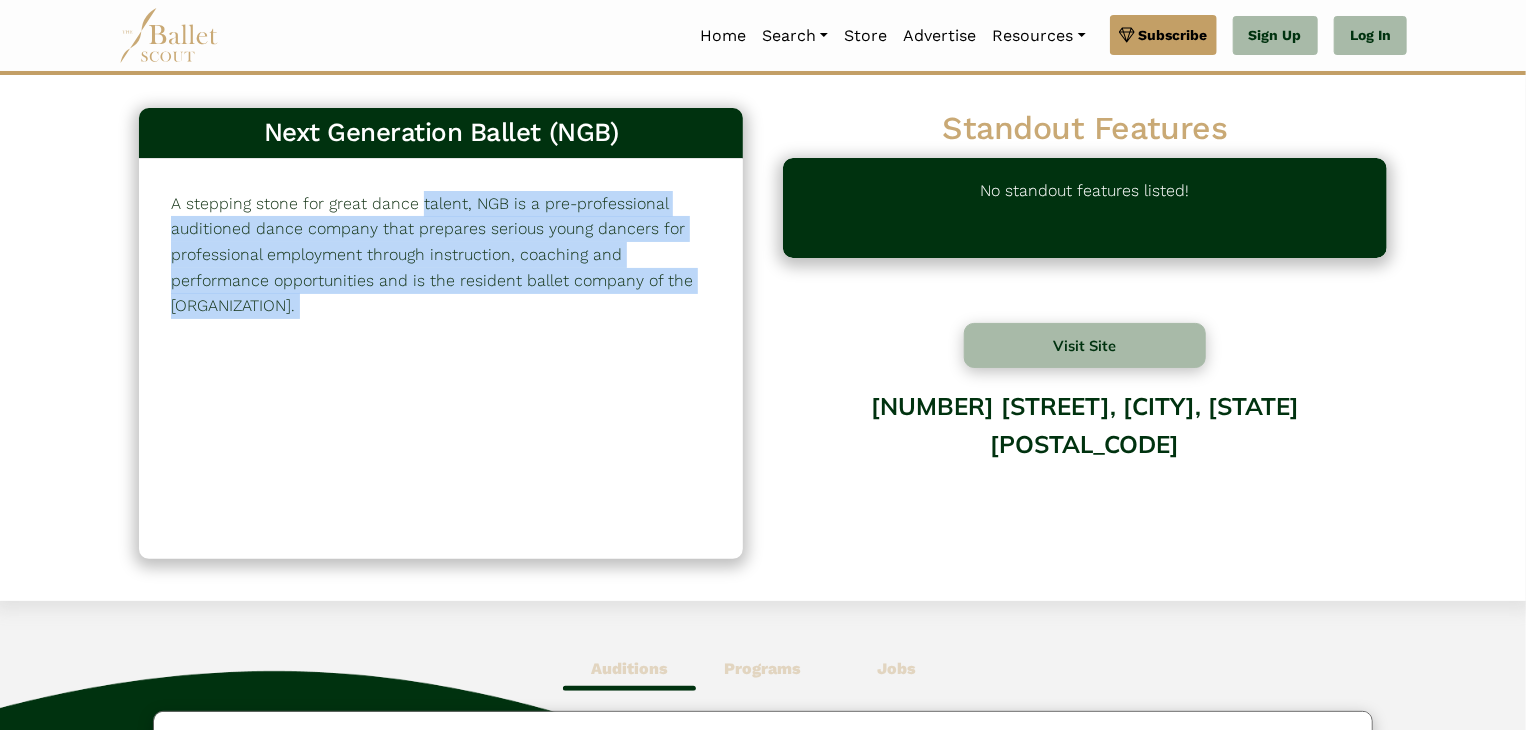 click on "A stepping stone for great dance talent, NGB is a pre-professional auditioned dance company that prepares serious young dancers for professional employment through instruction, coaching and performance opportunities and is the resident ballet company of the Straz Center." at bounding box center (441, 255) 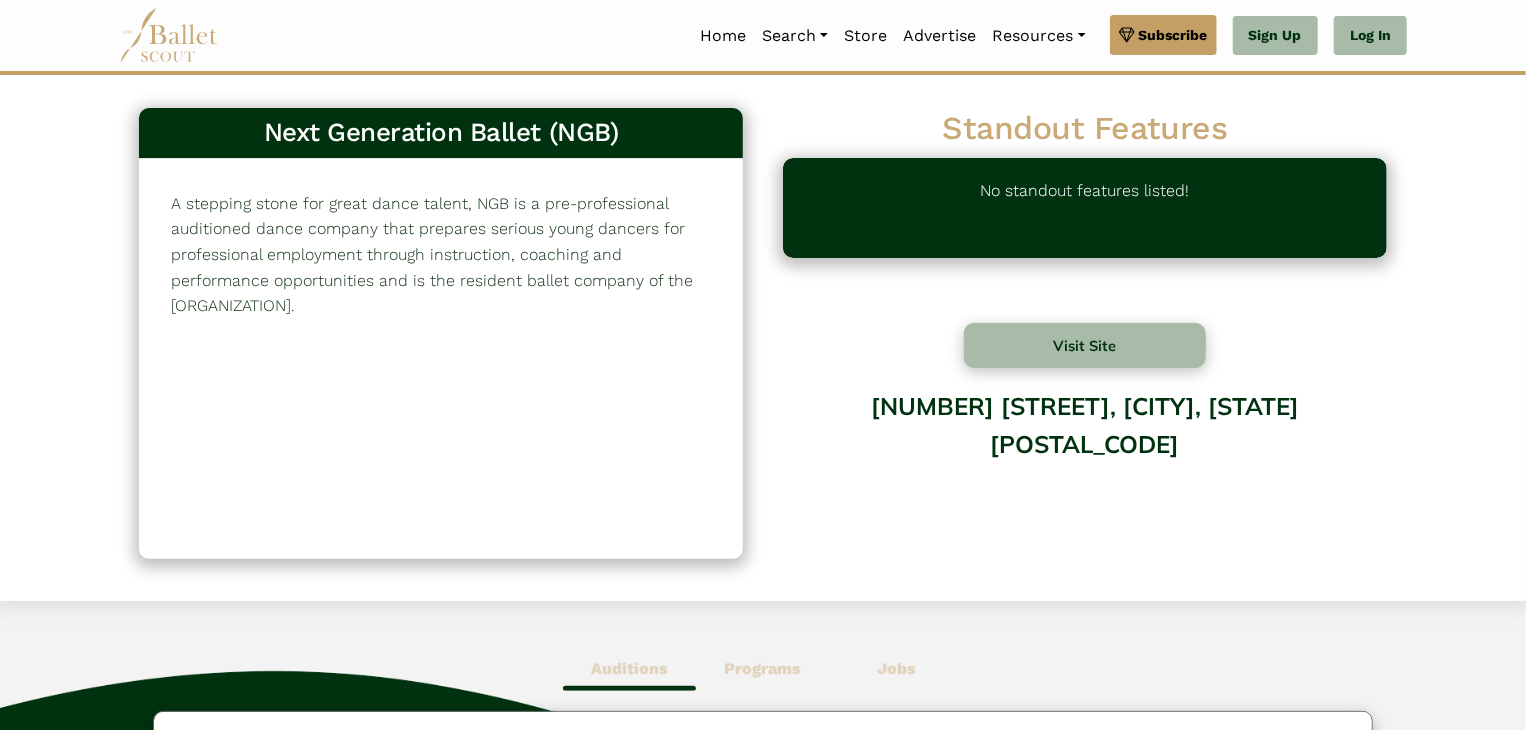 click on "A stepping stone for great dance talent, NGB is a pre-professional auditioned dance company that prepares serious young dancers for professional employment through instruction, coaching and performance opportunities and is the resident ballet company of the Straz Center." at bounding box center [441, 255] 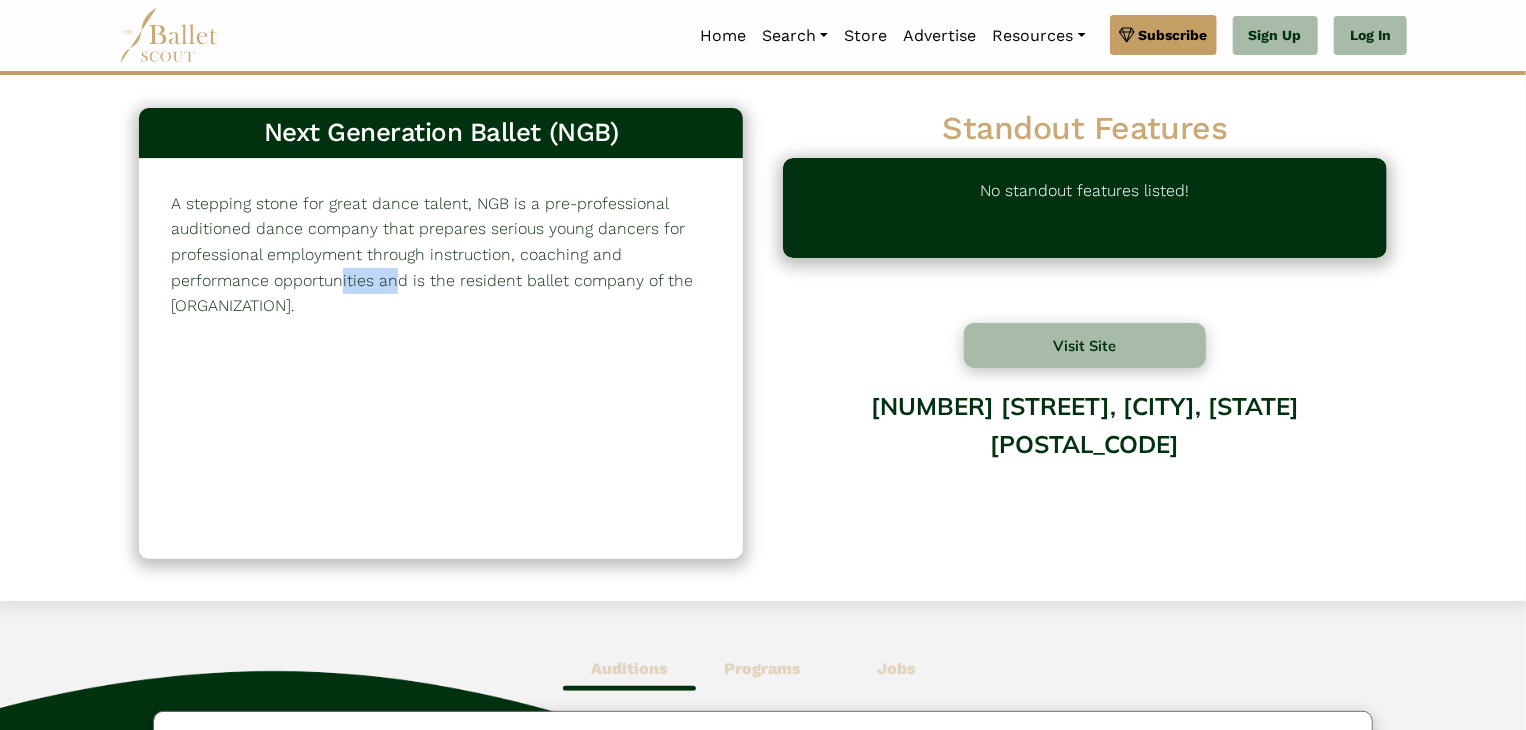 click on "A stepping stone for great dance talent, NGB is a pre-professional auditioned dance company that prepares serious young dancers for professional employment through instruction, coaching and performance opportunities and is the resident ballet company of the Straz Center." at bounding box center (441, 255) 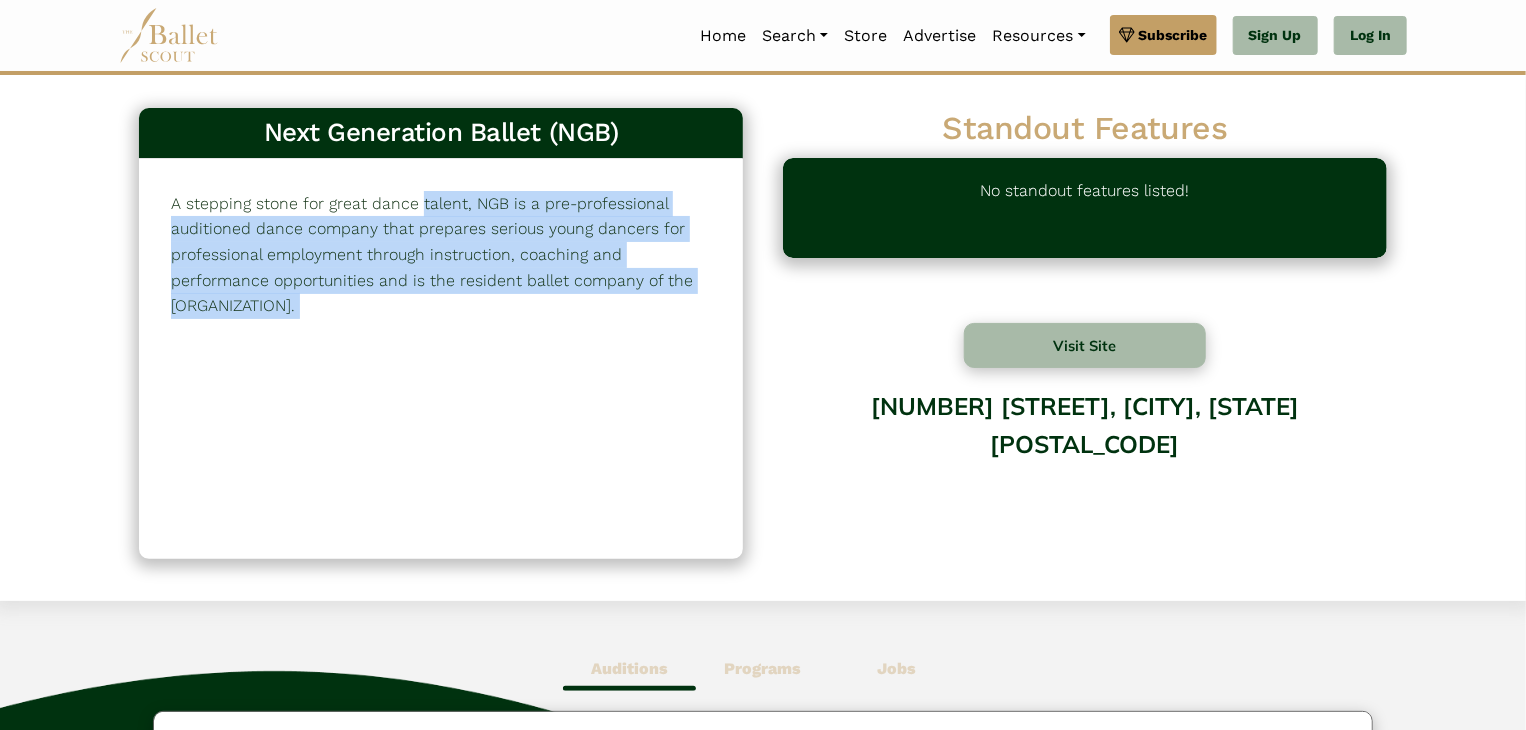 click on "A stepping stone for great dance talent, NGB is a pre-professional auditioned dance company that prepares serious young dancers for professional employment through instruction, coaching and performance opportunities and is the resident ballet company of the Straz Center." at bounding box center [441, 255] 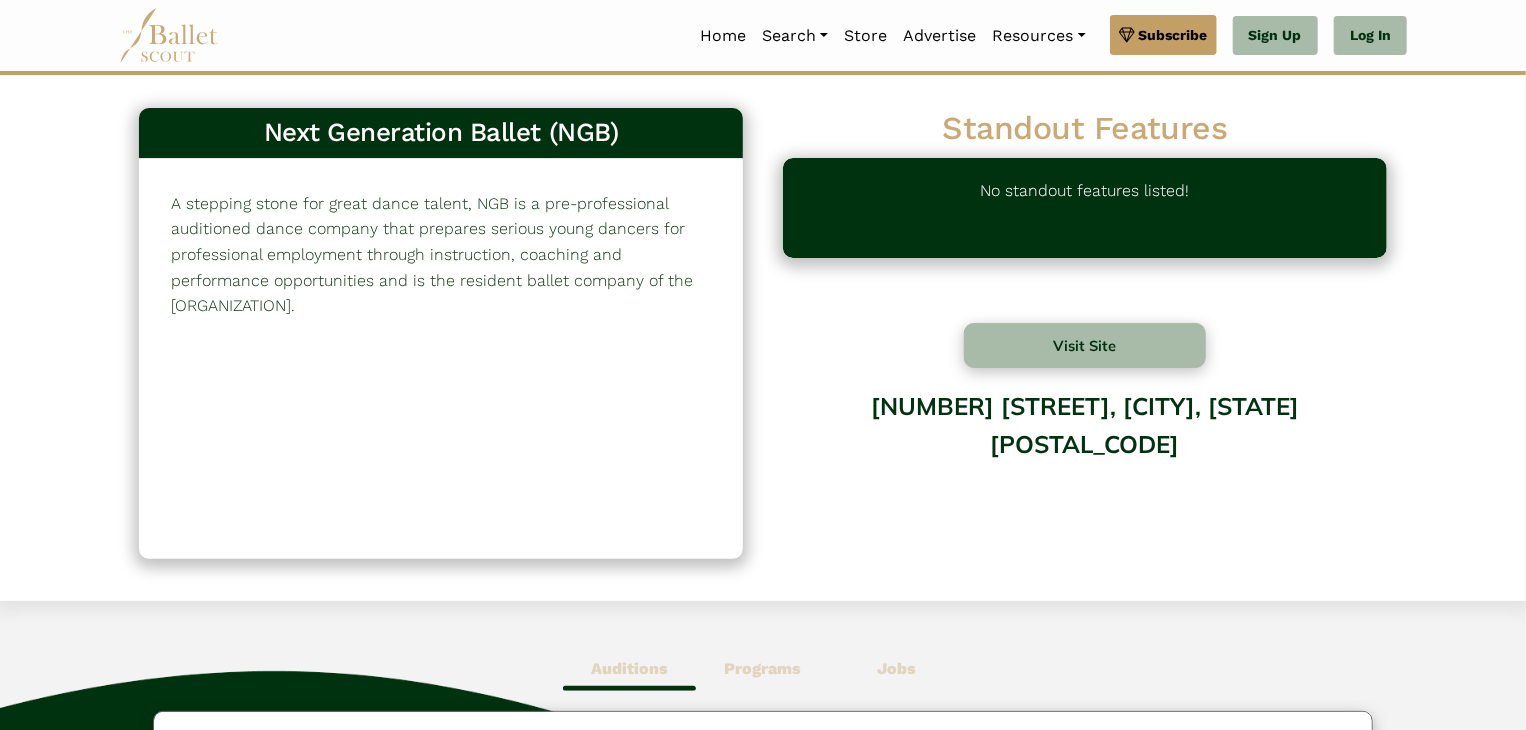 click on "A stepping stone for great dance talent, NGB is a pre-professional auditioned dance company that prepares serious young dancers for professional employment through instruction, coaching and performance opportunities and is the resident ballet company of the Straz Center." at bounding box center [441, 255] 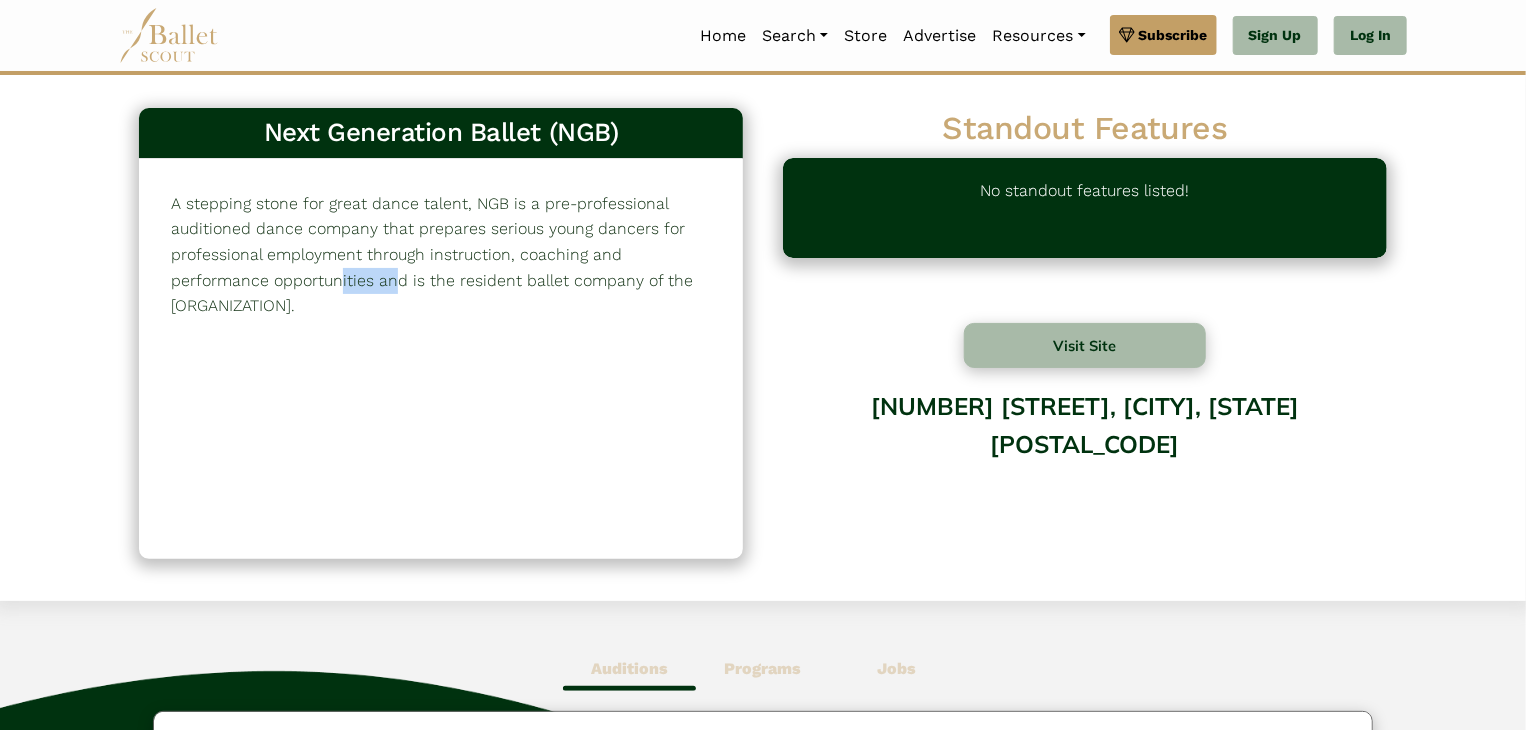 click on "A stepping stone for great dance talent, NGB is a pre-professional auditioned dance company that prepares serious young dancers for professional employment through instruction, coaching and performance opportunities and is the resident ballet company of the Straz Center." at bounding box center [441, 255] 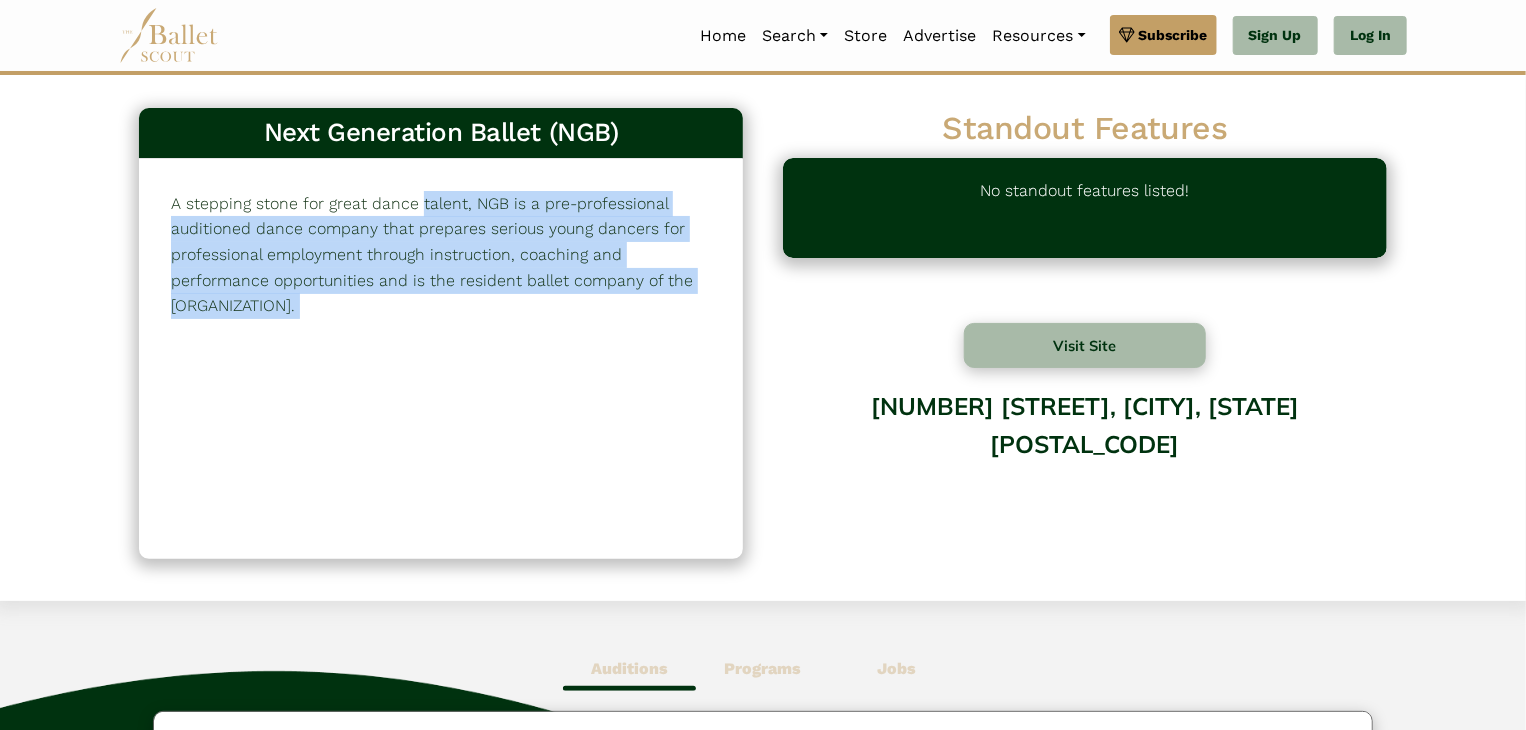 click on "A stepping stone for great dance talent, NGB is a pre-professional auditioned dance company that prepares serious young dancers for professional employment through instruction, coaching and performance opportunities and is the resident ballet company of the Straz Center." at bounding box center (441, 255) 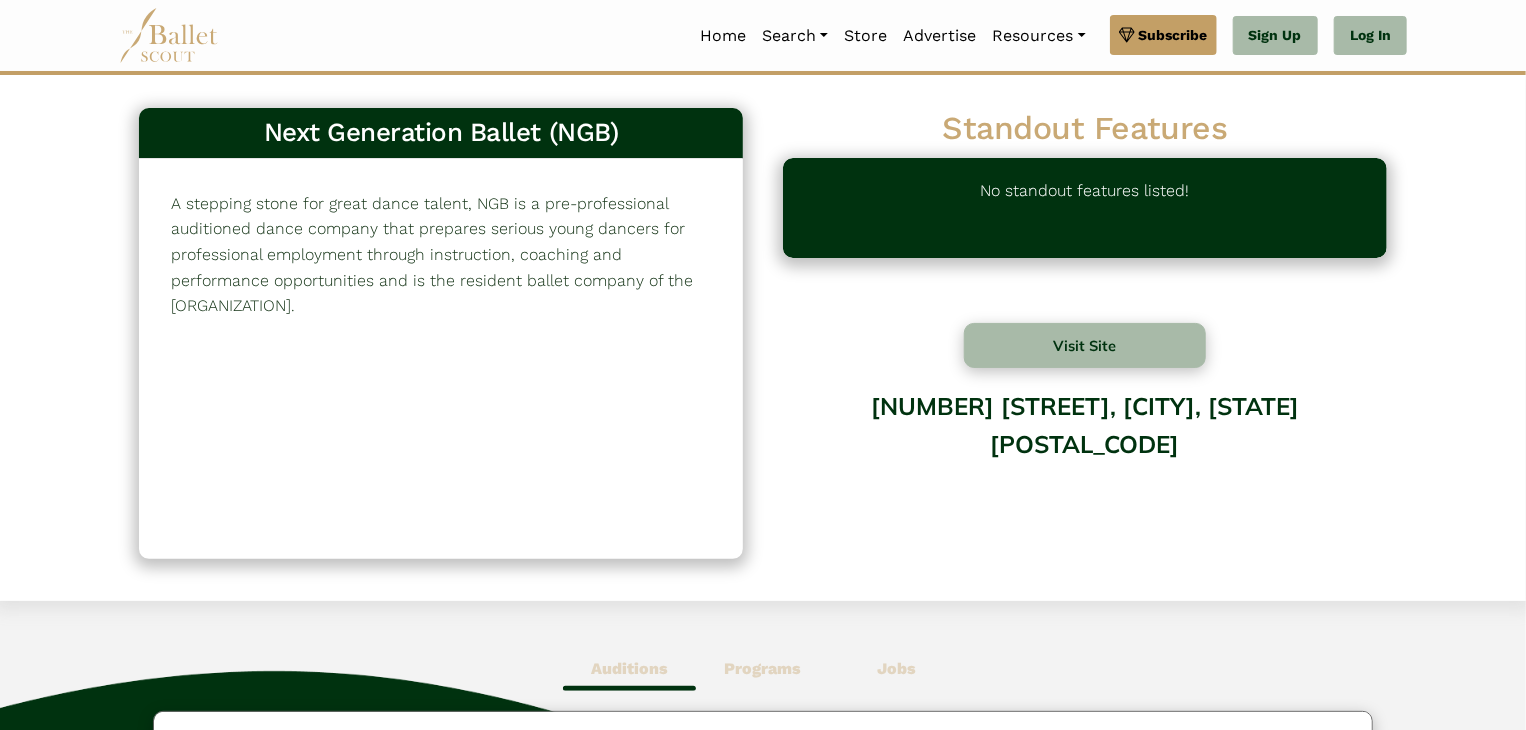 click on "A stepping stone for great dance talent, NGB is a pre-professional auditioned dance company that prepares serious young dancers for professional employment through instruction, coaching and performance opportunities and is the resident ballet company of the Straz Center." at bounding box center [441, 255] 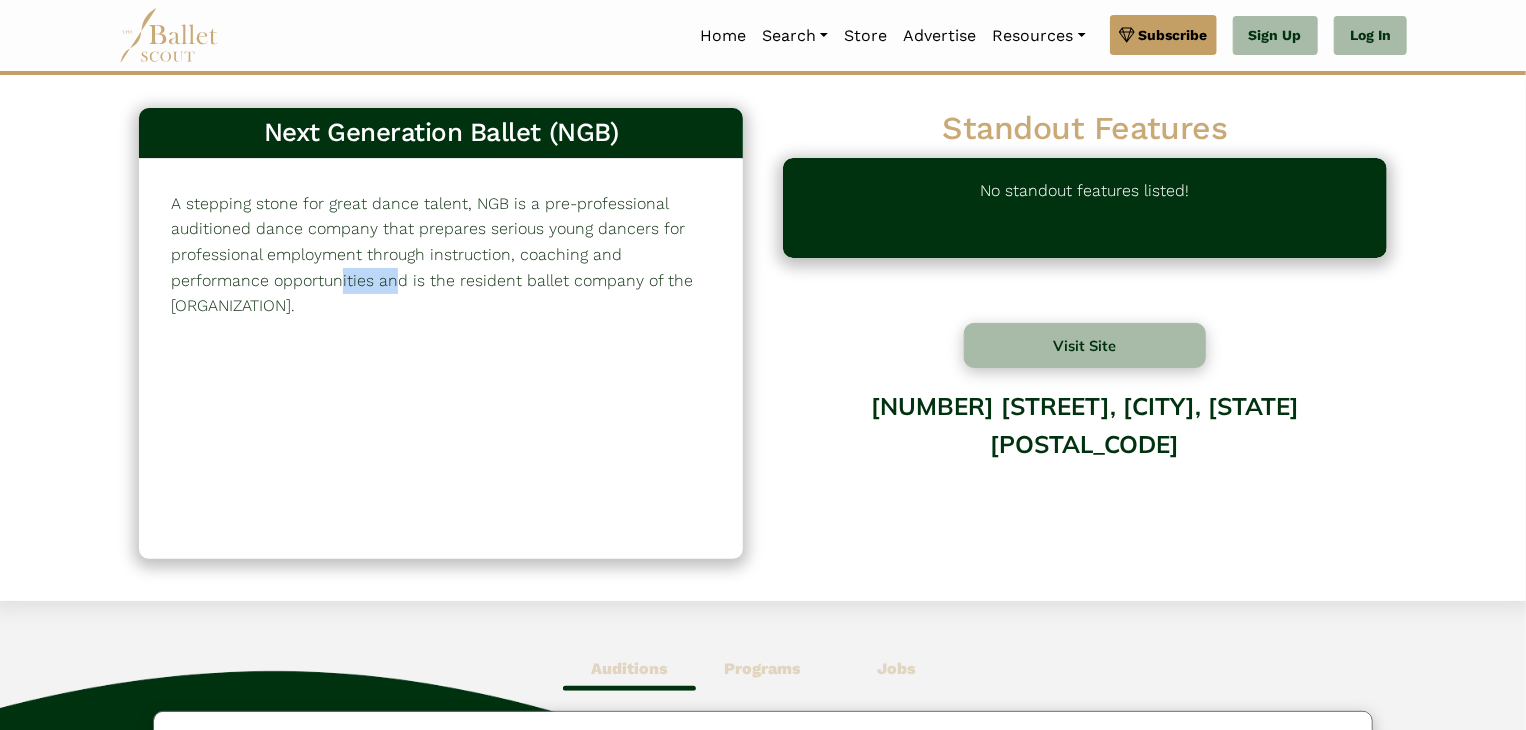 click on "A stepping stone for great dance talent, NGB is a pre-professional auditioned dance company that prepares serious young dancers for professional employment through instruction, coaching and performance opportunities and is the resident ballet company of the Straz Center." at bounding box center [441, 255] 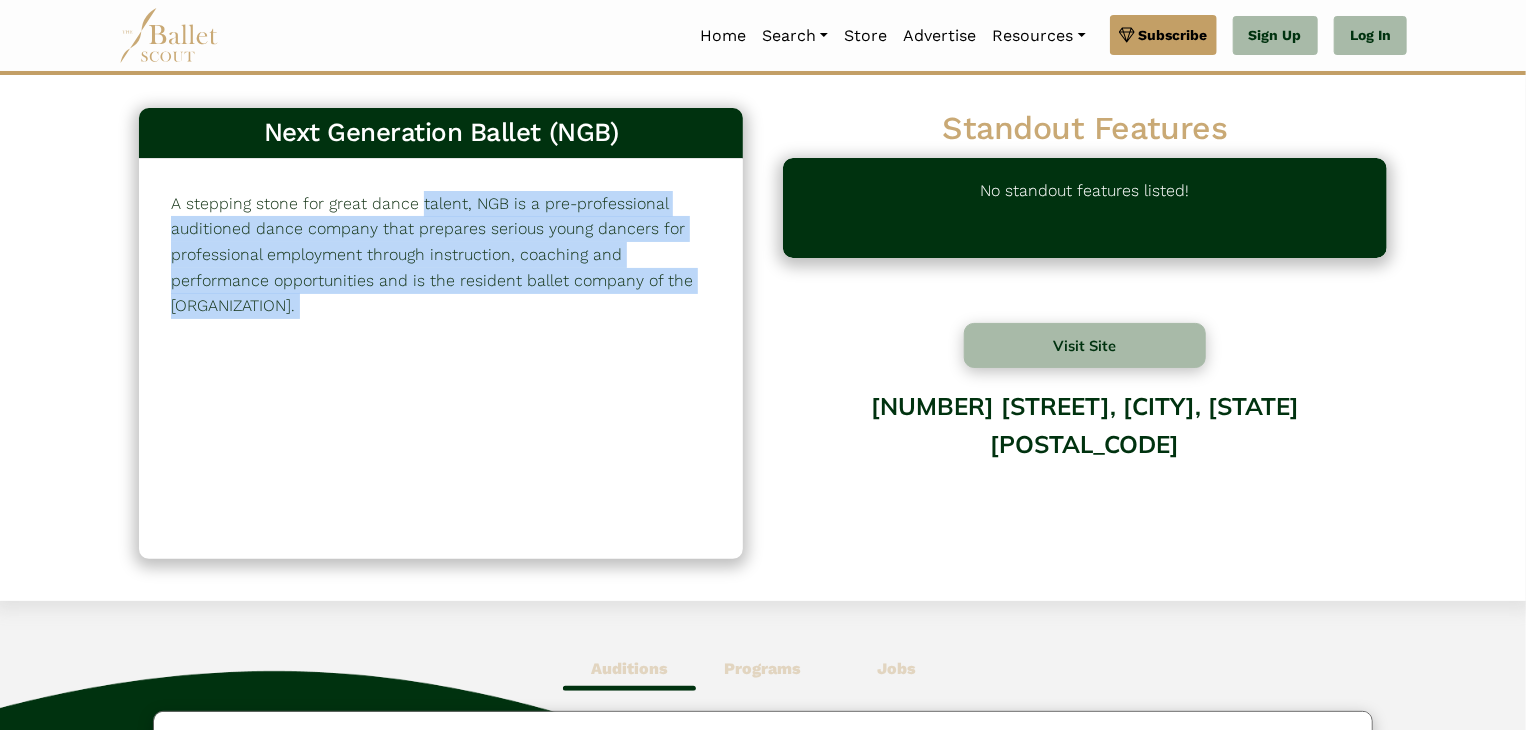 click on "A stepping stone for great dance talent, NGB is a pre-professional auditioned dance company that prepares serious young dancers for professional employment through instruction, coaching and performance opportunities and is the resident ballet company of the Straz Center." at bounding box center (441, 255) 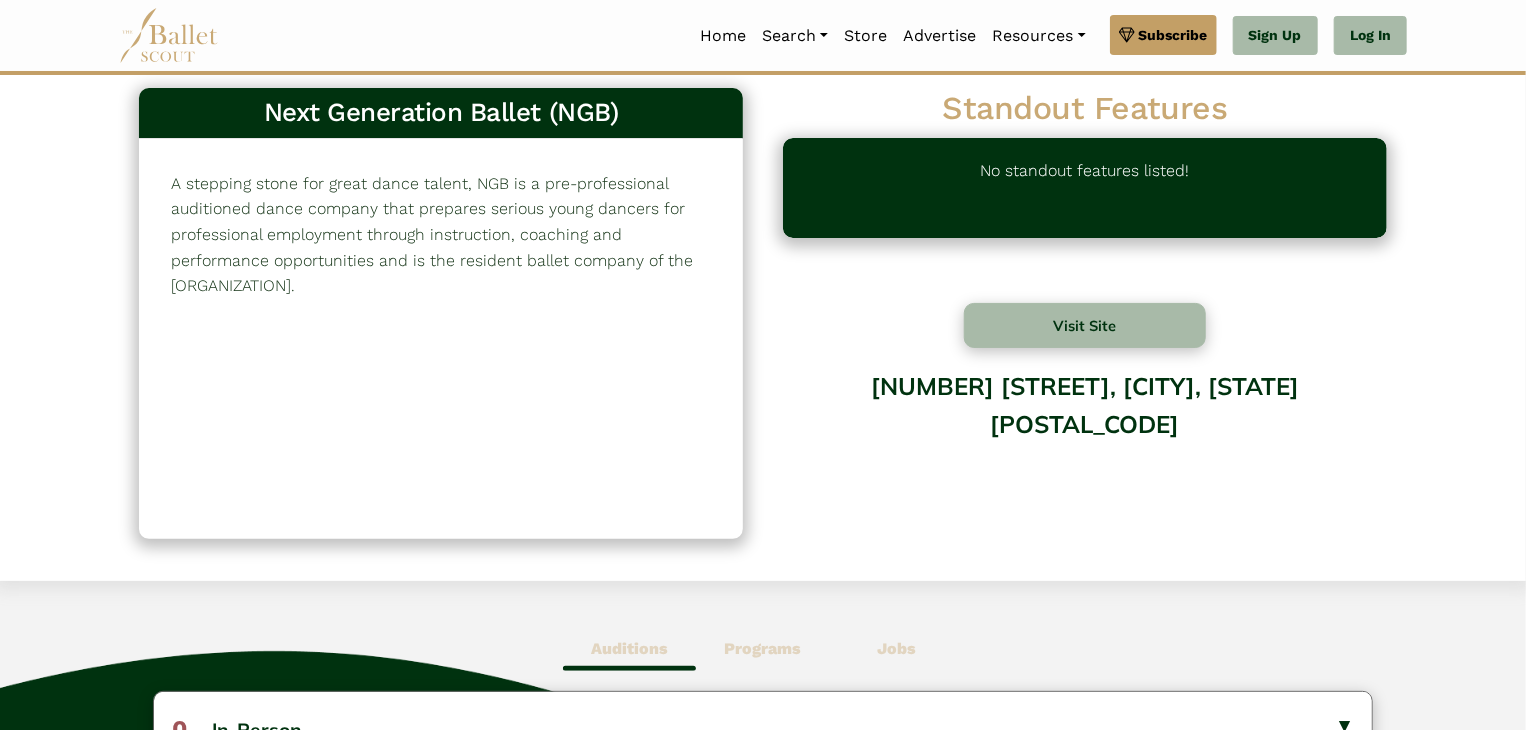scroll, scrollTop: 0, scrollLeft: 0, axis: both 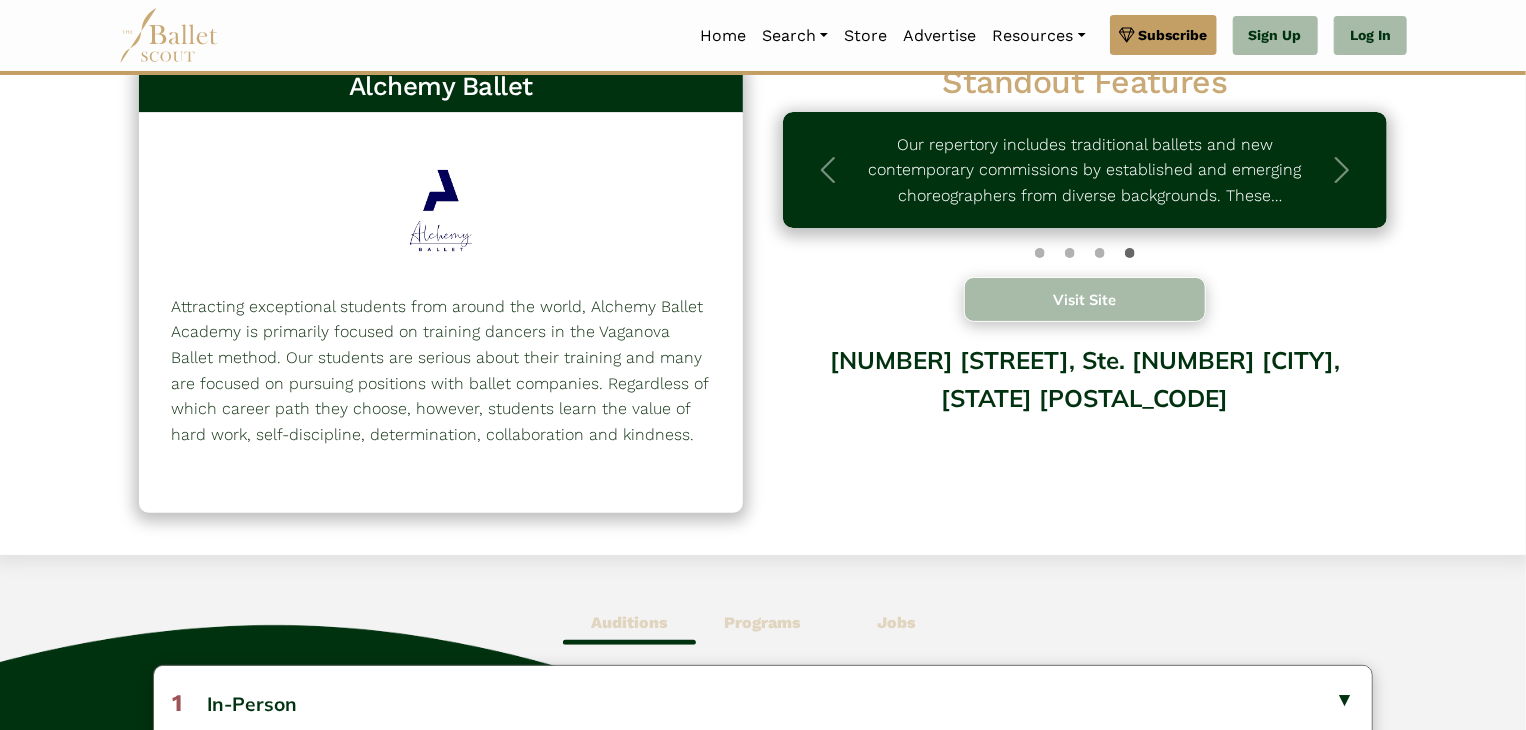 click on "Visit Site" at bounding box center [1085, 299] 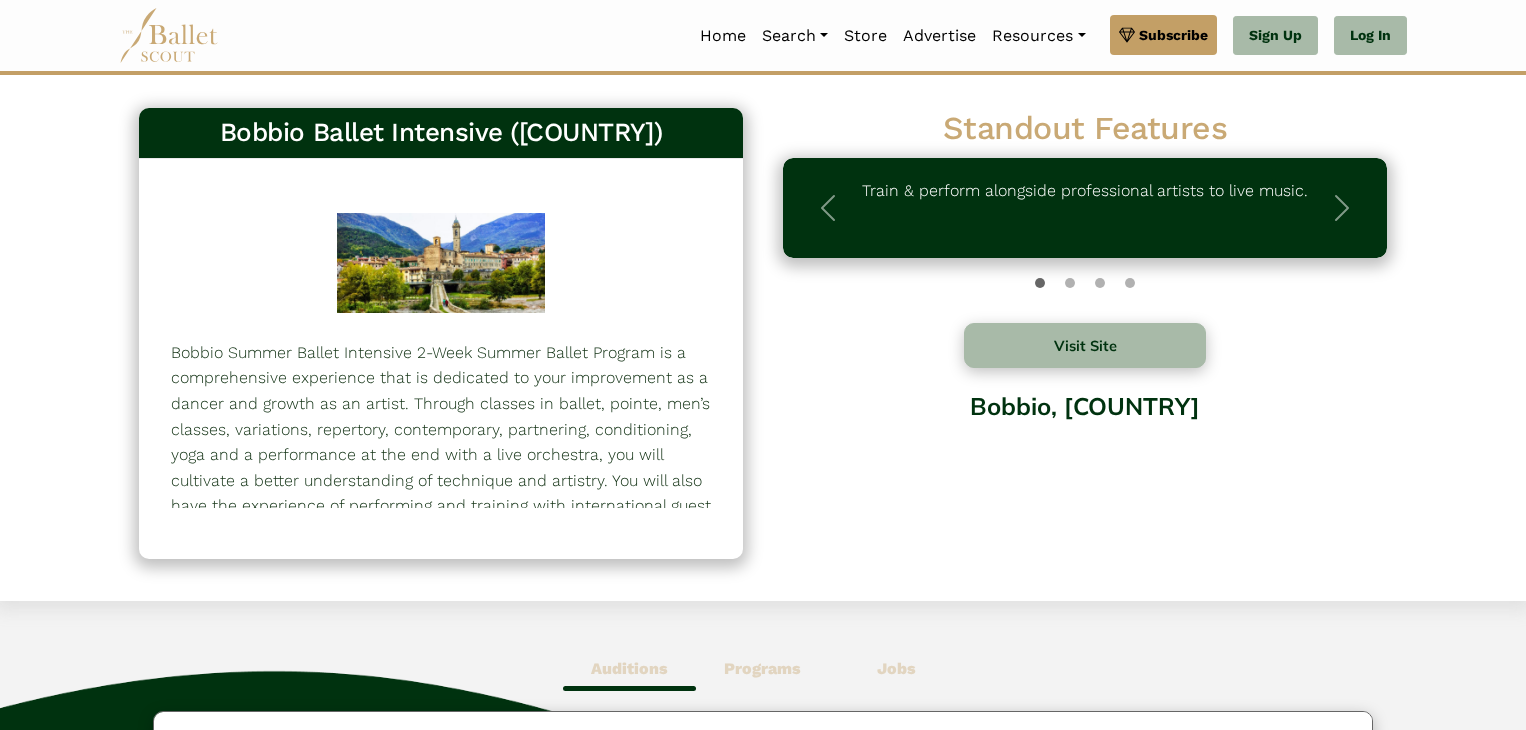 scroll, scrollTop: 0, scrollLeft: 0, axis: both 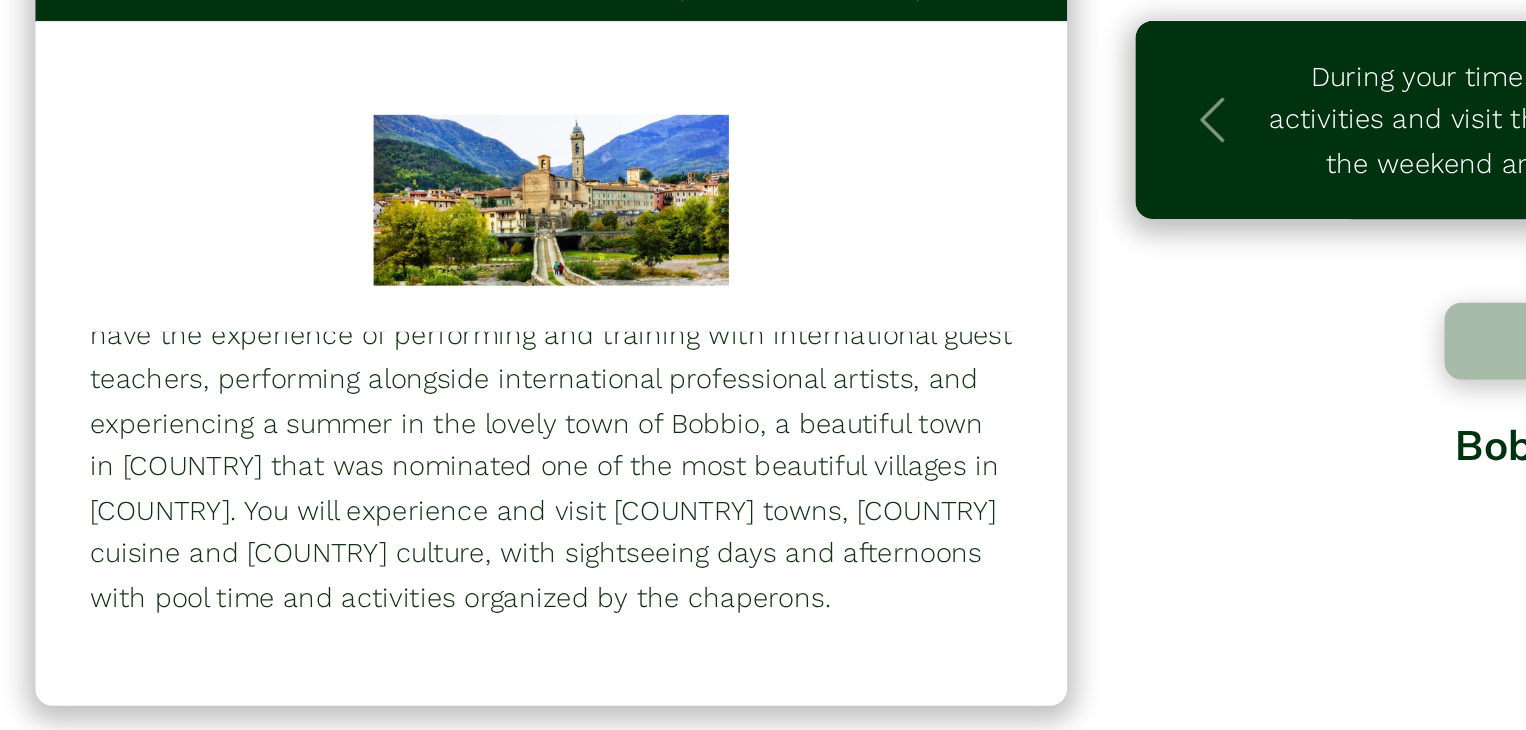 click on "Bobbio Summer Ballet Intensive 2-Week Summer Ballet Program is a comprehensive experience that is dedicated to your improvement as a dancer and growth as an artist. Through classes in ballet, pointe, men’s classes, variations, repertory, contemporary, partnering, conditioning, yoga and a performance at the end with a live orchestra, you will cultivate a better understanding of technique and artistry. You will also have the experience of performing and training with international guest teachers, performing alongside international professional artists, and experiencing a summer in the lovely town of Bobbio, a beautiful town in Italy that was nominated one of the most beautiful villages in Italy. You will experience and visit Italian towns, Italian cuisine and Italian culture, with sightseeing days and afternoons with pool time and activities organized by the chaperons." at bounding box center (441, 342) 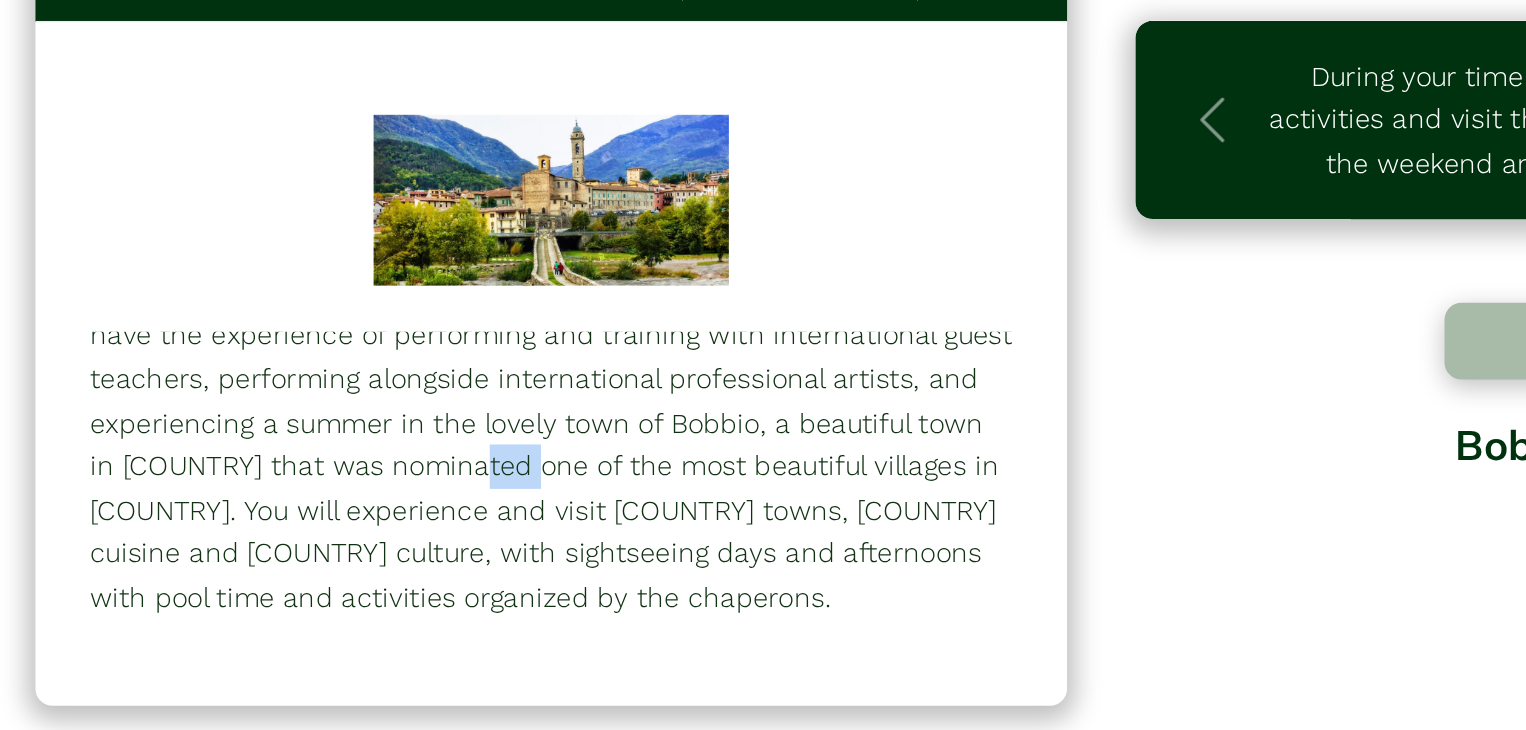 click on "Bobbio Summer Ballet Intensive 2-Week Summer Ballet Program is a comprehensive experience that is dedicated to your improvement as a dancer and growth as an artist. Through classes in ballet, pointe, men’s classes, variations, repertory, contemporary, partnering, conditioning, yoga and a performance at the end with a live orchestra, you will cultivate a better understanding of technique and artistry. You will also have the experience of performing and training with international guest teachers, performing alongside international professional artists, and experiencing a summer in the lovely town of Bobbio, a beautiful town in Italy that was nominated one of the most beautiful villages in Italy. You will experience and visit Italian towns, Italian cuisine and Italian culture, with sightseeing days and afternoons with pool time and activities organized by the chaperons." at bounding box center [441, 342] 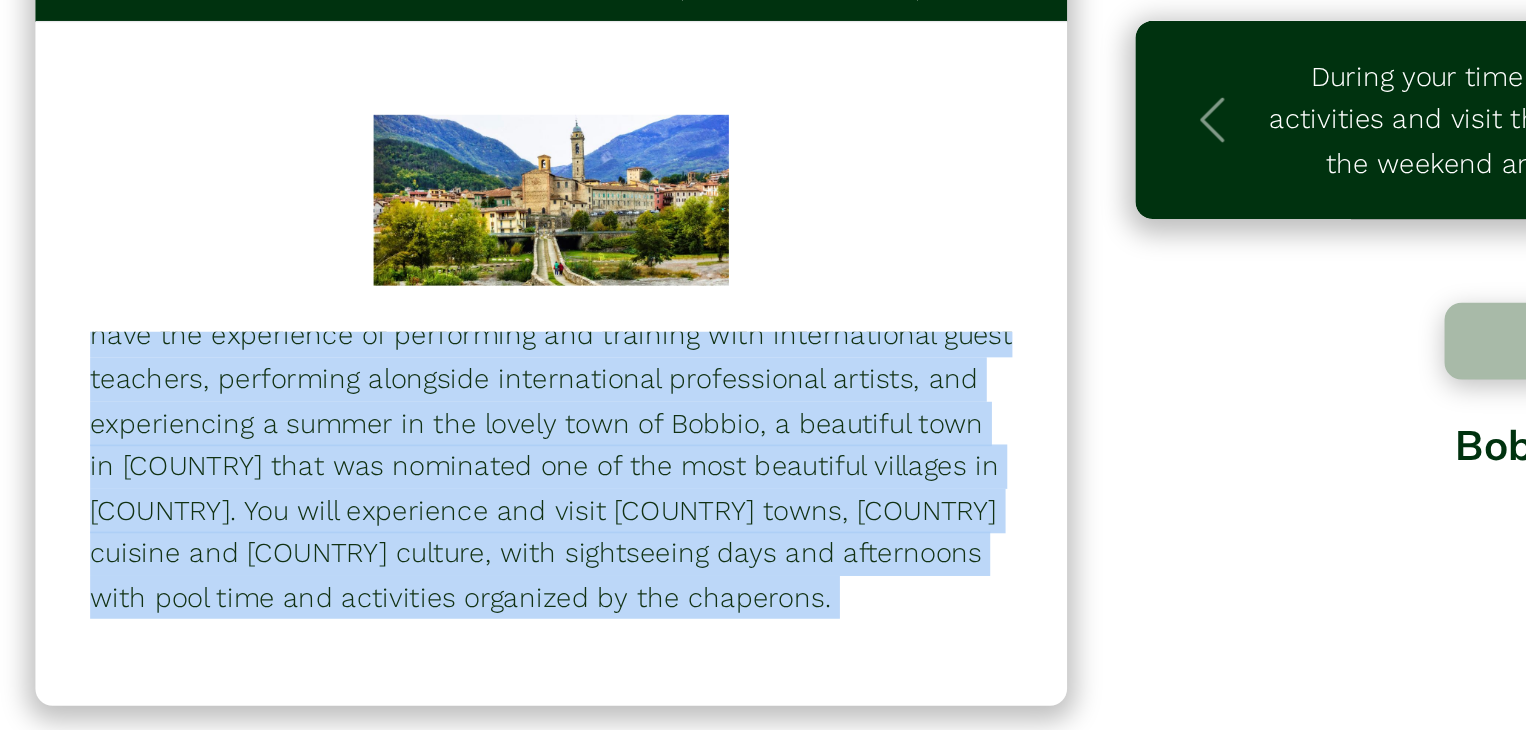 click on "Bobbio Summer Ballet Intensive 2-Week Summer Ballet Program is a comprehensive experience that is dedicated to your improvement as a dancer and growth as an artist. Through classes in ballet, pointe, men’s classes, variations, repertory, contemporary, partnering, conditioning, yoga and a performance at the end with a live orchestra, you will cultivate a better understanding of technique and artistry. You will also have the experience of performing and training with international guest teachers, performing alongside international professional artists, and experiencing a summer in the lovely town of Bobbio, a beautiful town in Italy that was nominated one of the most beautiful villages in Italy. You will experience and visit Italian towns, Italian cuisine and Italian culture, with sightseeing days and afternoons with pool time and activities organized by the chaperons." at bounding box center (441, 342) 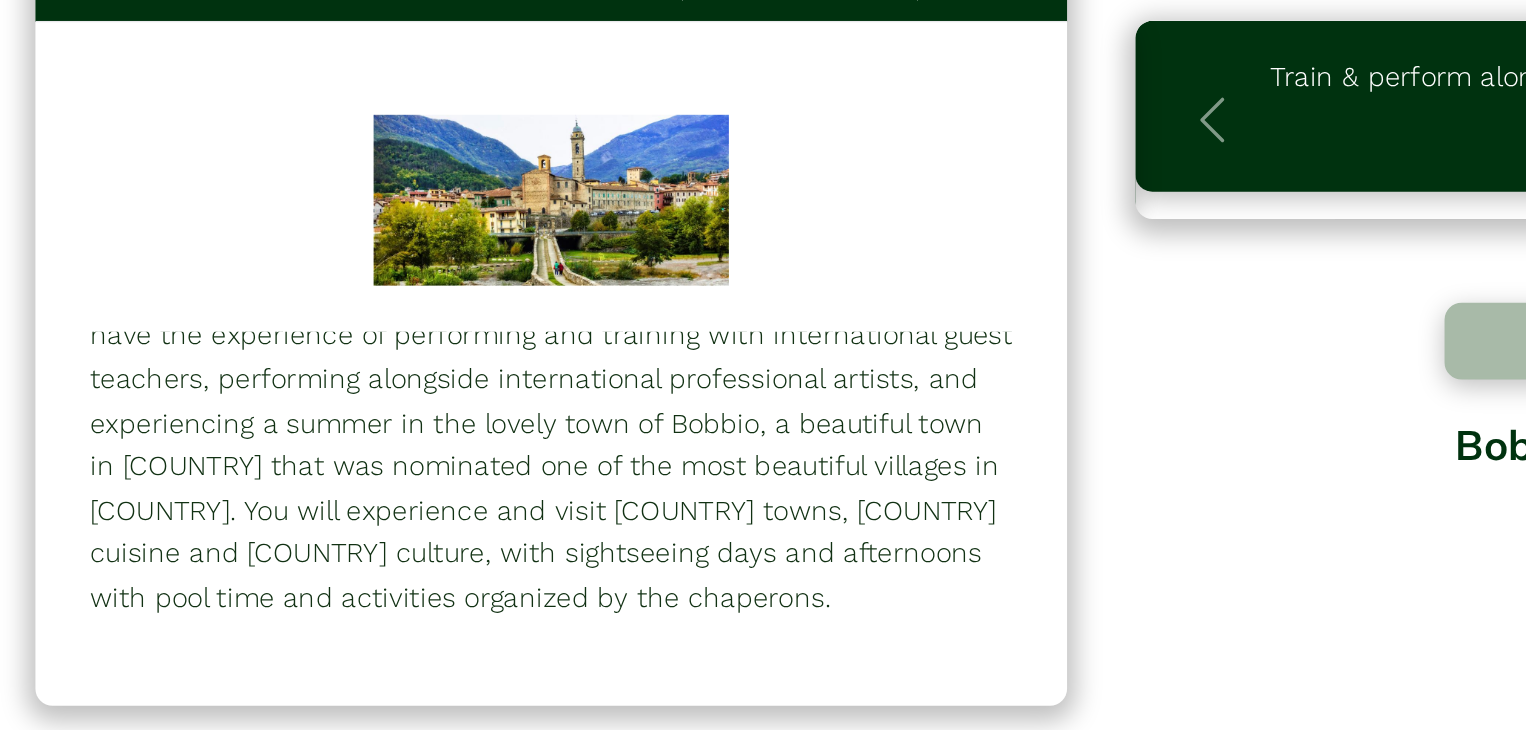 click on "Bobbio Summer Ballet Intensive 2-Week Summer Ballet Program is a comprehensive experience that is dedicated to your improvement as a dancer and growth as an artist. Through classes in ballet, pointe, men’s classes, variations, repertory, contemporary, partnering, conditioning, yoga and a performance at the end with a live orchestra, you will cultivate a better understanding of technique and artistry. You will also have the experience of performing and training with international guest teachers, performing alongside international professional artists, and experiencing a summer in the lovely town of Bobbio, a beautiful town in Italy that was nominated one of the most beautiful villages in Italy. You will experience and visit Italian towns, Italian cuisine and Italian culture, with sightseeing days and afternoons with pool time and activities organized by the chaperons." at bounding box center [441, 342] 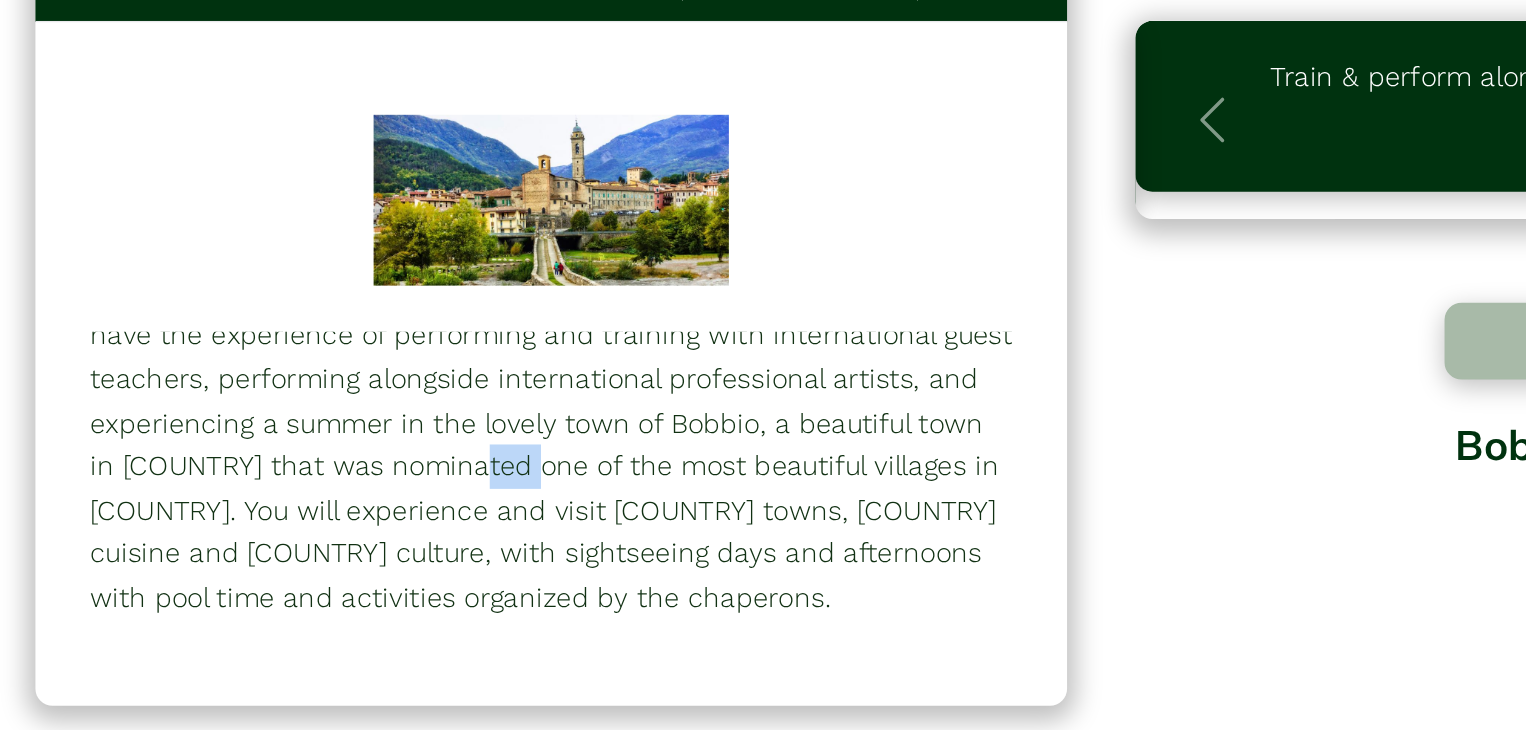 click on "Bobbio Summer Ballet Intensive 2-Week Summer Ballet Program is a comprehensive experience that is dedicated to your improvement as a dancer and growth as an artist. Through classes in ballet, pointe, men’s classes, variations, repertory, contemporary, partnering, conditioning, yoga and a performance at the end with a live orchestra, you will cultivate a better understanding of technique and artistry. You will also have the experience of performing and training with international guest teachers, performing alongside international professional artists, and experiencing a summer in the lovely town of Bobbio, a beautiful town in Italy that was nominated one of the most beautiful villages in Italy. You will experience and visit Italian towns, Italian cuisine and Italian culture, with sightseeing days and afternoons with pool time and activities organized by the chaperons." at bounding box center [441, 342] 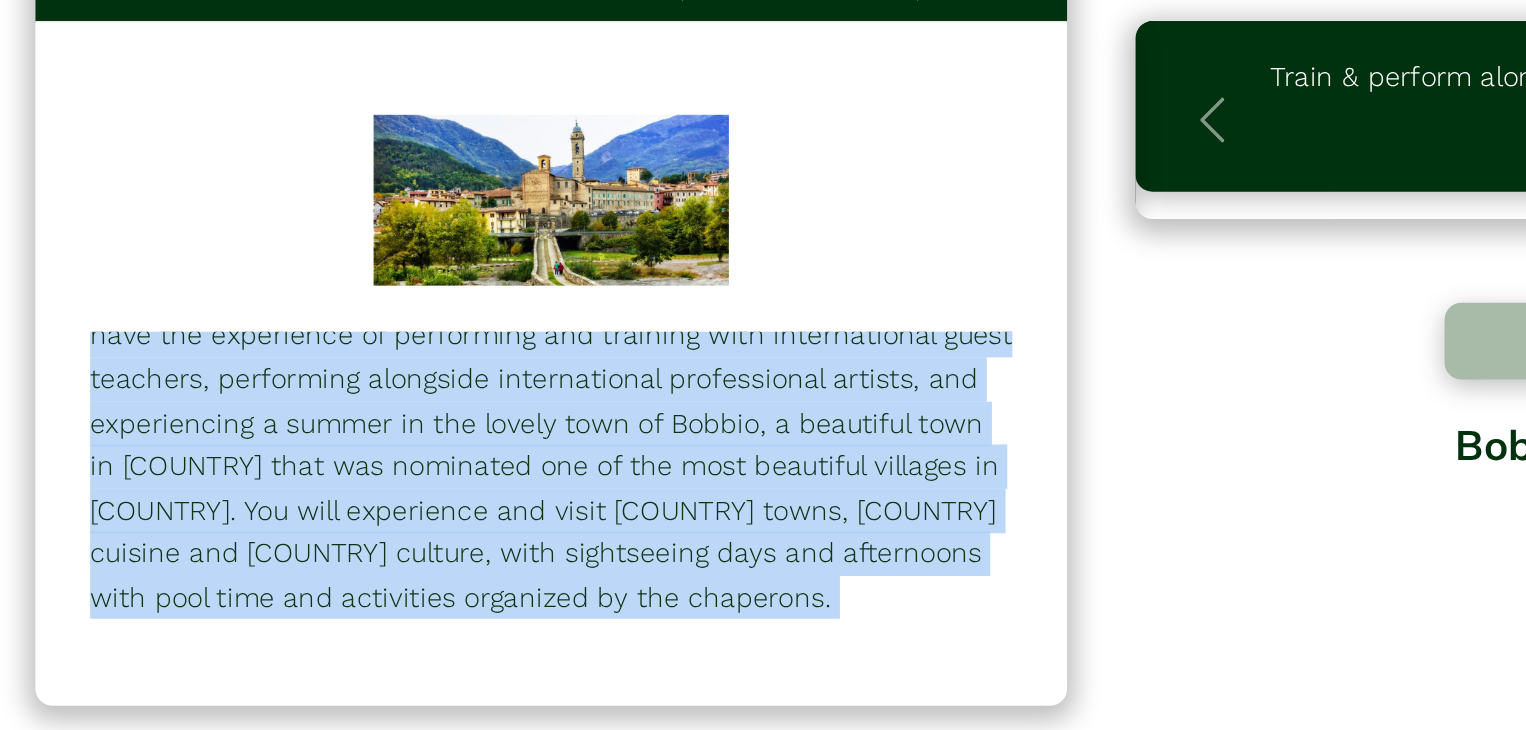click on "Bobbio Summer Ballet Intensive 2-Week Summer Ballet Program is a comprehensive experience that is dedicated to your improvement as a dancer and growth as an artist. Through classes in ballet, pointe, men’s classes, variations, repertory, contemporary, partnering, conditioning, yoga and a performance at the end with a live orchestra, you will cultivate a better understanding of technique and artistry. You will also have the experience of performing and training with international guest teachers, performing alongside international professional artists, and experiencing a summer in the lovely town of Bobbio, a beautiful town in Italy that was nominated one of the most beautiful villages in Italy. You will experience and visit Italian towns, Italian cuisine and Italian culture, with sightseeing days and afternoons with pool time and activities organized by the chaperons." at bounding box center (441, 342) 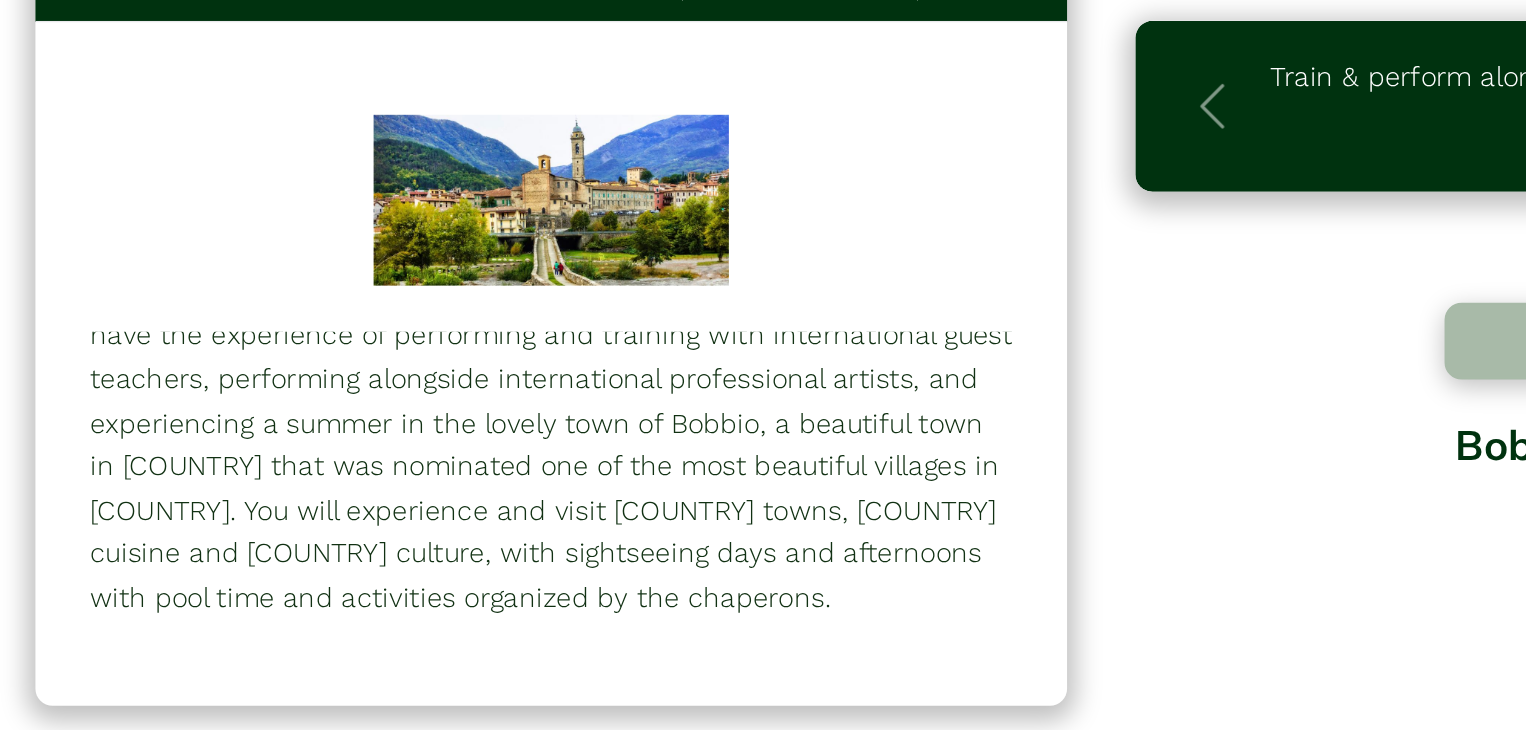 click on "Bobbio Summer Ballet Intensive 2-Week Summer Ballet Program is a comprehensive experience that is dedicated to your improvement as a dancer and growth as an artist. Through classes in ballet, pointe, men’s classes, variations, repertory, contemporary, partnering, conditioning, yoga and a performance at the end with a live orchestra, you will cultivate a better understanding of technique and artistry. You will also have the experience of performing and training with international guest teachers, performing alongside international professional artists, and experiencing a summer in the lovely town of Bobbio, a beautiful town in Italy that was nominated one of the most beautiful villages in Italy. You will experience and visit Italian towns, Italian cuisine and Italian culture, with sightseeing days and afternoons with pool time and activities organized by the chaperons." at bounding box center [441, 342] 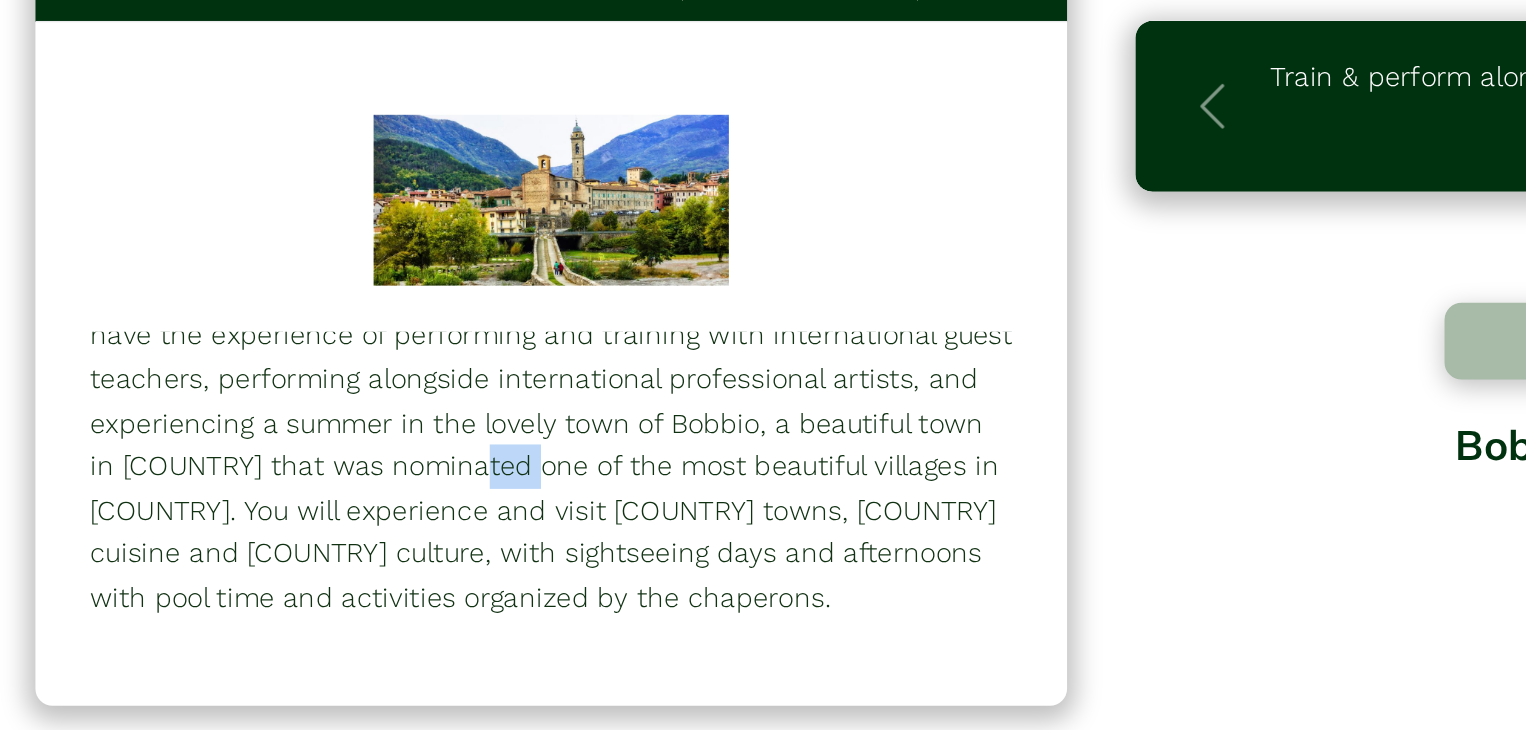 click on "Bobbio Summer Ballet Intensive 2-Week Summer Ballet Program is a comprehensive experience that is dedicated to your improvement as a dancer and growth as an artist. Through classes in ballet, pointe, men’s classes, variations, repertory, contemporary, partnering, conditioning, yoga and a performance at the end with a live orchestra, you will cultivate a better understanding of technique and artistry. You will also have the experience of performing and training with international guest teachers, performing alongside international professional artists, and experiencing a summer in the lovely town of Bobbio, a beautiful town in Italy that was nominated one of the most beautiful villages in Italy. You will experience and visit Italian towns, Italian cuisine and Italian culture, with sightseeing days and afternoons with pool time and activities organized by the chaperons." at bounding box center [441, 342] 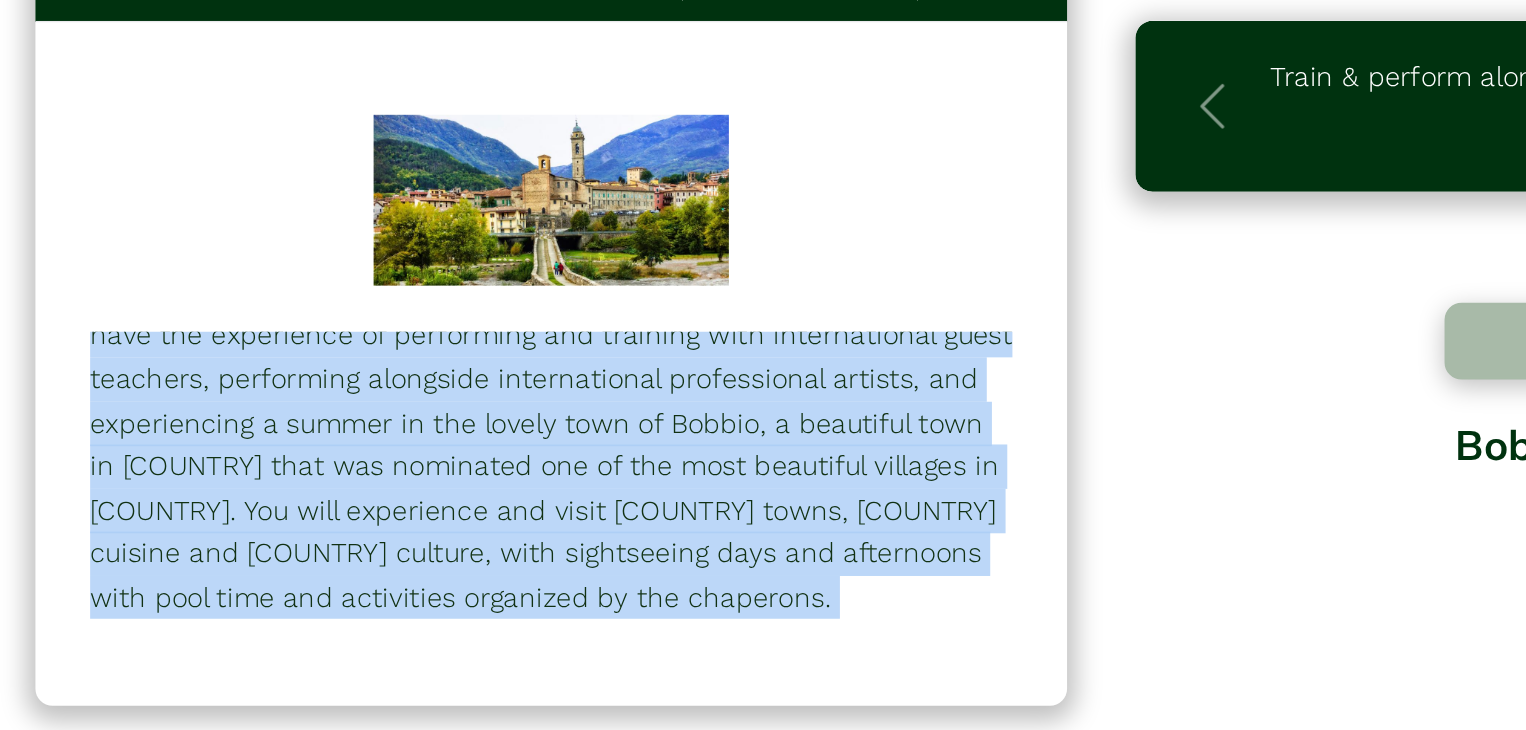 click on "Bobbio Summer Ballet Intensive 2-Week Summer Ballet Program is a comprehensive experience that is dedicated to your improvement as a dancer and growth as an artist. Through classes in ballet, pointe, men’s classes, variations, repertory, contemporary, partnering, conditioning, yoga and a performance at the end with a live orchestra, you will cultivate a better understanding of technique and artistry. You will also have the experience of performing and training with international guest teachers, performing alongside international professional artists, and experiencing a summer in the lovely town of Bobbio, a beautiful town in Italy that was nominated one of the most beautiful villages in Italy. You will experience and visit Italian towns, Italian cuisine and Italian culture, with sightseeing days and afternoons with pool time and activities organized by the chaperons." at bounding box center [441, 342] 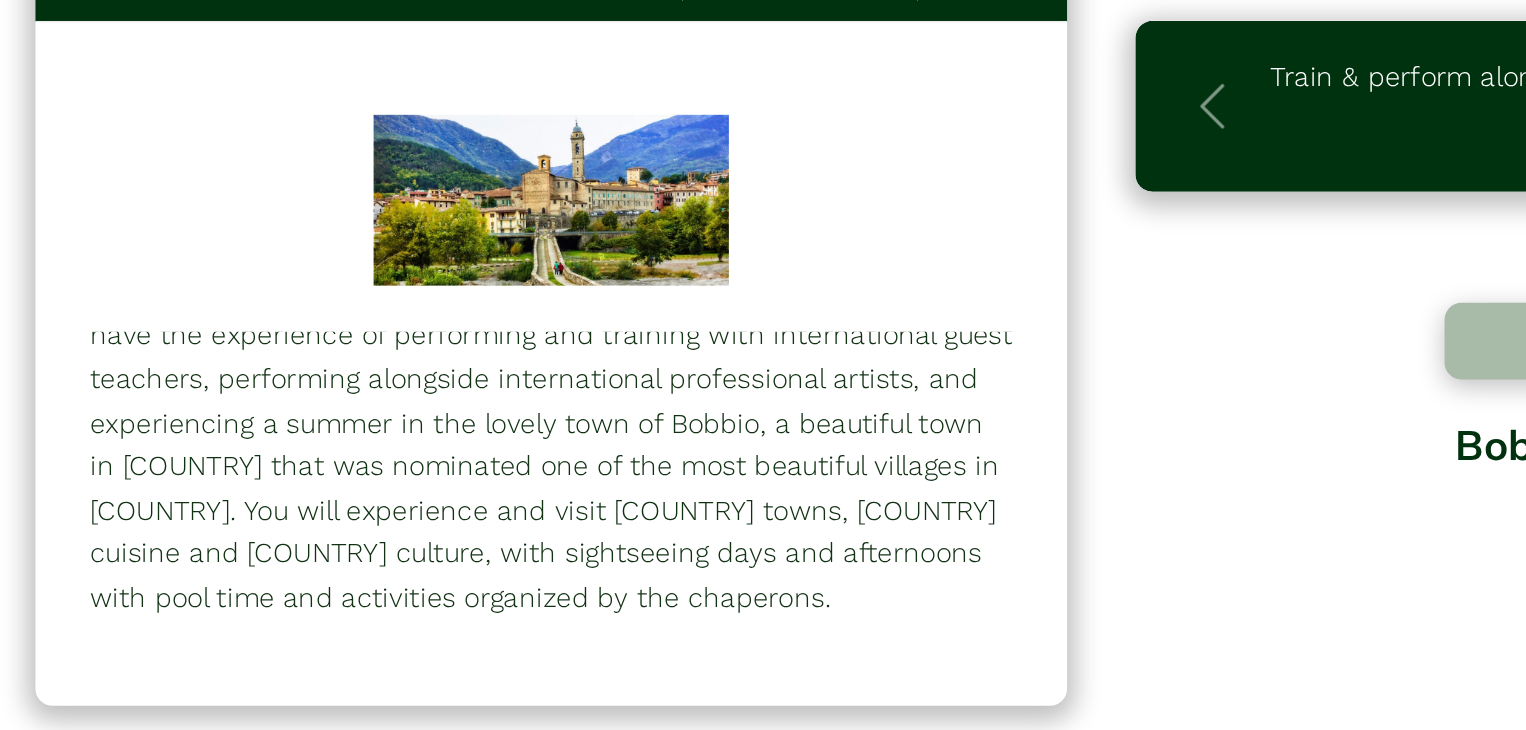 click on "Bobbio Summer Ballet Intensive 2-Week Summer Ballet Program is a comprehensive experience that is dedicated to your improvement as a dancer and growth as an artist. Through classes in ballet, pointe, men’s classes, variations, repertory, contemporary, partnering, conditioning, yoga and a performance at the end with a live orchestra, you will cultivate a better understanding of technique and artistry. You will also have the experience of performing and training with international guest teachers, performing alongside international professional artists, and experiencing a summer in the lovely town of Bobbio, a beautiful town in Italy that was nominated one of the most beautiful villages in Italy. You will experience and visit Italian towns, Italian cuisine and Italian culture, with sightseeing days and afternoons with pool time and activities organized by the chaperons." at bounding box center [441, 342] 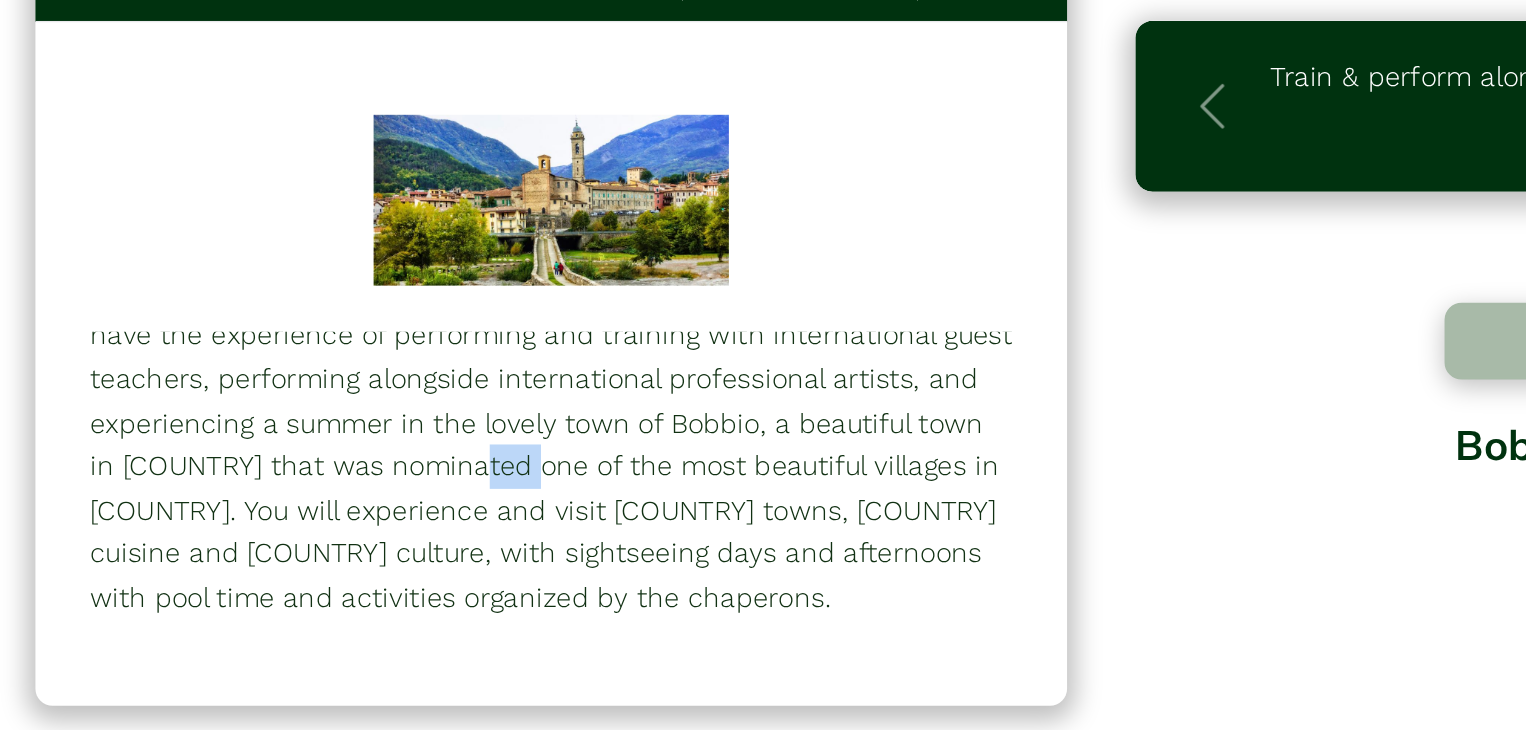 click on "Bobbio Summer Ballet Intensive 2-Week Summer Ballet Program is a comprehensive experience that is dedicated to your improvement as a dancer and growth as an artist. Through classes in ballet, pointe, men’s classes, variations, repertory, contemporary, partnering, conditioning, yoga and a performance at the end with a live orchestra, you will cultivate a better understanding of technique and artistry. You will also have the experience of performing and training with international guest teachers, performing alongside international professional artists, and experiencing a summer in the lovely town of Bobbio, a beautiful town in Italy that was nominated one of the most beautiful villages in Italy. You will experience and visit Italian towns, Italian cuisine and Italian culture, with sightseeing days and afternoons with pool time and activities organized by the chaperons." at bounding box center (441, 342) 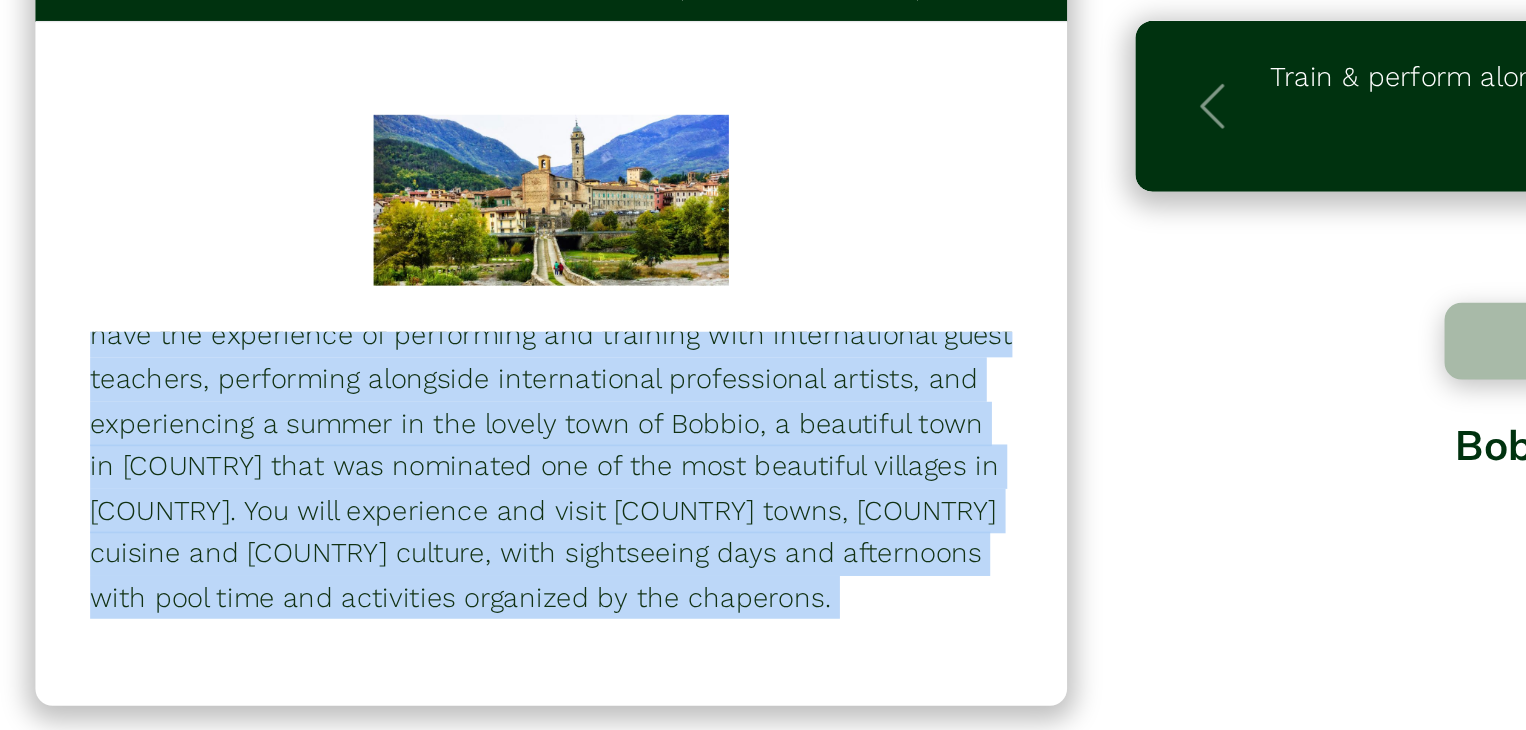 click on "Bobbio Summer Ballet Intensive 2-Week Summer Ballet Program is a comprehensive experience that is dedicated to your improvement as a dancer and growth as an artist. Through classes in ballet, pointe, men’s classes, variations, repertory, contemporary, partnering, conditioning, yoga and a performance at the end with a live orchestra, you will cultivate a better understanding of technique and artistry. You will also have the experience of performing and training with international guest teachers, performing alongside international professional artists, and experiencing a summer in the lovely town of Bobbio, a beautiful town in Italy that was nominated one of the most beautiful villages in Italy. You will experience and visit Italian towns, Italian cuisine and Italian culture, with sightseeing days and afternoons with pool time and activities organized by the chaperons." at bounding box center [441, 342] 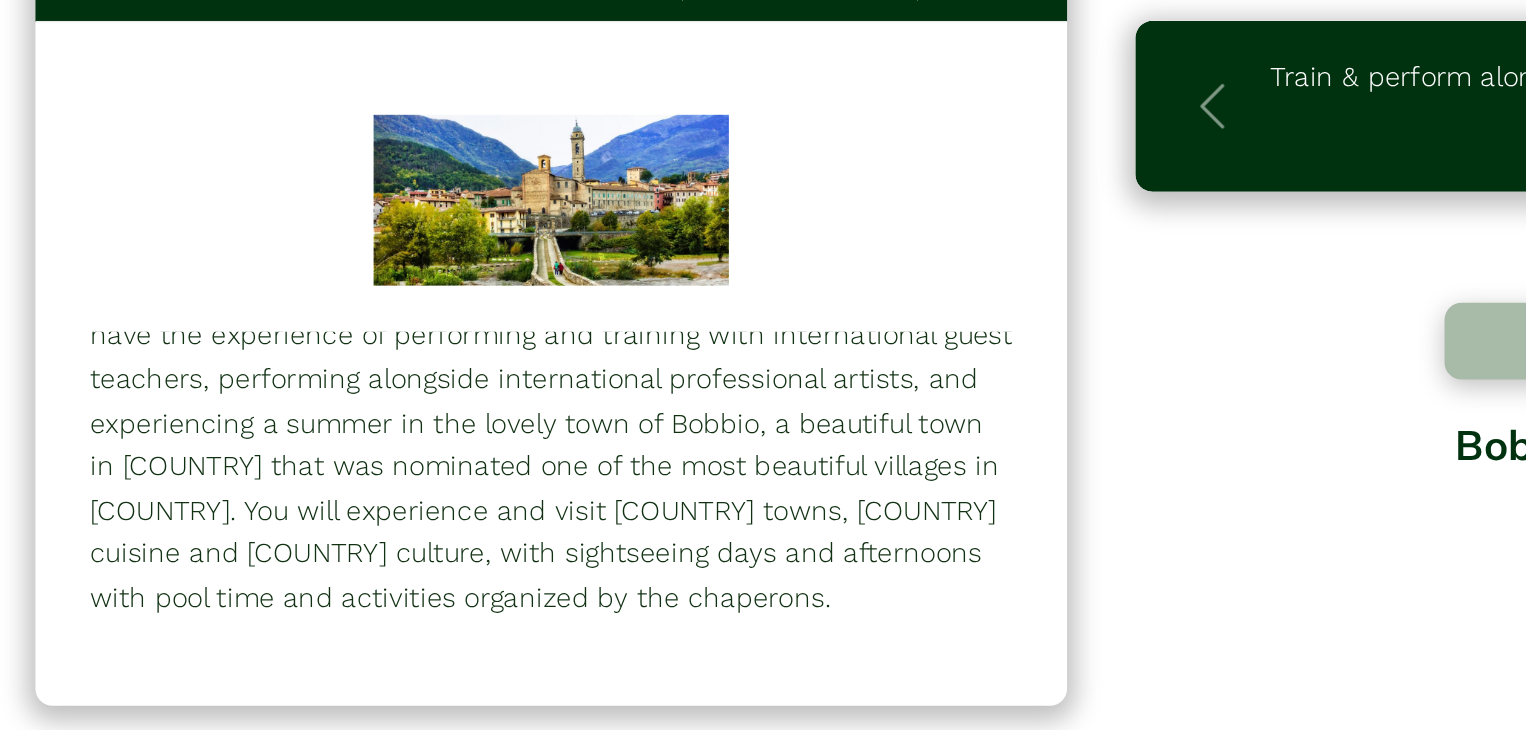 click on "Bobbio Summer Ballet Intensive 2-Week Summer Ballet Program is a comprehensive experience that is dedicated to your improvement as a dancer and growth as an artist. Through classes in ballet, pointe, men’s classes, variations, repertory, contemporary, partnering, conditioning, yoga and a performance at the end with a live orchestra, you will cultivate a better understanding of technique and artistry. You will also have the experience of performing and training with international guest teachers, performing alongside international professional artists, and experiencing a summer in the lovely town of Bobbio, a beautiful town in Italy that was nominated one of the most beautiful villages in Italy. You will experience and visit Italian towns, Italian cuisine and Italian culture, with sightseeing days and afternoons with pool time and activities organized by the chaperons." at bounding box center (441, 342) 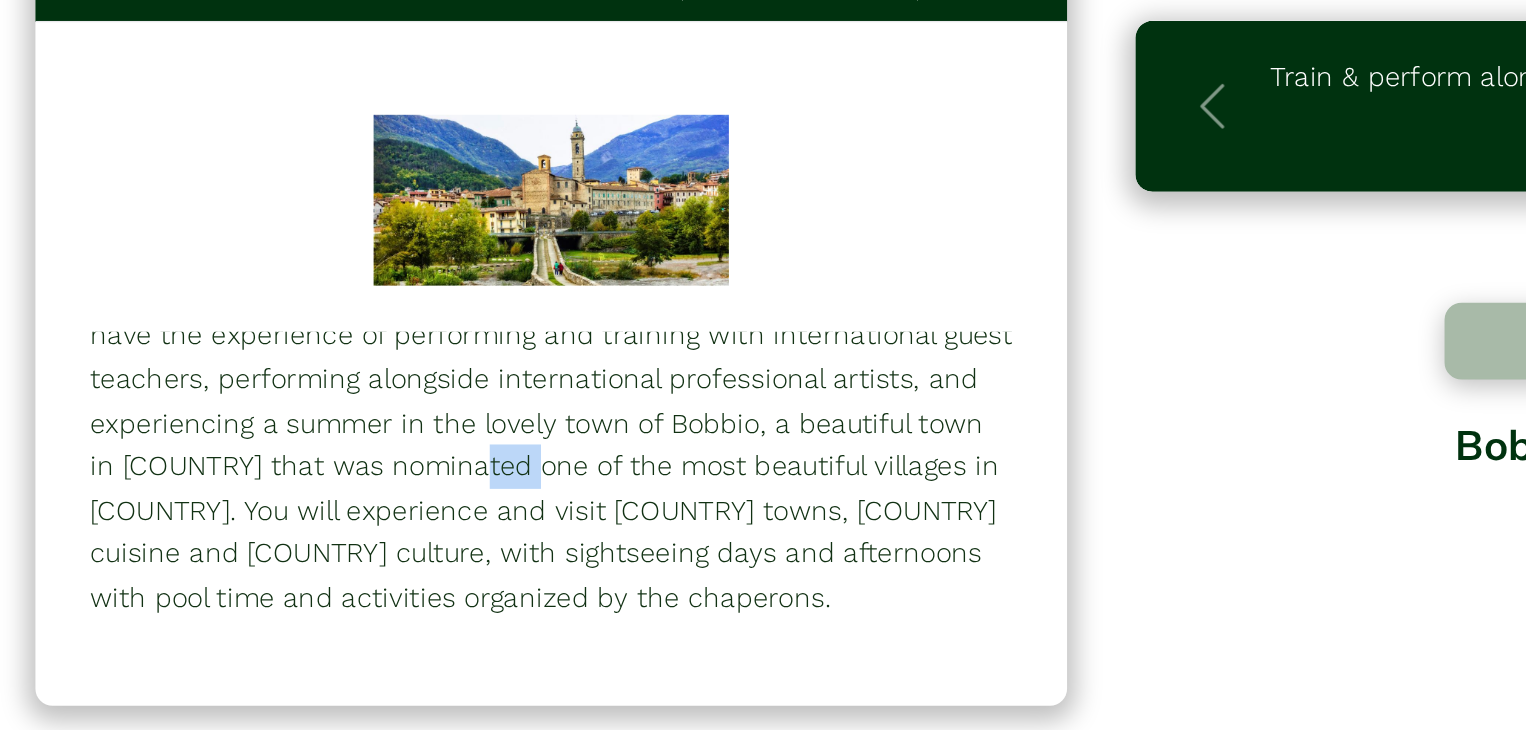 click on "Bobbio Summer Ballet Intensive 2-Week Summer Ballet Program is a comprehensive experience that is dedicated to your improvement as a dancer and growth as an artist. Through classes in ballet, pointe, men’s classes, variations, repertory, contemporary, partnering, conditioning, yoga and a performance at the end with a live orchestra, you will cultivate a better understanding of technique and artistry. You will also have the experience of performing and training with international guest teachers, performing alongside international professional artists, and experiencing a summer in the lovely town of Bobbio, a beautiful town in Italy that was nominated one of the most beautiful villages in Italy. You will experience and visit Italian towns, Italian cuisine and Italian culture, with sightseeing days and afternoons with pool time and activities organized by the chaperons." at bounding box center [441, 342] 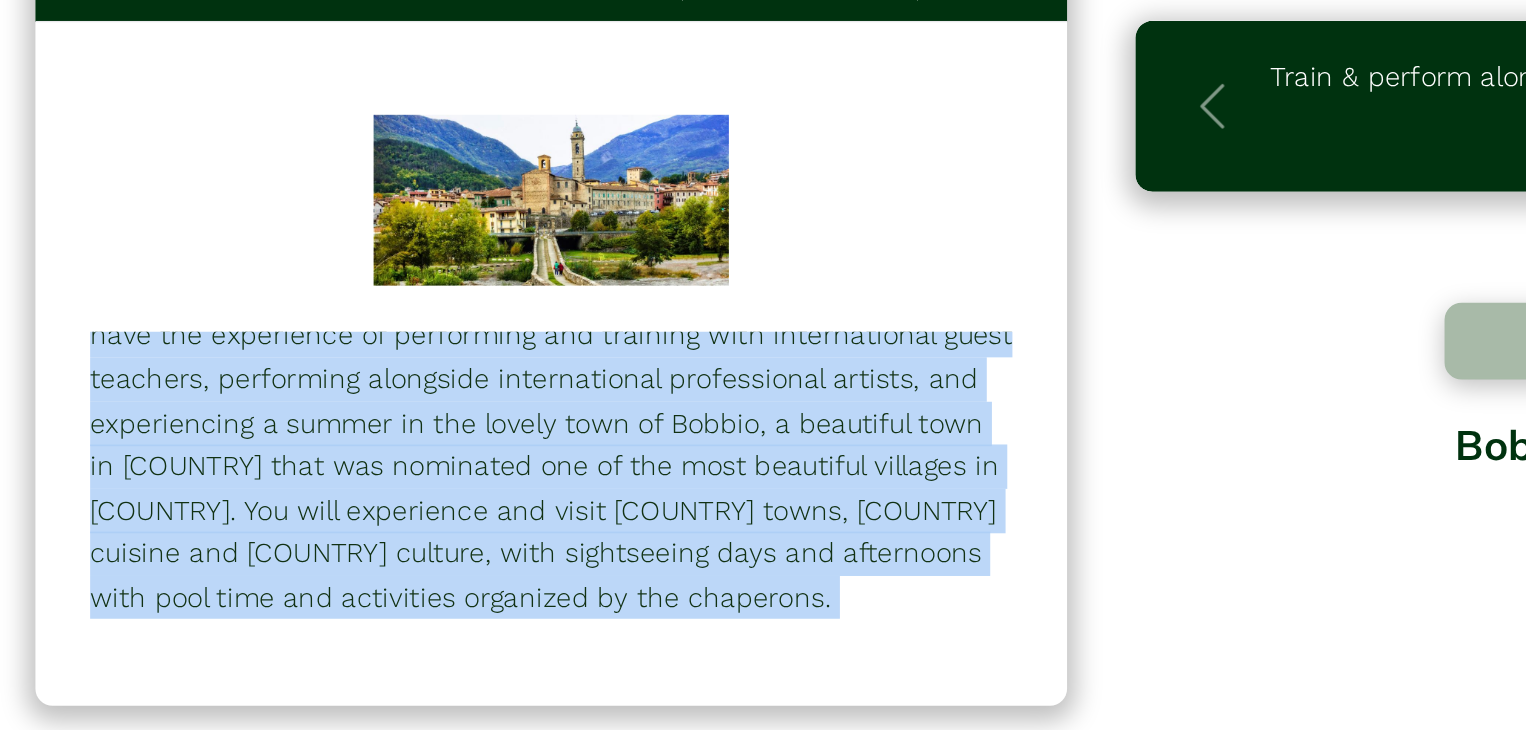 click on "Bobbio Summer Ballet Intensive 2-Week Summer Ballet Program is a comprehensive experience that is dedicated to your improvement as a dancer and growth as an artist. Through classes in ballet, pointe, men’s classes, variations, repertory, contemporary, partnering, conditioning, yoga and a performance at the end with a live orchestra, you will cultivate a better understanding of technique and artistry. You will also have the experience of performing and training with international guest teachers, performing alongside international professional artists, and experiencing a summer in the lovely town of Bobbio, a beautiful town in Italy that was nominated one of the most beautiful villages in Italy. You will experience and visit Italian towns, Italian cuisine and Italian culture, with sightseeing days and afternoons with pool time and activities organized by the chaperons." at bounding box center (441, 342) 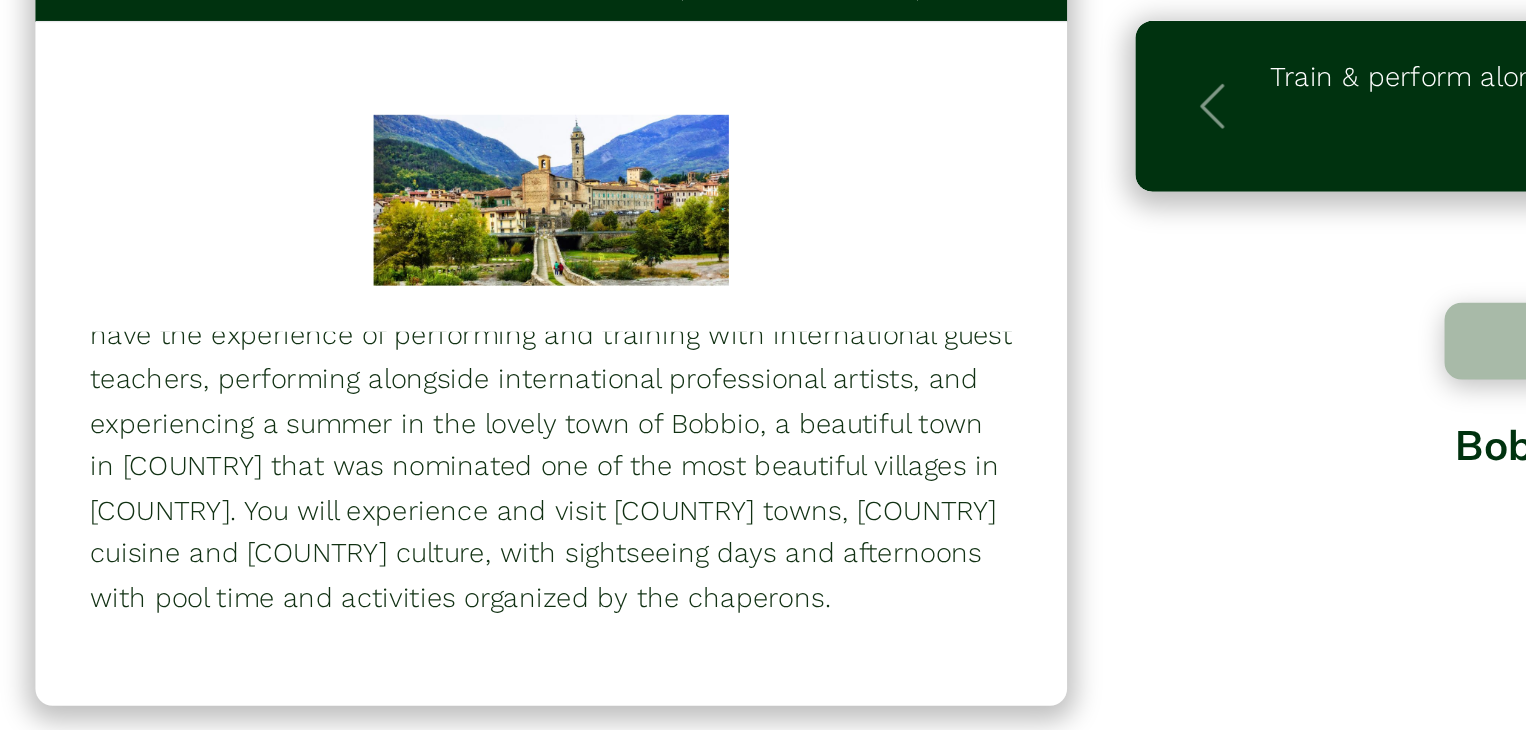 click on "Bobbio Summer Ballet Intensive 2-Week Summer Ballet Program is a comprehensive experience that is dedicated to your improvement as a dancer and growth as an artist. Through classes in ballet, pointe, men’s classes, variations, repertory, contemporary, partnering, conditioning, yoga and a performance at the end with a live orchestra, you will cultivate a better understanding of technique and artistry. You will also have the experience of performing and training with international guest teachers, performing alongside international professional artists, and experiencing a summer in the lovely town of Bobbio, a beautiful town in Italy that was nominated one of the most beautiful villages in Italy. You will experience and visit Italian towns, Italian cuisine and Italian culture, with sightseeing days and afternoons with pool time and activities organized by the chaperons." at bounding box center (441, 342) 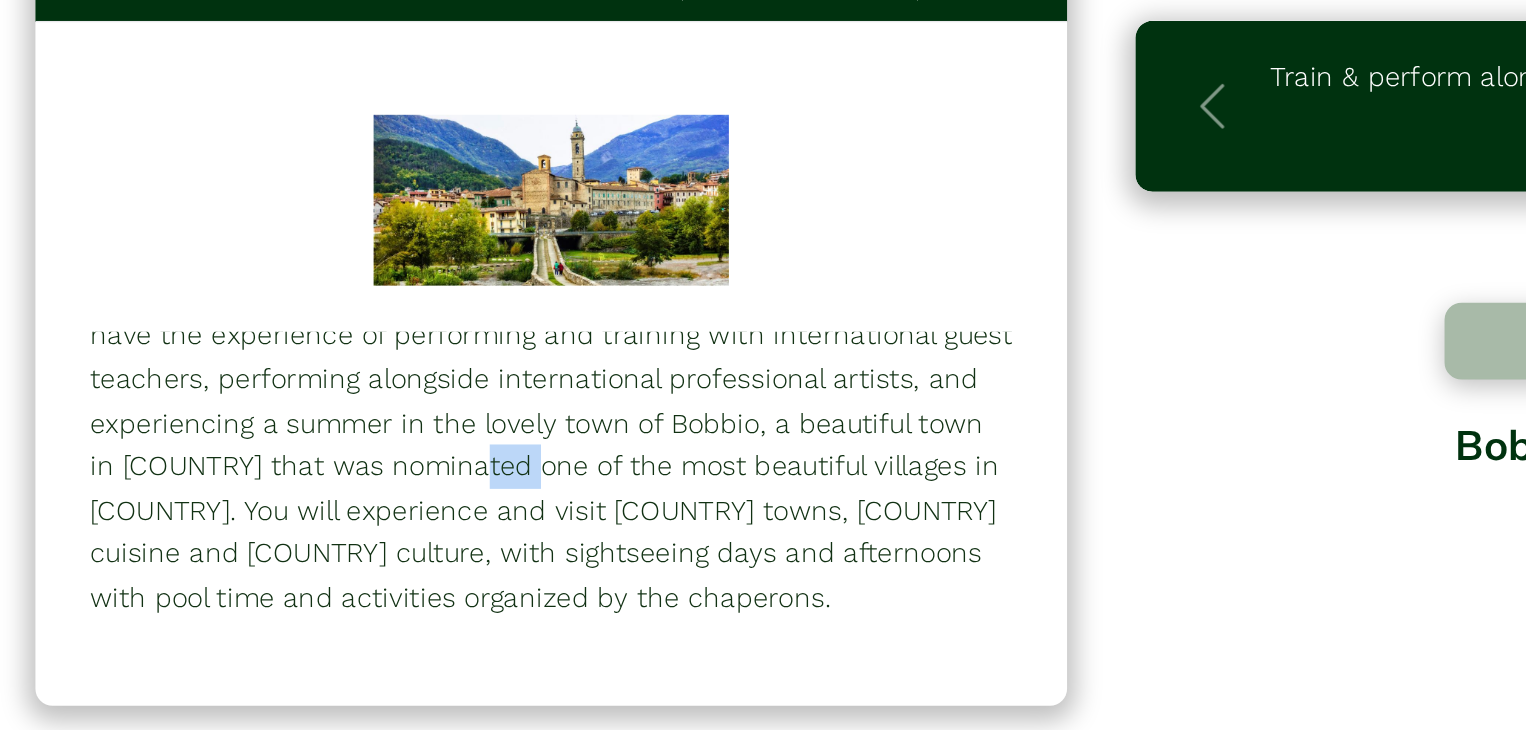 click on "Bobbio Summer Ballet Intensive 2-Week Summer Ballet Program is a comprehensive experience that is dedicated to your improvement as a dancer and growth as an artist. Through classes in ballet, pointe, men’s classes, variations, repertory, contemporary, partnering, conditioning, yoga and a performance at the end with a live orchestra, you will cultivate a better understanding of technique and artistry. You will also have the experience of performing and training with international guest teachers, performing alongside international professional artists, and experiencing a summer in the lovely town of Bobbio, a beautiful town in Italy that was nominated one of the most beautiful villages in Italy. You will experience and visit Italian towns, Italian cuisine and Italian culture, with sightseeing days and afternoons with pool time and activities organized by the chaperons." at bounding box center [441, 342] 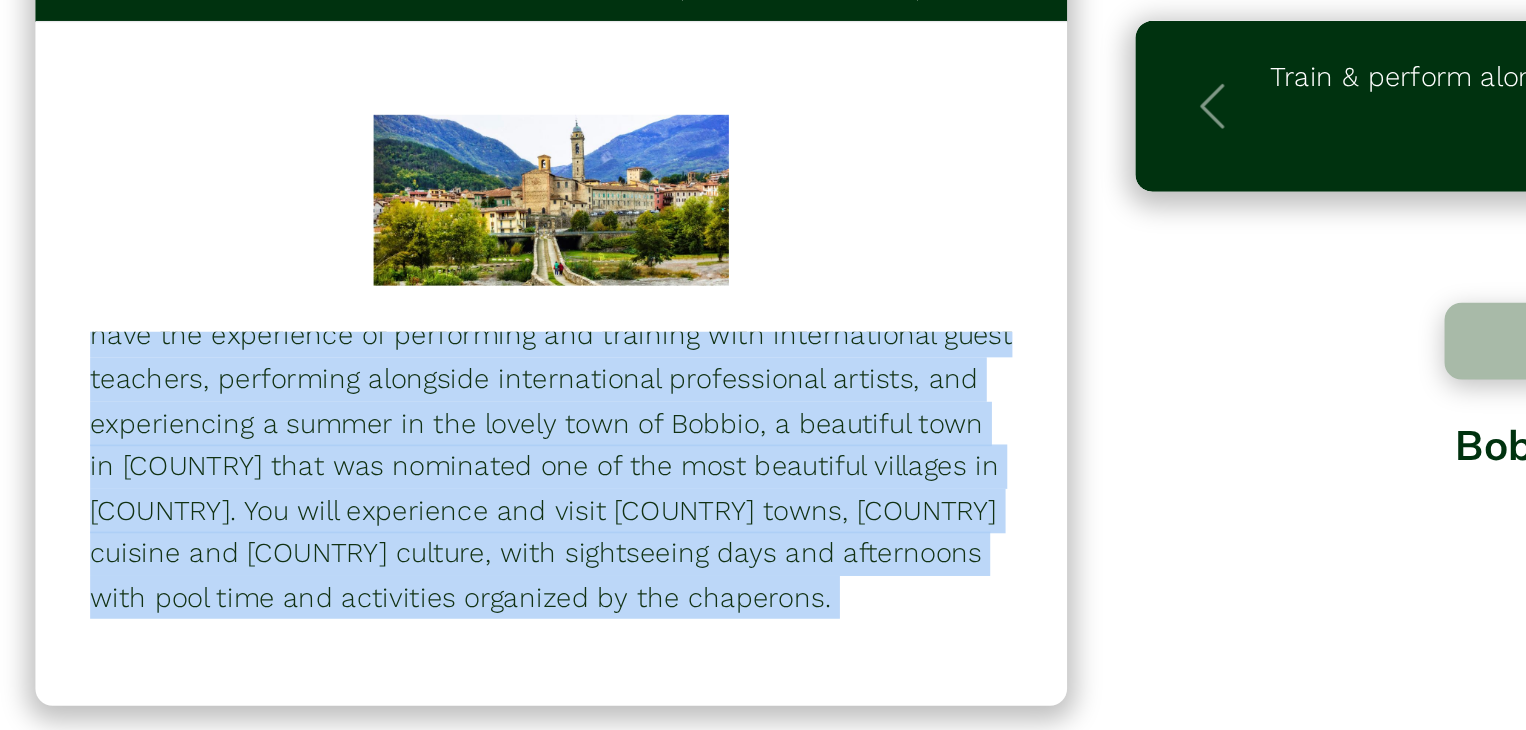 click on "Bobbio Summer Ballet Intensive 2-Week Summer Ballet Program is a comprehensive experience that is dedicated to your improvement as a dancer and growth as an artist. Through classes in ballet, pointe, men’s classes, variations, repertory, contemporary, partnering, conditioning, yoga and a performance at the end with a live orchestra, you will cultivate a better understanding of technique and artistry. You will also have the experience of performing and training with international guest teachers, performing alongside international professional artists, and experiencing a summer in the lovely town of Bobbio, a beautiful town in Italy that was nominated one of the most beautiful villages in Italy. You will experience and visit Italian towns, Italian cuisine and Italian culture, with sightseeing days and afternoons with pool time and activities organized by the chaperons." at bounding box center (441, 342) 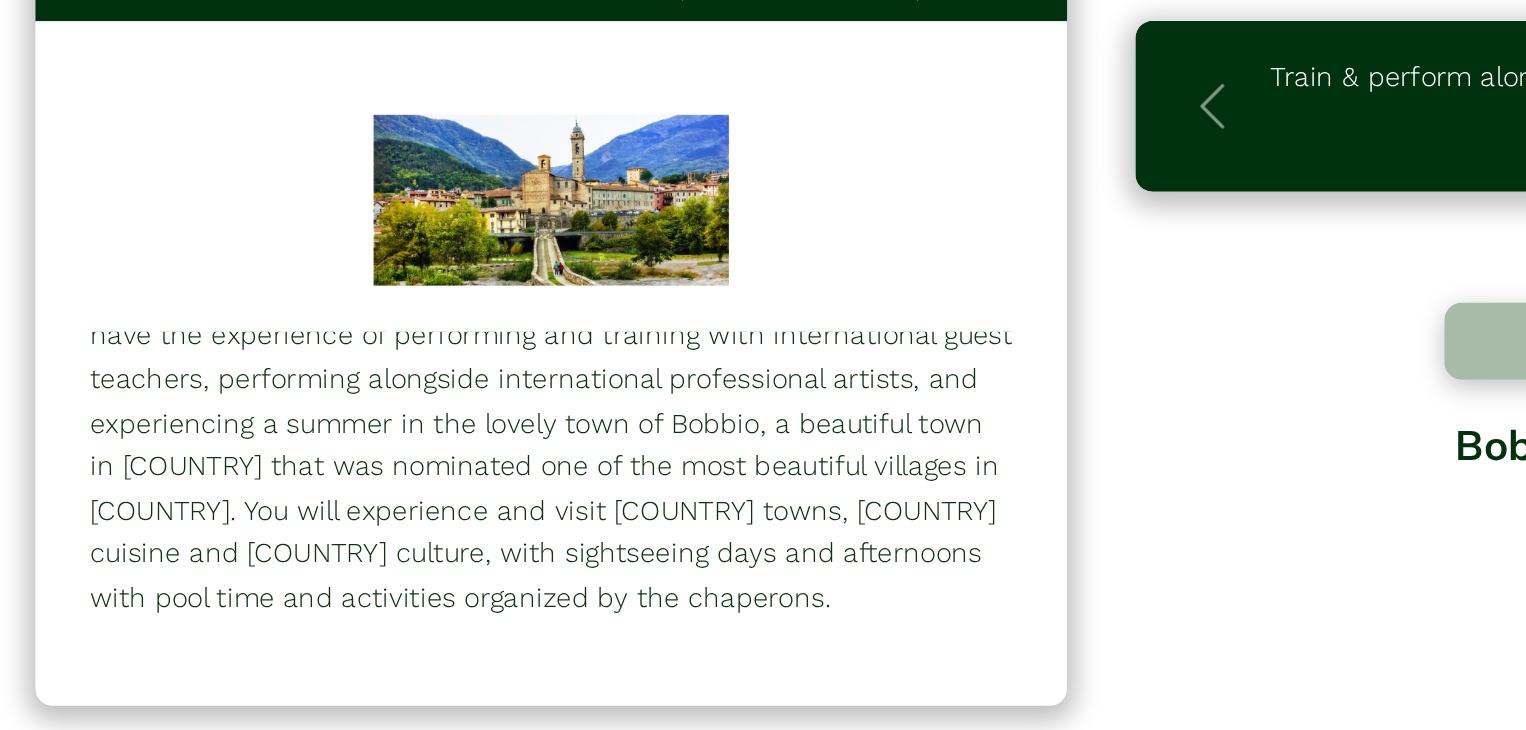 click on "Bobbio Summer Ballet Intensive 2-Week Summer Ballet Program is a comprehensive experience that is dedicated to your improvement as a dancer and growth as an artist. Through classes in ballet, pointe, men’s classes, variations, repertory, contemporary, partnering, conditioning, yoga and a performance at the end with a live orchestra, you will cultivate a better understanding of technique and artistry. You will also have the experience of performing and training with international guest teachers, performing alongside international professional artists, and experiencing a summer in the lovely town of Bobbio, a beautiful town in Italy that was nominated one of the most beautiful villages in Italy. You will experience and visit Italian towns, Italian cuisine and Italian culture, with sightseeing days and afternoons with pool time and activities organized by the chaperons." at bounding box center (441, 342) 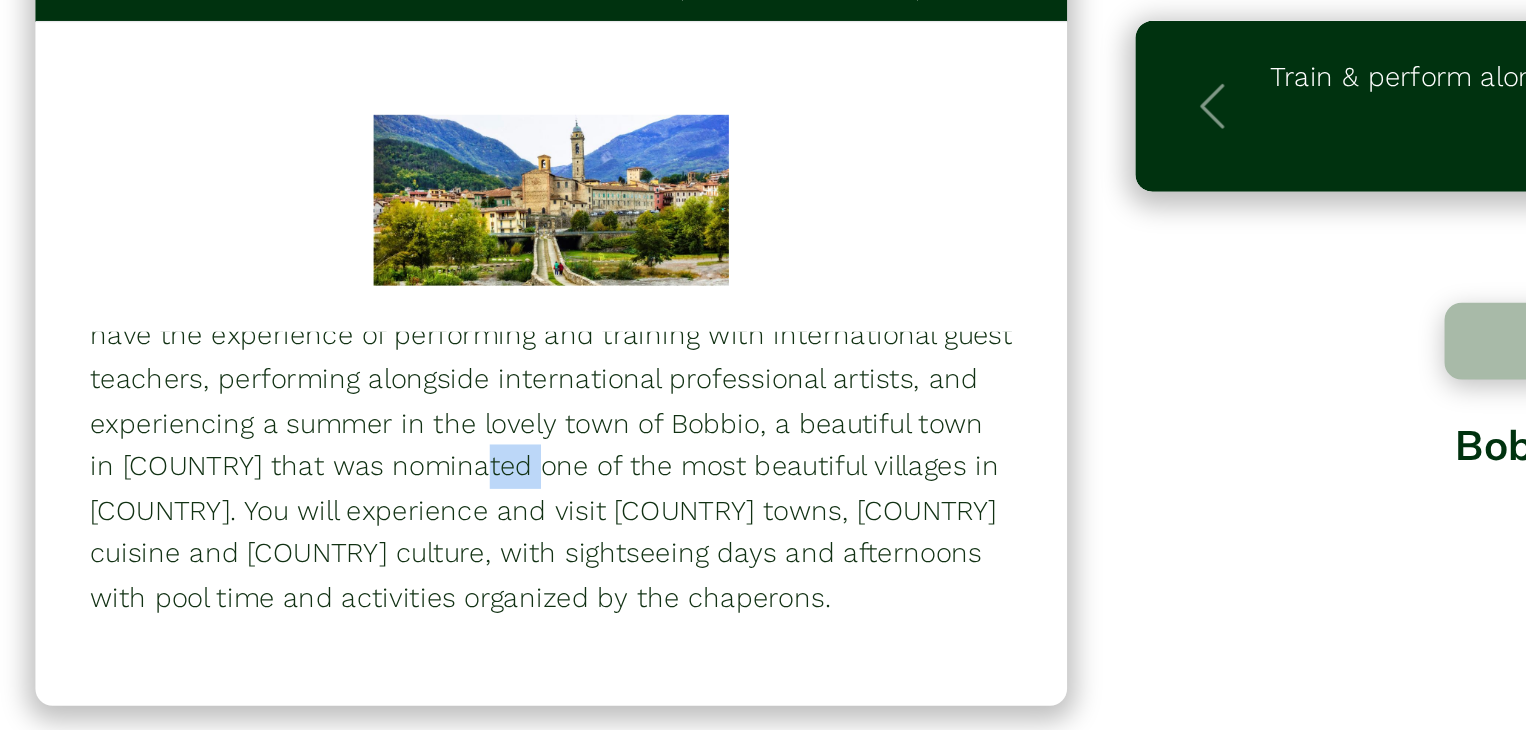 click on "Bobbio Summer Ballet Intensive 2-Week Summer Ballet Program is a comprehensive experience that is dedicated to your improvement as a dancer and growth as an artist. Through classes in ballet, pointe, men’s classes, variations, repertory, contemporary, partnering, conditioning, yoga and a performance at the end with a live orchestra, you will cultivate a better understanding of technique and artistry. You will also have the experience of performing and training with international guest teachers, performing alongside international professional artists, and experiencing a summer in the lovely town of Bobbio, a beautiful town in Italy that was nominated one of the most beautiful villages in Italy. You will experience and visit Italian towns, Italian cuisine and Italian culture, with sightseeing days and afternoons with pool time and activities organized by the chaperons." at bounding box center (441, 342) 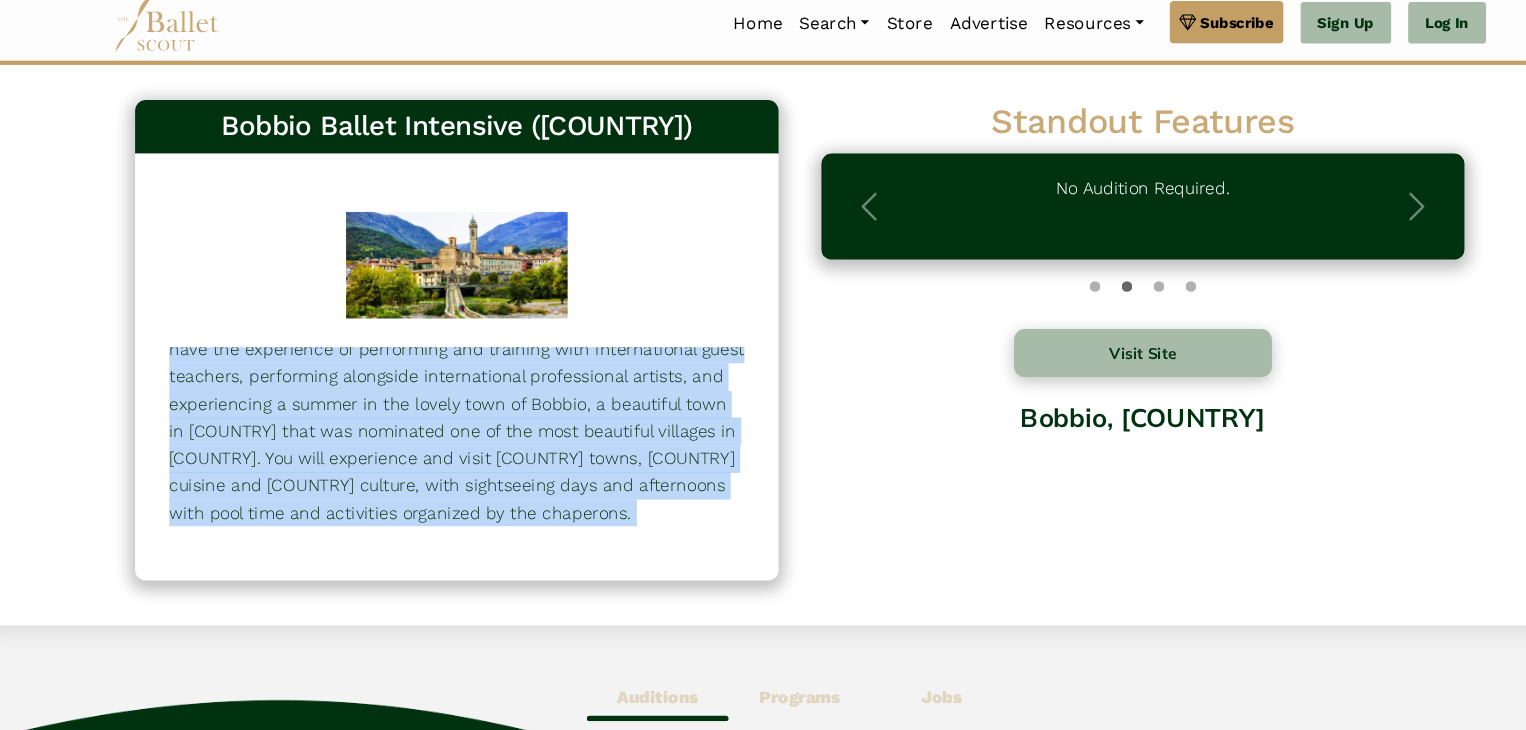 click on "Bobbio Summer Ballet Intensive 2-Week Summer Ballet Program is a comprehensive experience that is dedicated to your improvement as a dancer and growth as an artist. Through classes in ballet, pointe, men’s classes, variations, repertory, contemporary, partnering, conditioning, yoga and a performance at the end with a live orchestra, you will cultivate a better understanding of technique and artistry. You will also have the experience of performing and training with international guest teachers, performing alongside international professional artists, and experiencing a summer in the lovely town of Bobbio, a beautiful town in Italy that was nominated one of the most beautiful villages in Italy. You will experience and visit Italian towns, Italian cuisine and Italian culture, with sightseeing days and afternoons with pool time and activities organized by the chaperons." at bounding box center (441, 342) 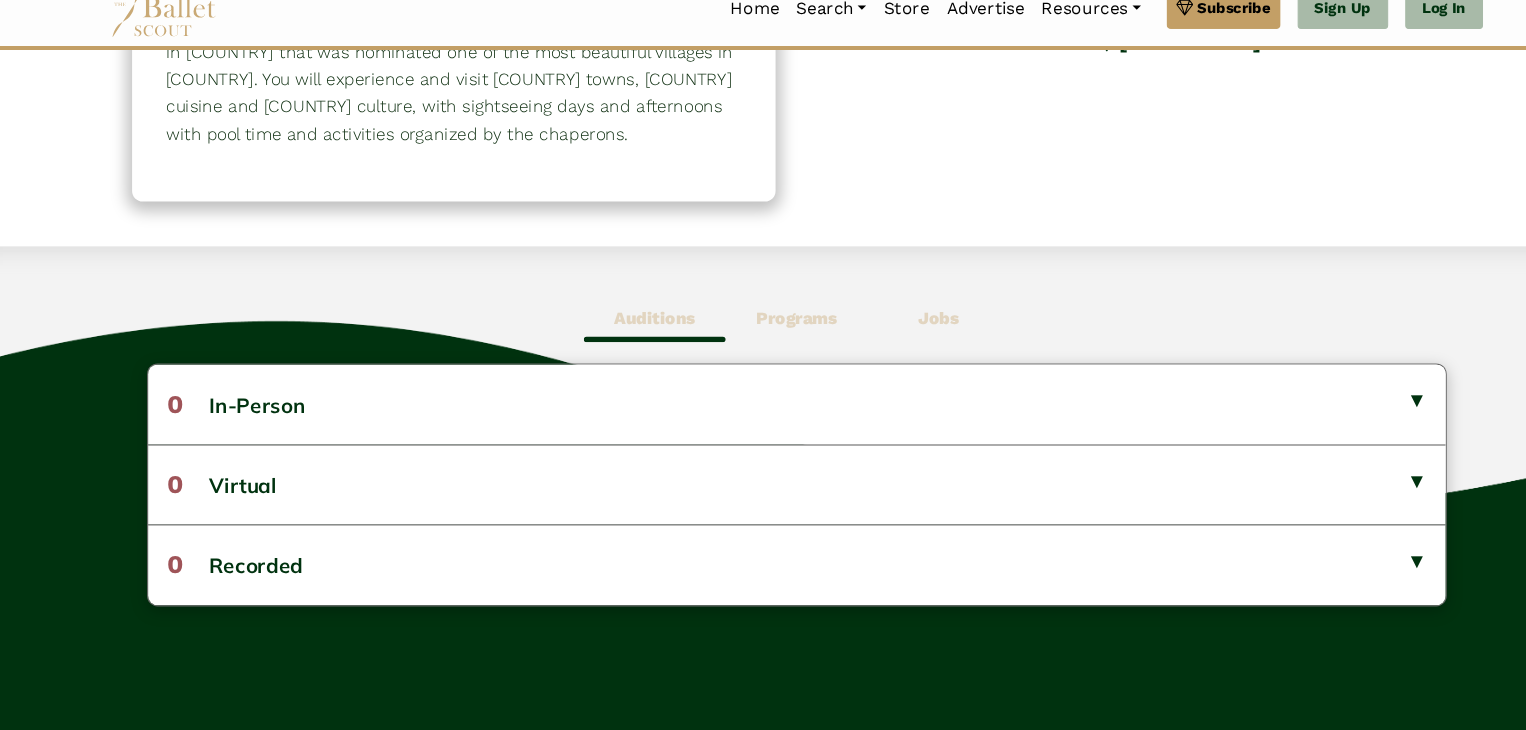 scroll, scrollTop: 342, scrollLeft: 0, axis: vertical 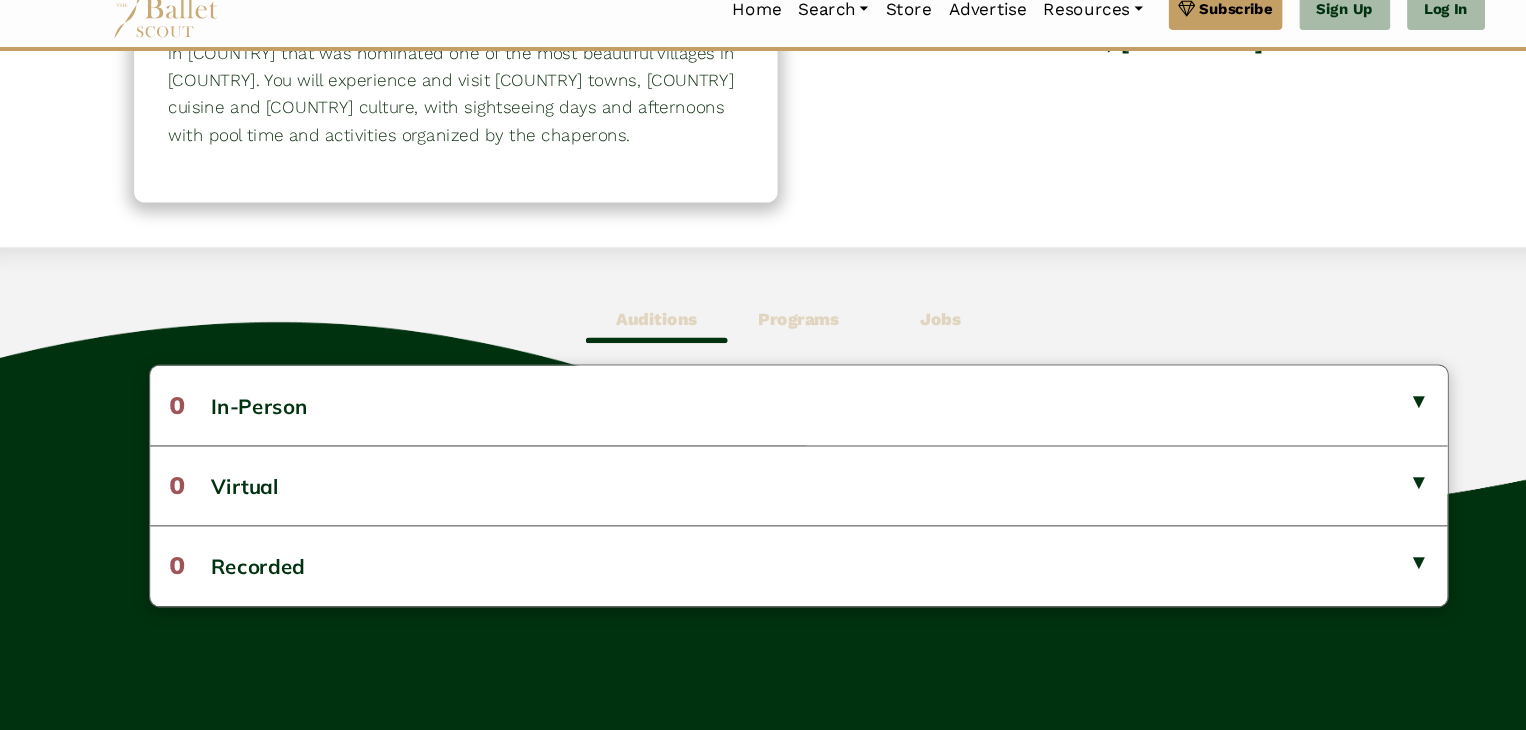 click on "Programs" at bounding box center [762, 327] 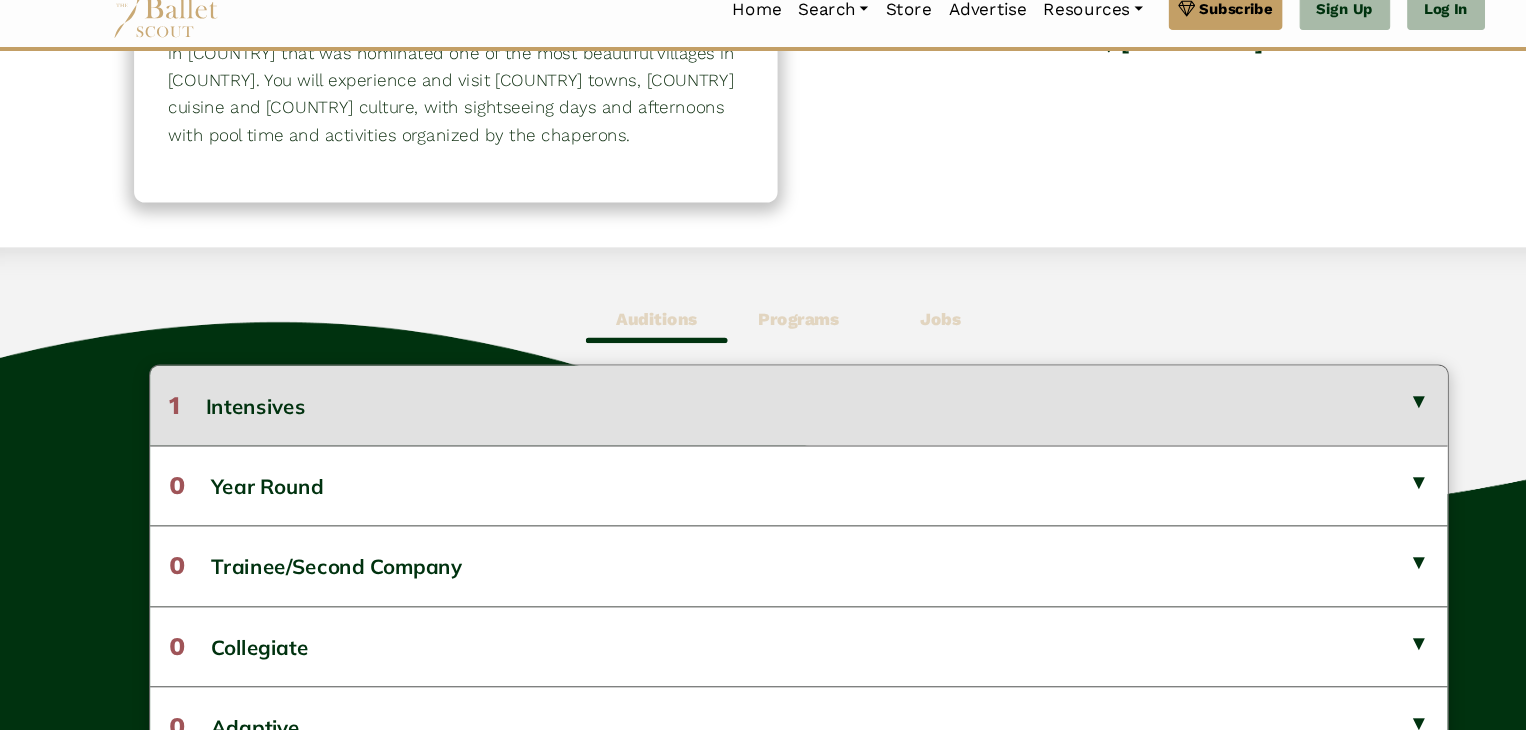 click on "1   Intensives" at bounding box center (763, 407) 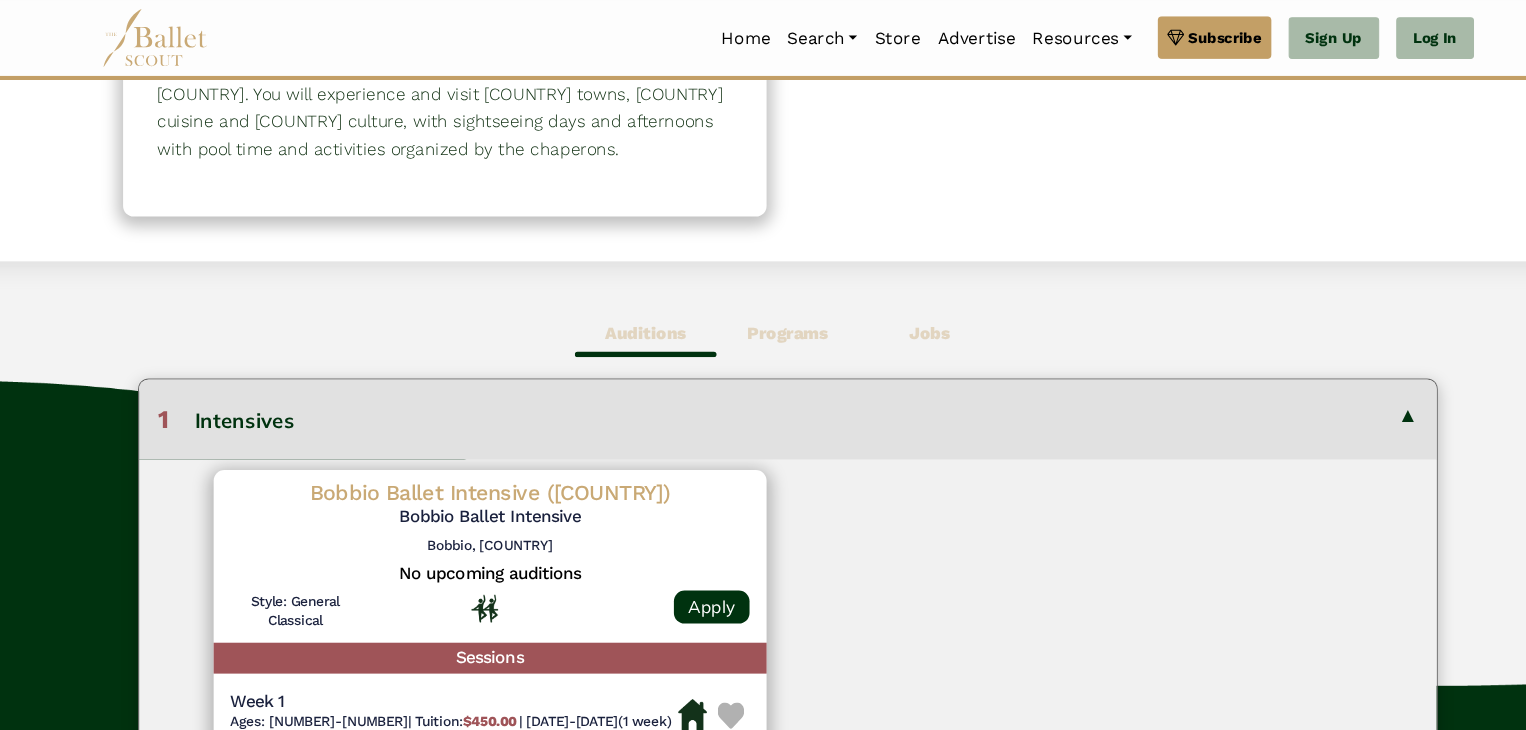 scroll, scrollTop: 0, scrollLeft: 0, axis: both 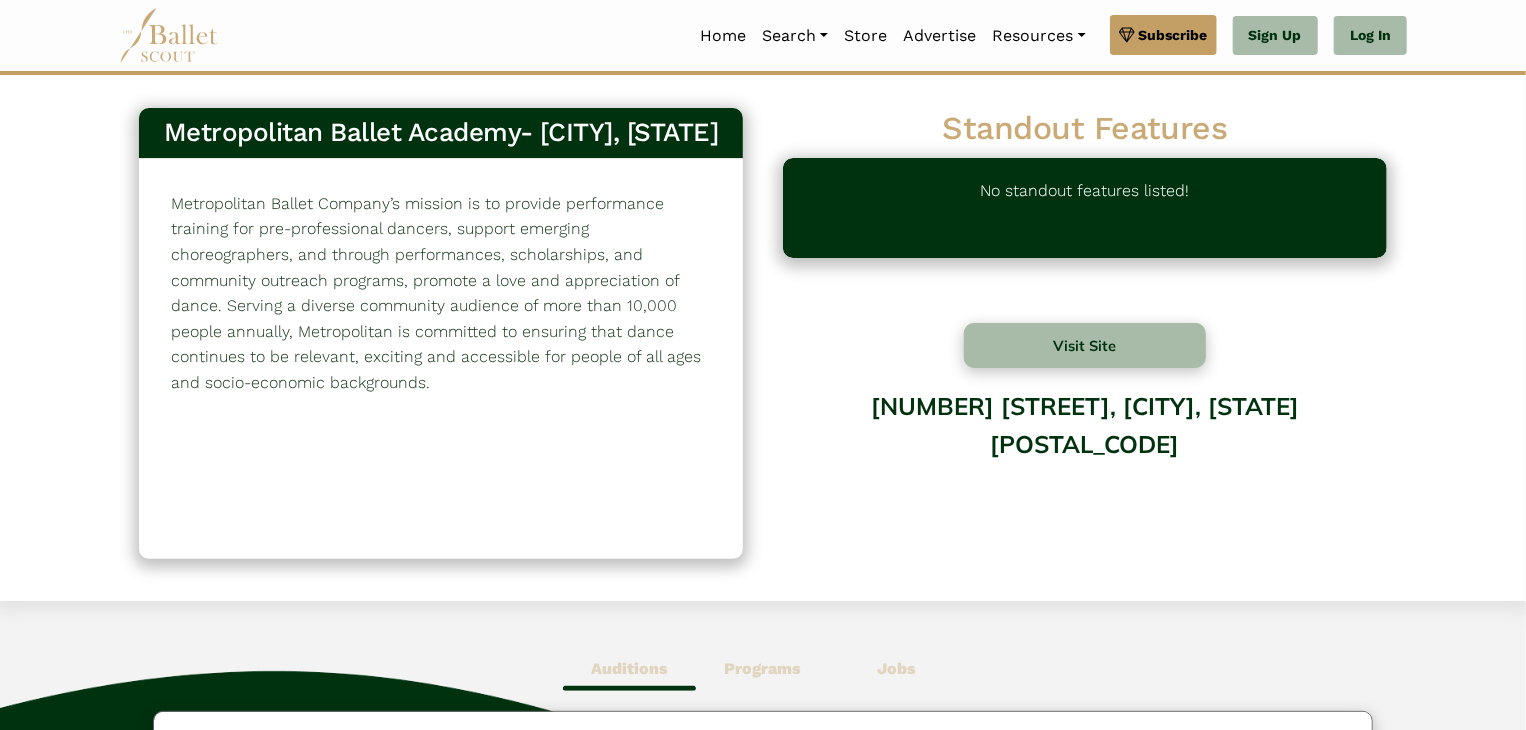 click on "Metropolitan Ballet Company’s mission is to provide performance training for pre-professional dancers, support emerging choreographers, and through performances, scholarships, and community outreach programs, promote a love and appreciation of dance. Serving a diverse community audience of more than 10,000 people annually, Metropolitan is committed to ensuring that dance continues to be relevant, exciting and accessible for people of all ages and socio-economic backgrounds." at bounding box center (441, 293) 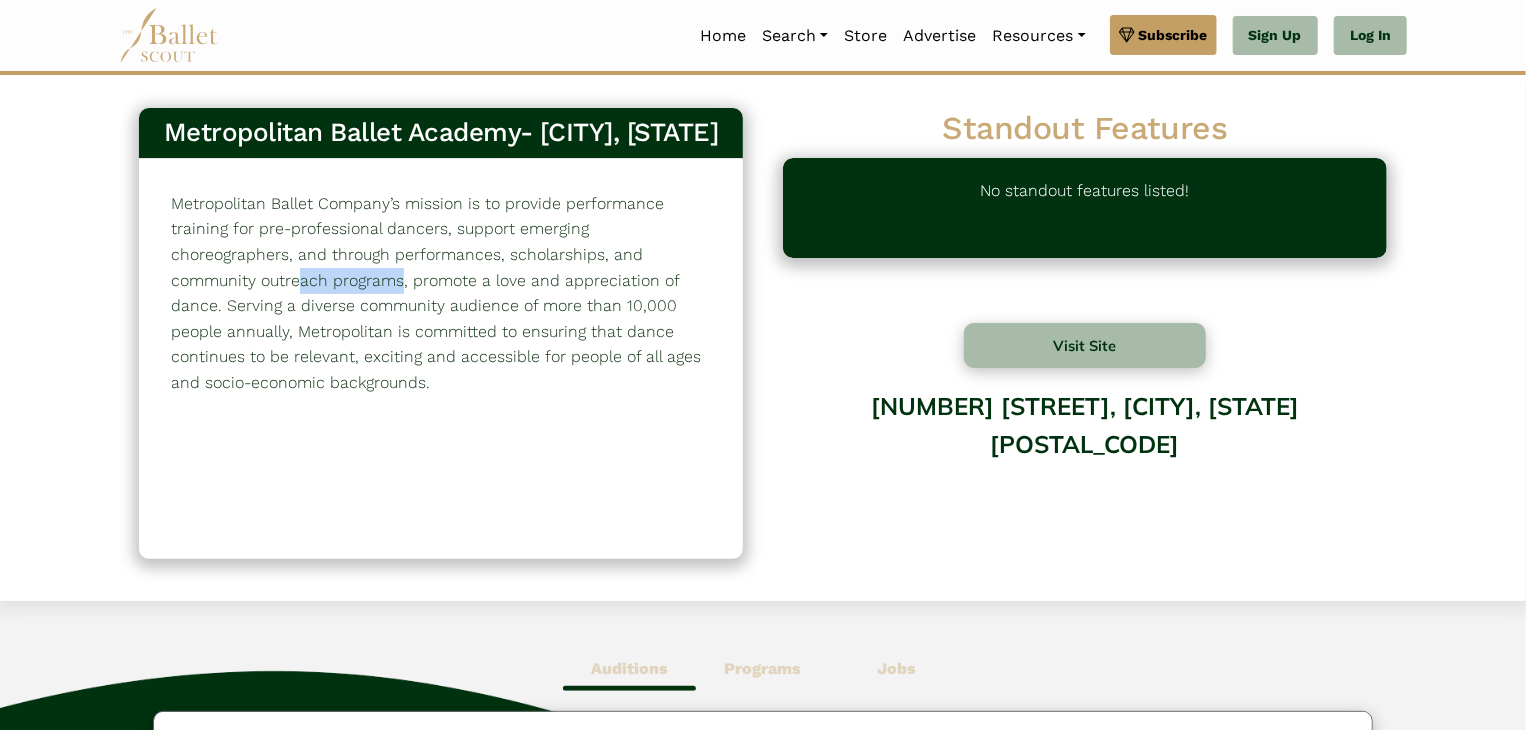 click on "Metropolitan Ballet Company’s mission is to provide performance training for pre-professional dancers, support emerging choreographers, and through performances, scholarships, and community outreach programs, promote a love and appreciation of dance. Serving a diverse community audience of more than 10,000 people annually, Metropolitan is committed to ensuring that dance continues to be relevant, exciting and accessible for people of all ages and socio-economic backgrounds." at bounding box center [441, 293] 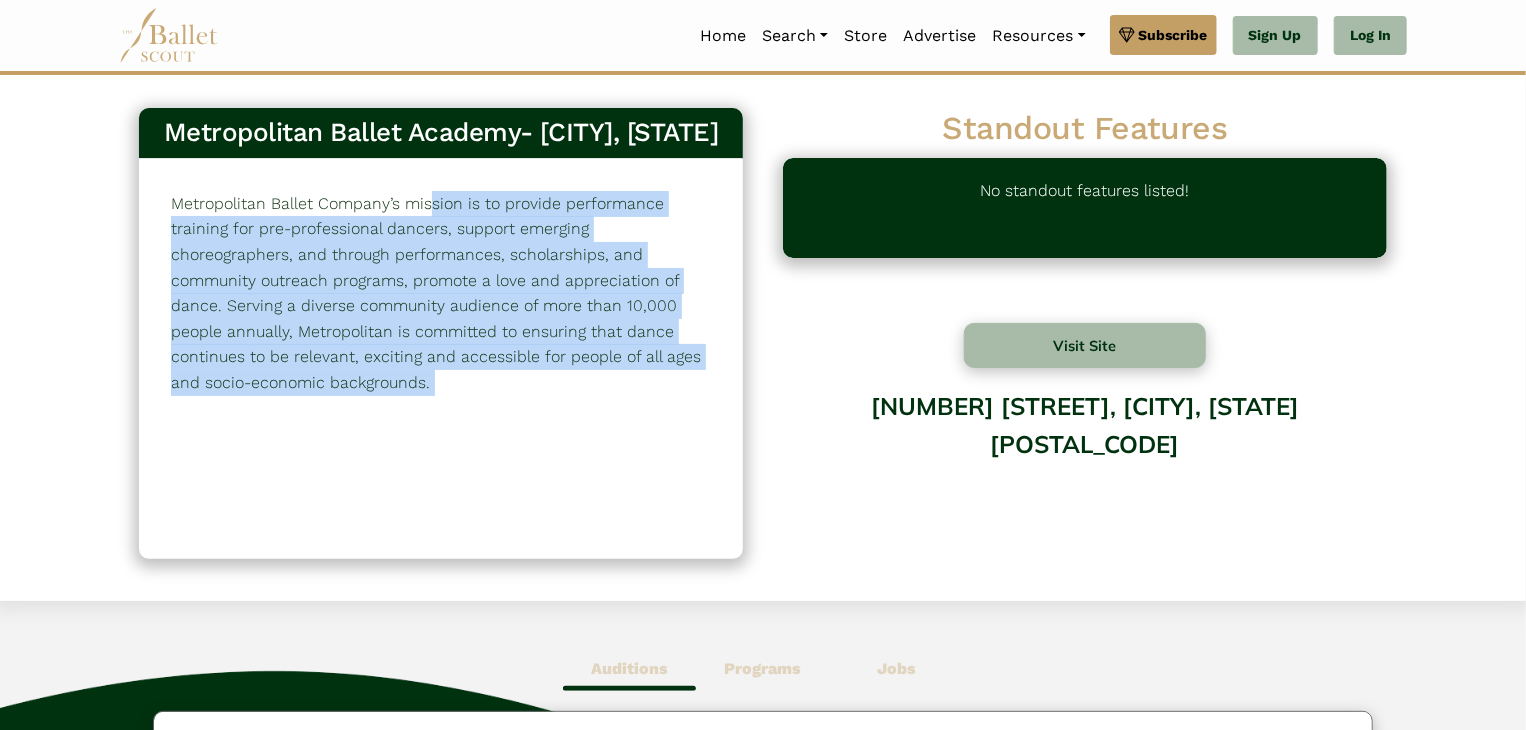 click on "Metropolitan Ballet Company’s mission is to provide performance training for pre-professional dancers, support emerging choreographers, and through performances, scholarships, and community outreach programs, promote a love and appreciation of dance. Serving a diverse community audience of more than 10,000 people annually, Metropolitan is committed to ensuring that dance continues to be relevant, exciting and accessible for people of all ages and socio-economic backgrounds." at bounding box center [441, 293] 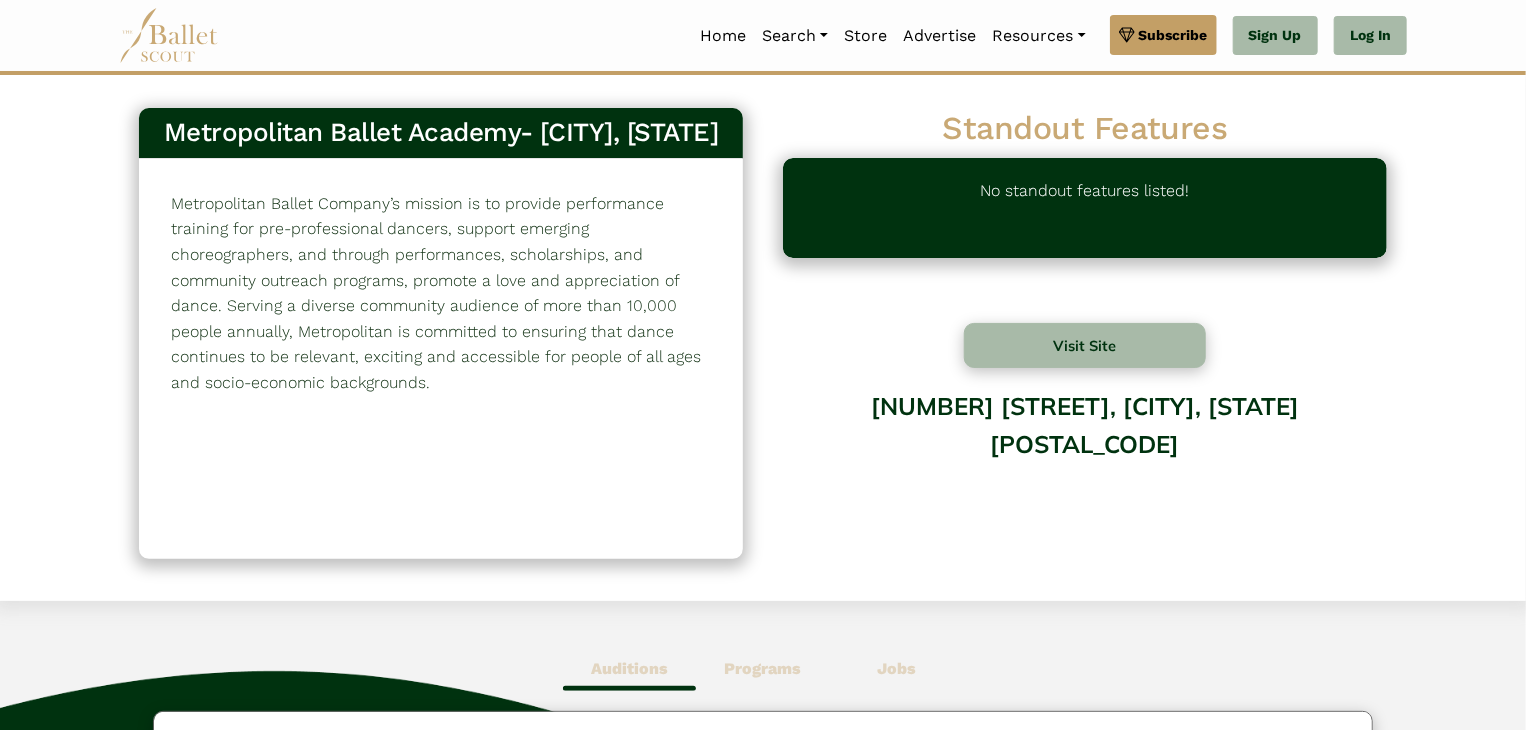 click on "Metropolitan Ballet Company’s mission is to provide performance training for pre-professional dancers, support emerging choreographers, and through performances, scholarships, and community outreach programs, promote a love and appreciation of dance. Serving a diverse community audience of more than 10,000 people annually, Metropolitan is committed to ensuring that dance continues to be relevant, exciting and accessible for people of all ages and socio-economic backgrounds." at bounding box center [441, 293] 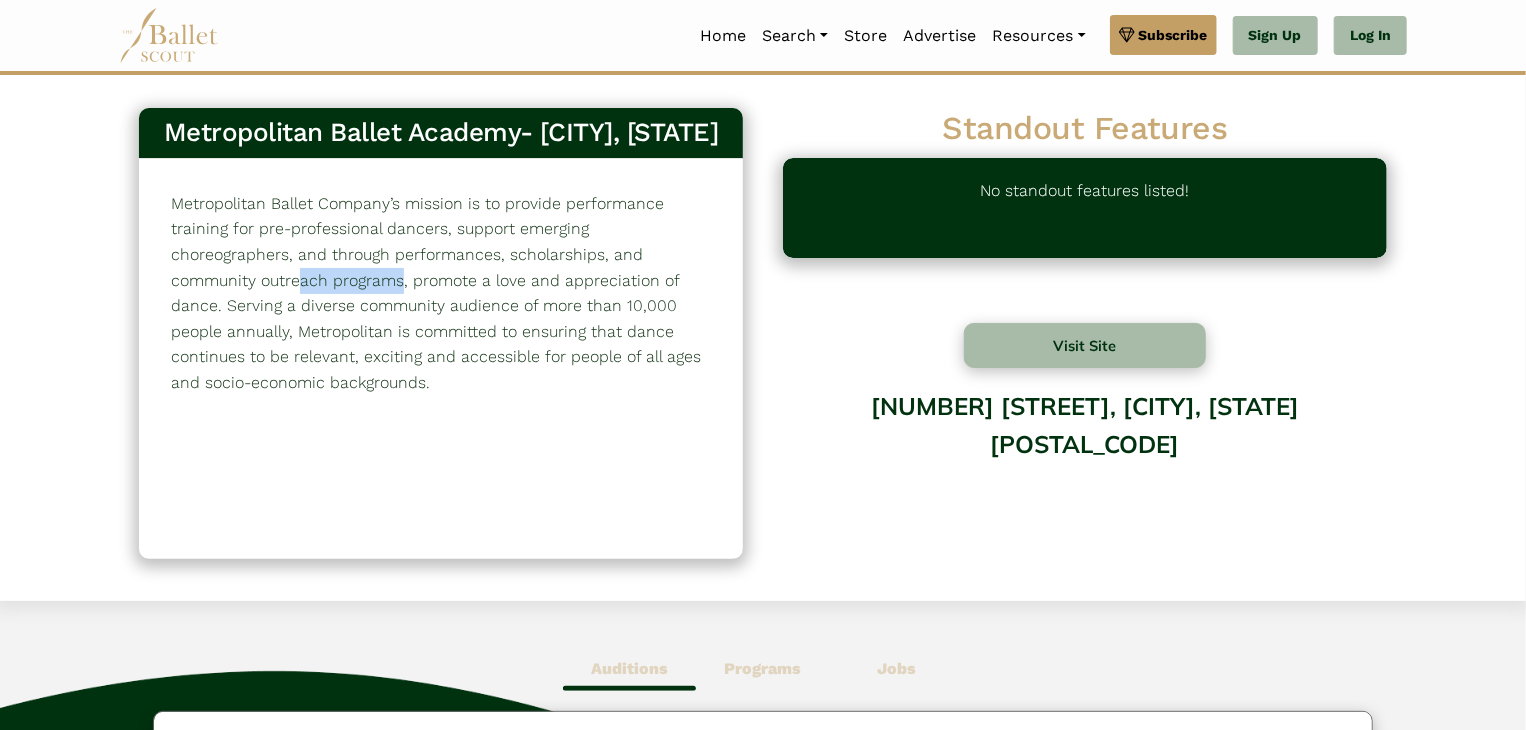click on "Metropolitan Ballet Company’s mission is to provide performance training for pre-professional dancers, support emerging choreographers, and through performances, scholarships, and community outreach programs, promote a love and appreciation of dance. Serving a diverse community audience of more than 10,000 people annually, Metropolitan is committed to ensuring that dance continues to be relevant, exciting and accessible for people of all ages and socio-economic backgrounds." at bounding box center (441, 293) 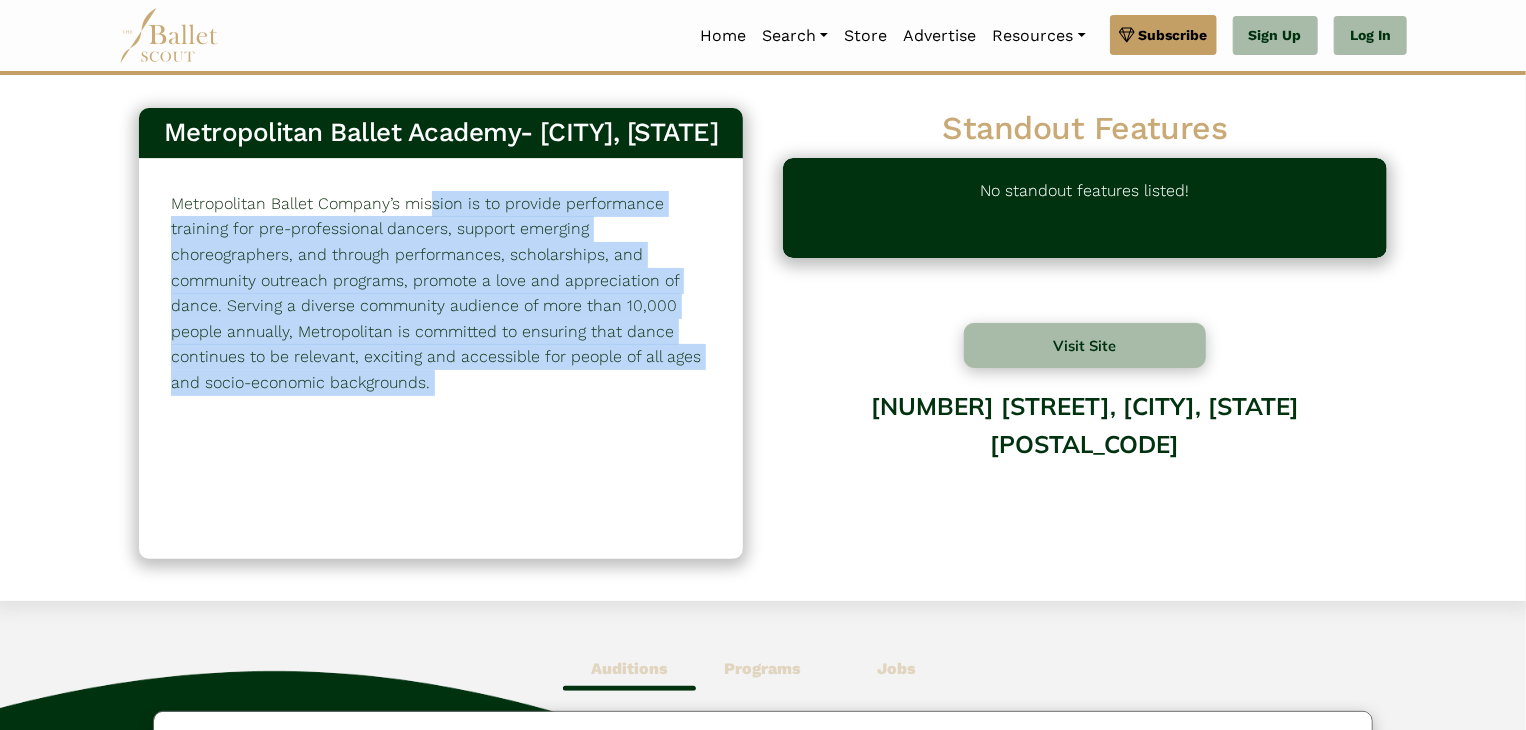 click on "Metropolitan Ballet Company’s mission is to provide performance training for pre-professional dancers, support emerging choreographers, and through performances, scholarships, and community outreach programs, promote a love and appreciation of dance. Serving a diverse community audience of more than 10,000 people annually, Metropolitan is committed to ensuring that dance continues to be relevant, exciting and accessible for people of all ages and socio-economic backgrounds." at bounding box center [441, 293] 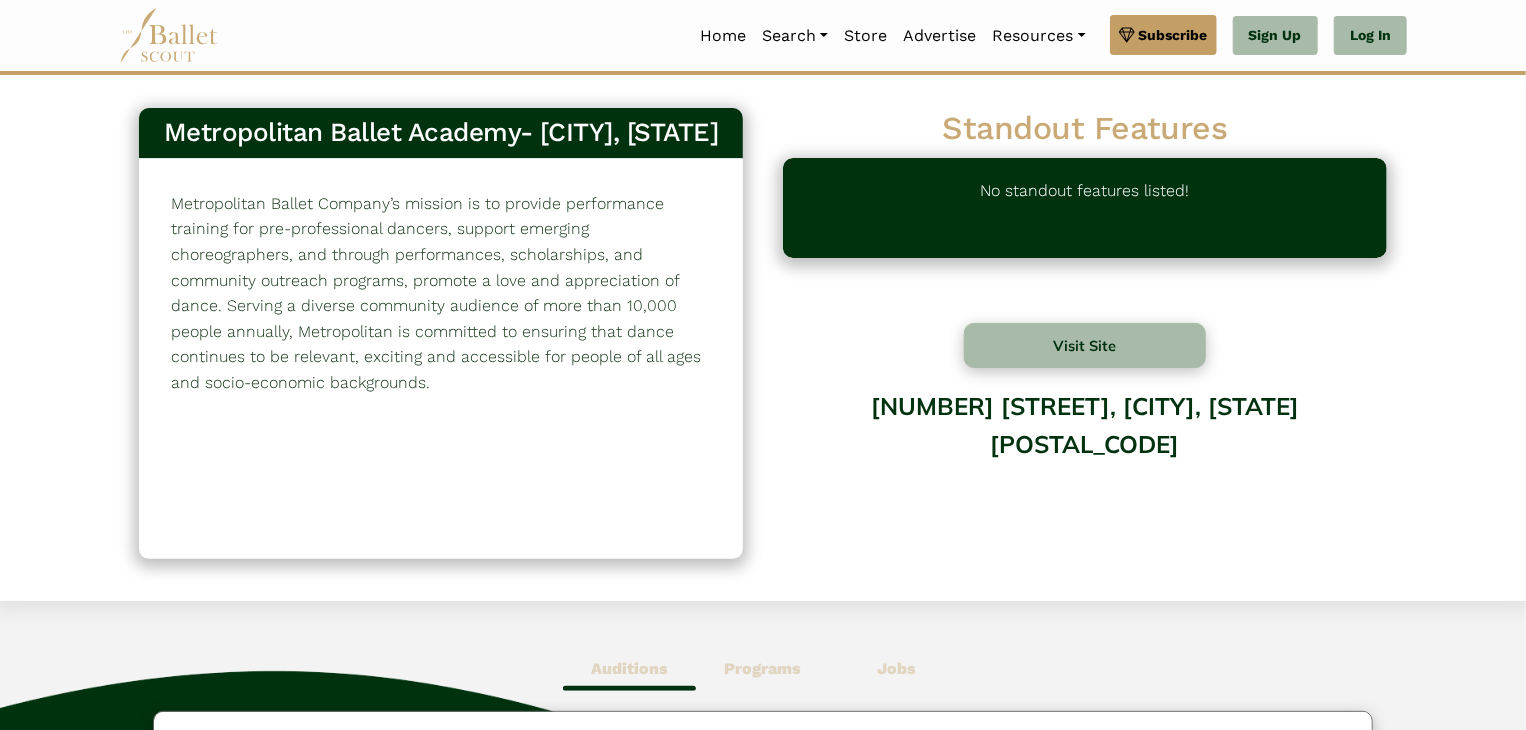 click on "Metropolitan Ballet Company’s mission is to provide performance training for pre-professional dancers, support emerging choreographers, and through performances, scholarships, and community outreach programs, promote a love and appreciation of dance. Serving a diverse community audience of more than 10,000 people annually, Metropolitan is committed to ensuring that dance continues to be relevant, exciting and accessible for people of all ages and socio-economic backgrounds." at bounding box center (441, 293) 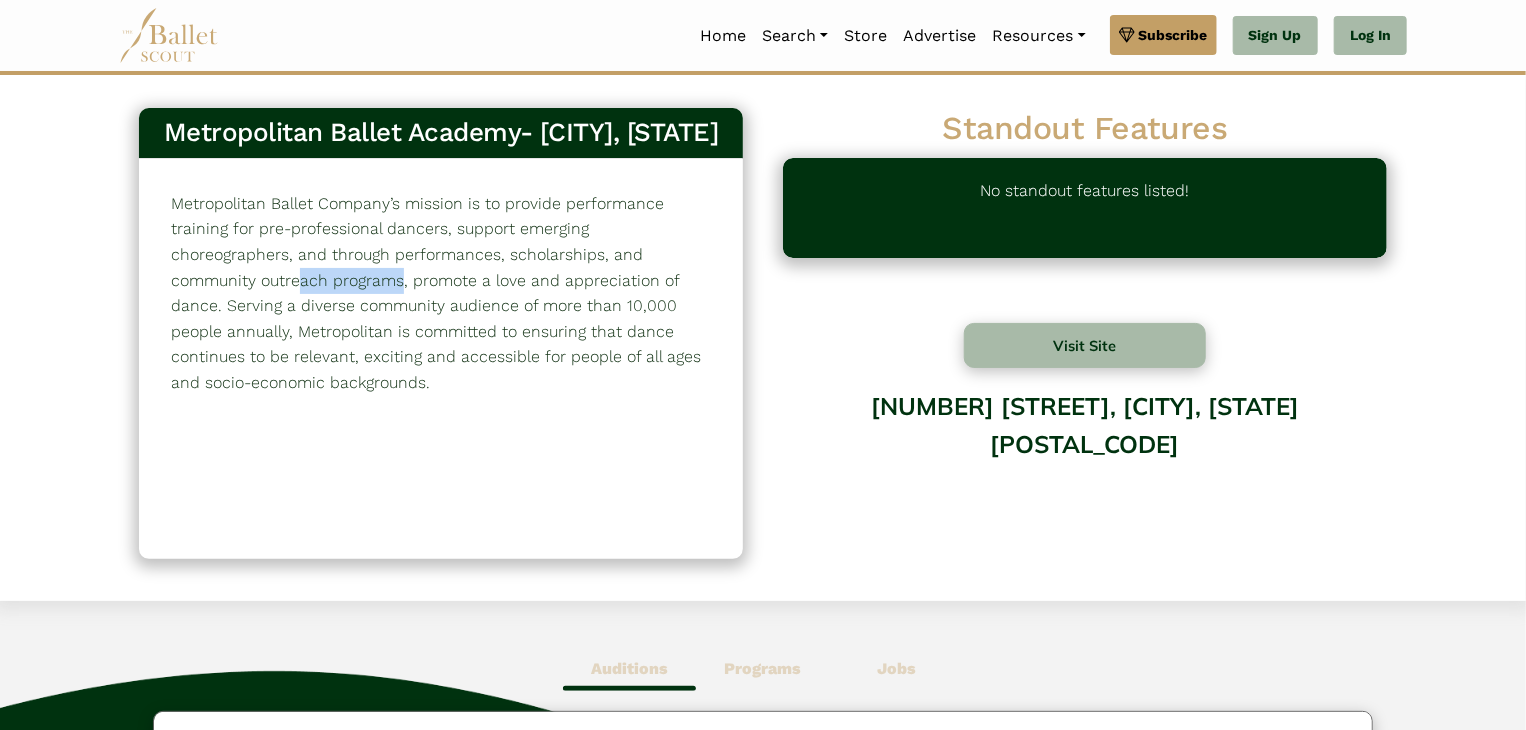 click on "Metropolitan Ballet Company’s mission is to provide performance training for pre-professional dancers, support emerging choreographers, and through performances, scholarships, and community outreach programs, promote a love and appreciation of dance. Serving a diverse community audience of more than 10,000 people annually, Metropolitan is committed to ensuring that dance continues to be relevant, exciting and accessible for people of all ages and socio-economic backgrounds." at bounding box center [441, 293] 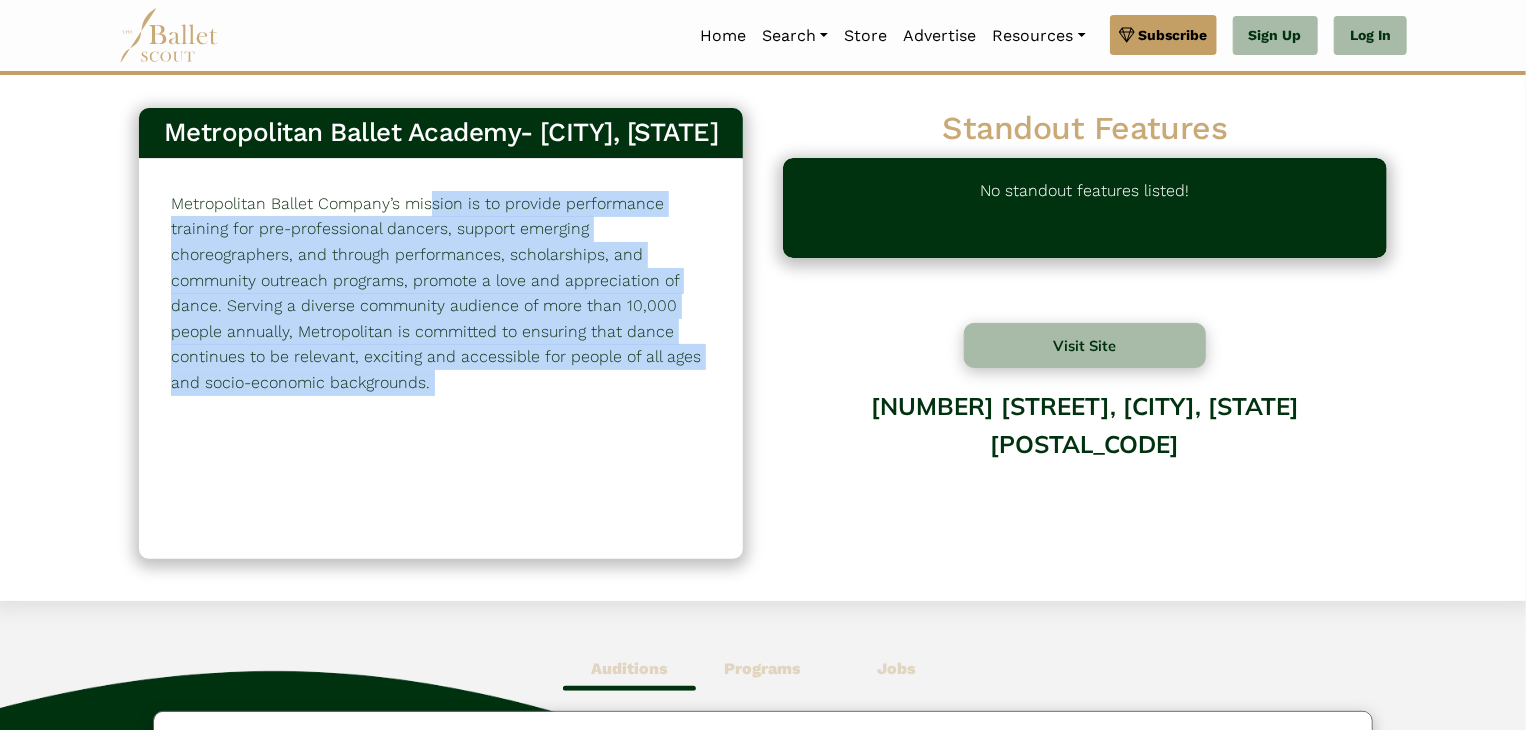 click on "Metropolitan Ballet Company’s mission is to provide performance training for pre-professional dancers, support emerging choreographers, and through performances, scholarships, and community outreach programs, promote a love and appreciation of dance. Serving a diverse community audience of more than 10,000 people annually, Metropolitan is committed to ensuring that dance continues to be relevant, exciting and accessible for people of all ages and socio-economic backgrounds." at bounding box center [441, 293] 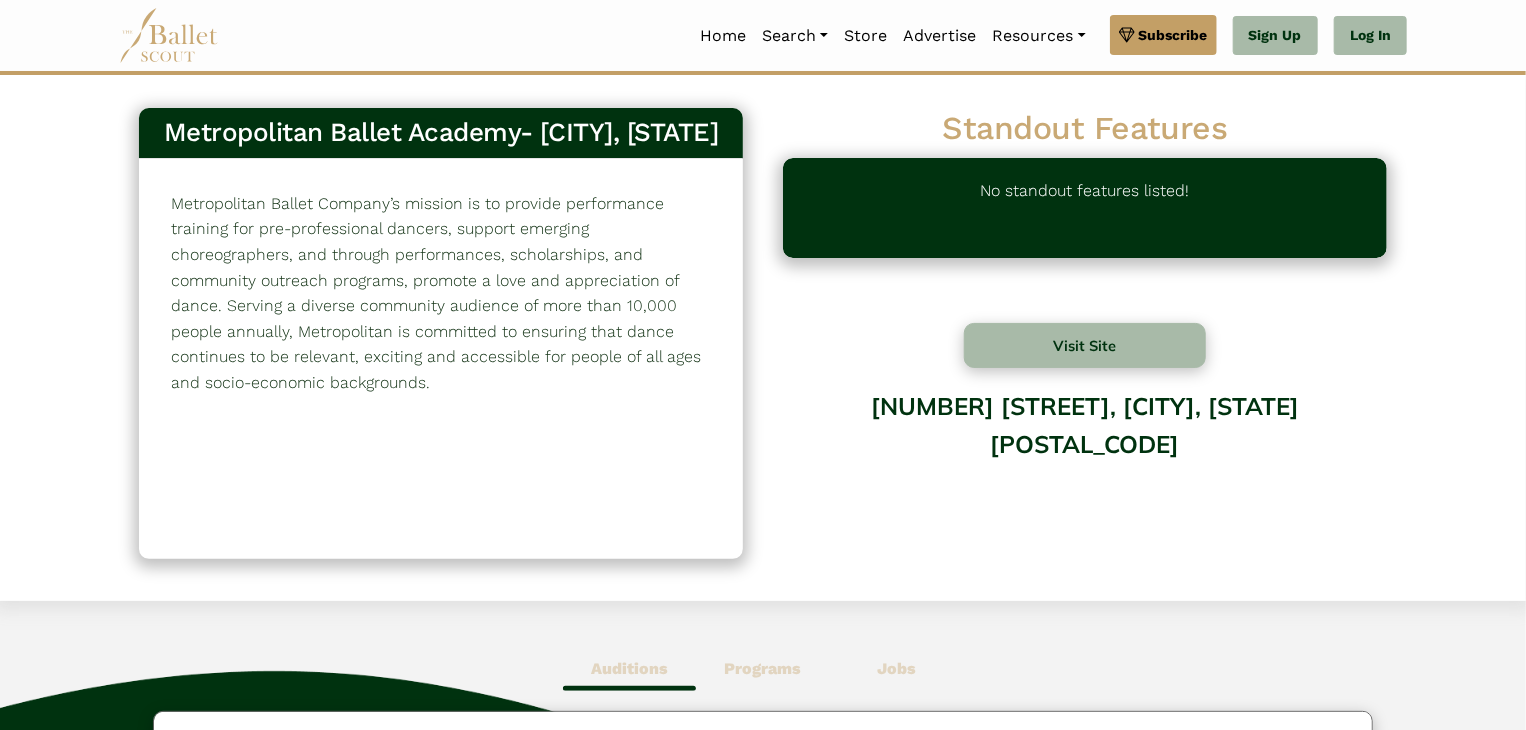 click on "Metropolitan Ballet Company’s mission is to provide performance training for pre-professional dancers, support emerging choreographers, and through performances, scholarships, and community outreach programs, promote a love and appreciation of dance. Serving a diverse community audience of more than 10,000 people annually, Metropolitan is committed to ensuring that dance continues to be relevant, exciting and accessible for people of all ages and socio-economic backgrounds." at bounding box center (441, 293) 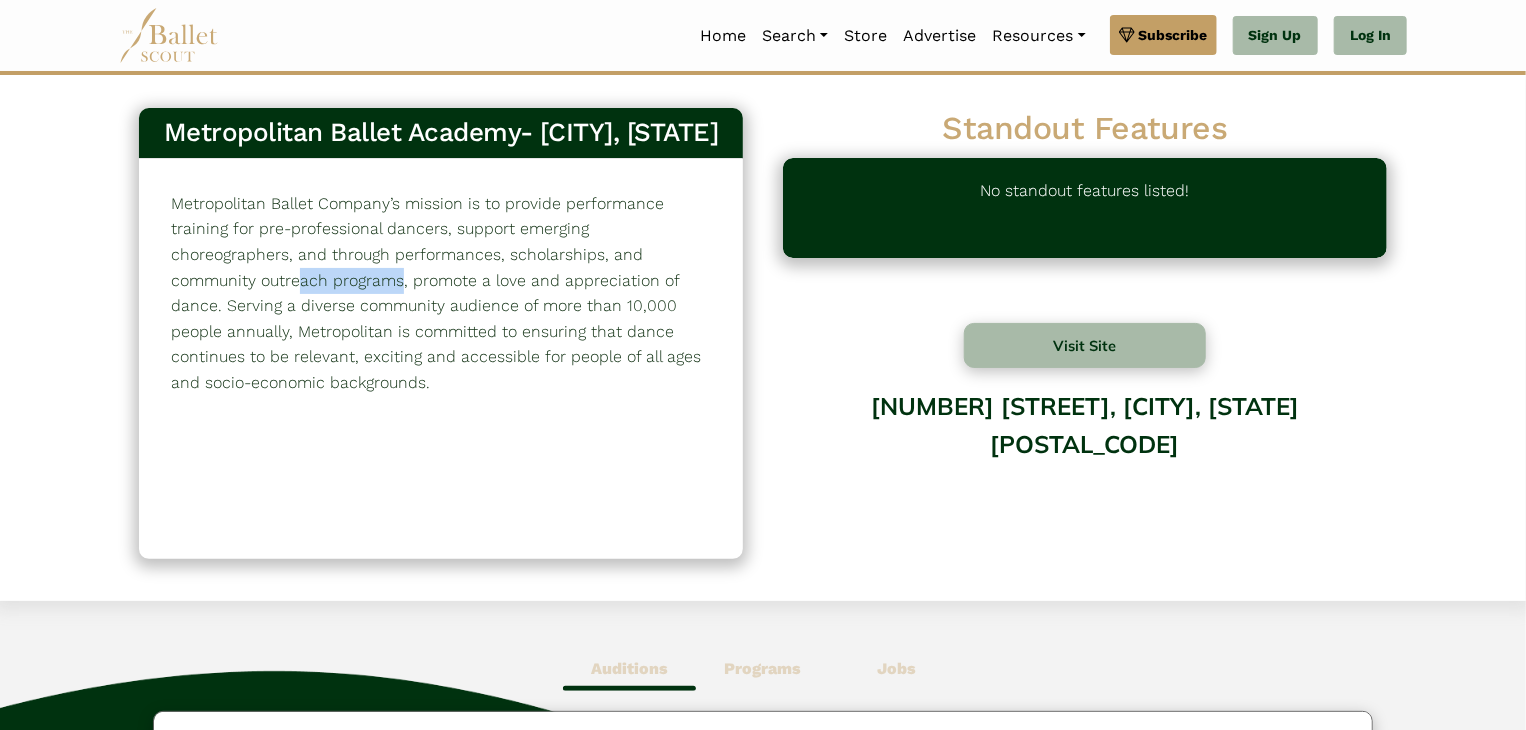 click on "Metropolitan Ballet Company’s mission is to provide performance training for pre-professional dancers, support emerging choreographers, and through performances, scholarships, and community outreach programs, promote a love and appreciation of dance. Serving a diverse community audience of more than 10,000 people annually, Metropolitan is committed to ensuring that dance continues to be relevant, exciting and accessible for people of all ages and socio-economic backgrounds." at bounding box center [441, 293] 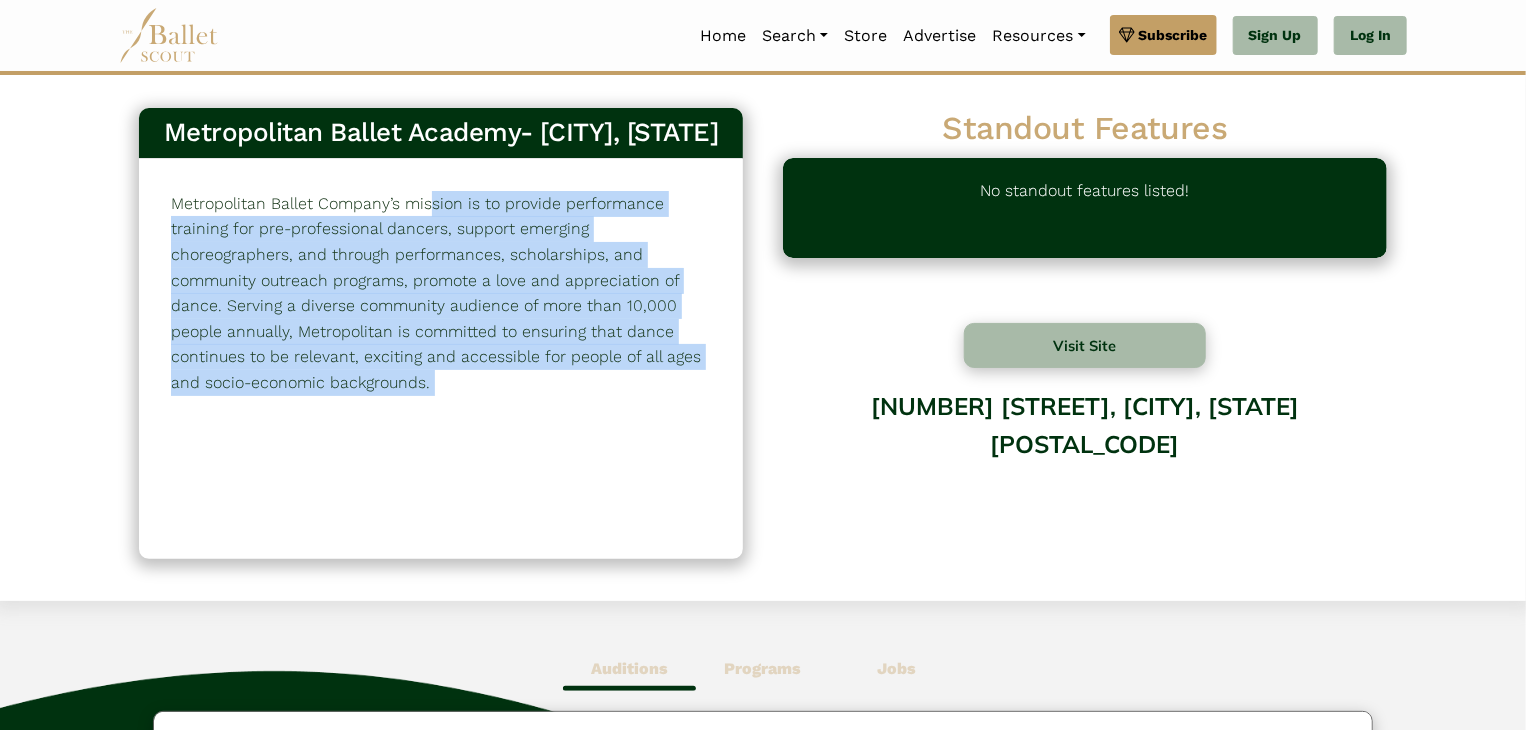 click on "Metropolitan Ballet Company’s mission is to provide performance training for pre-professional dancers, support emerging choreographers, and through performances, scholarships, and community outreach programs, promote a love and appreciation of dance. Serving a diverse community audience of more than 10,000 people annually, Metropolitan is committed to ensuring that dance continues to be relevant, exciting and accessible for people of all ages and socio-economic backgrounds." at bounding box center [441, 293] 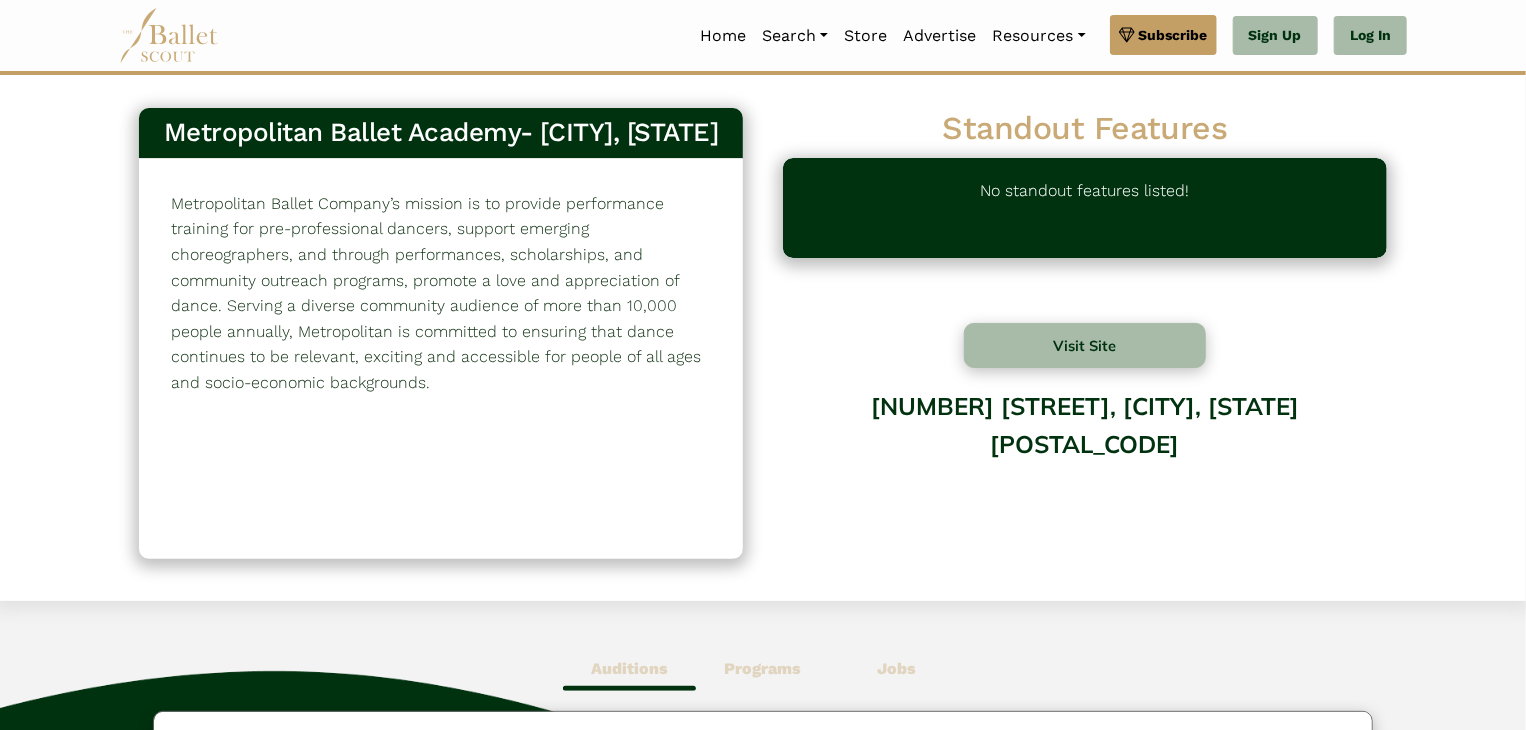 click on "Metropolitan Ballet Company’s mission is to provide performance training for pre-professional dancers, support emerging choreographers, and through performances, scholarships, and community outreach programs, promote a love and appreciation of dance. Serving a diverse community audience of more than 10,000 people annually, Metropolitan is committed to ensuring that dance continues to be relevant, exciting and accessible for people of all ages and socio-economic backgrounds." at bounding box center (441, 293) 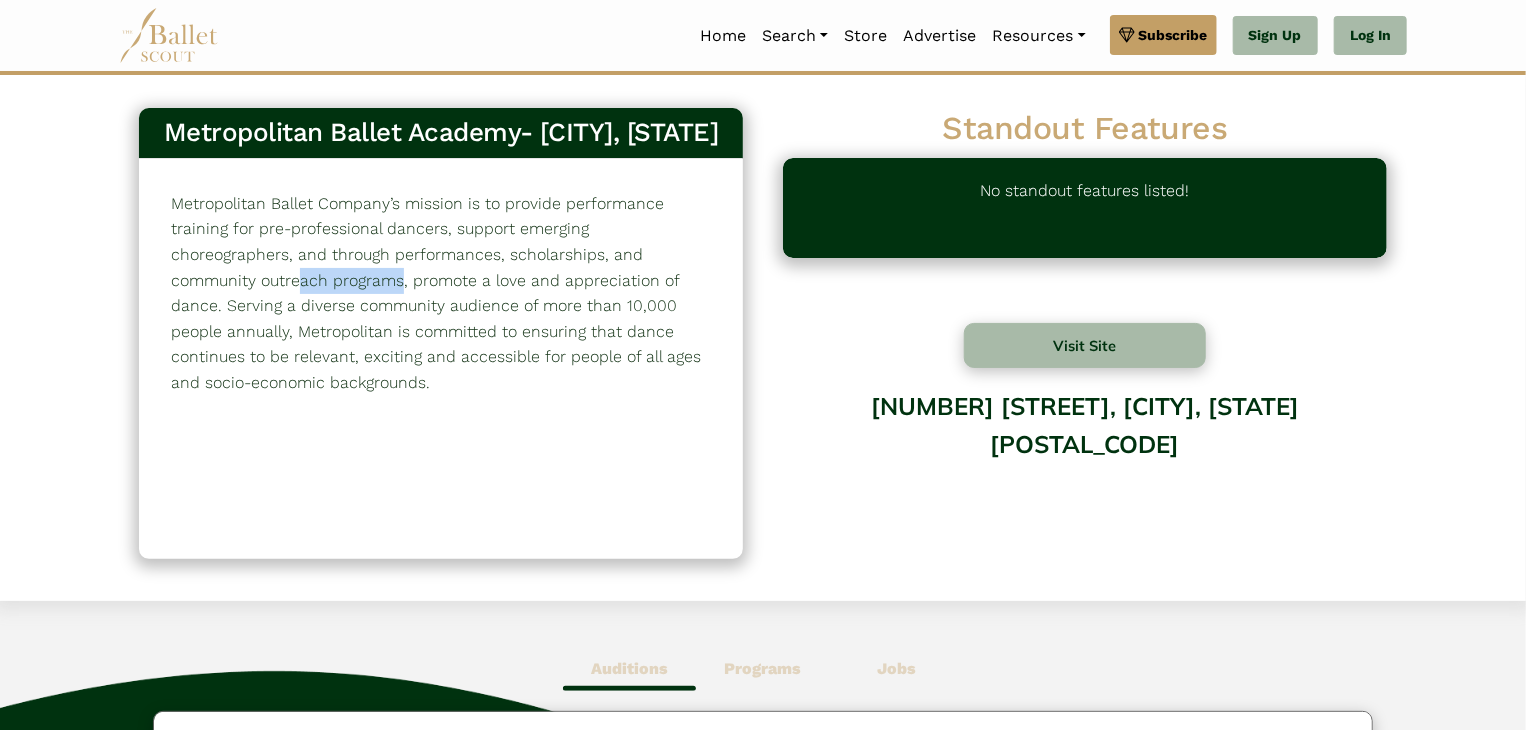 click on "Metropolitan Ballet Company’s mission is to provide performance training for pre-professional dancers, support emerging choreographers, and through performances, scholarships, and community outreach programs, promote a love and appreciation of dance. Serving a diverse community audience of more than 10,000 people annually, Metropolitan is committed to ensuring that dance continues to be relevant, exciting and accessible for people of all ages and socio-economic backgrounds." at bounding box center (441, 293) 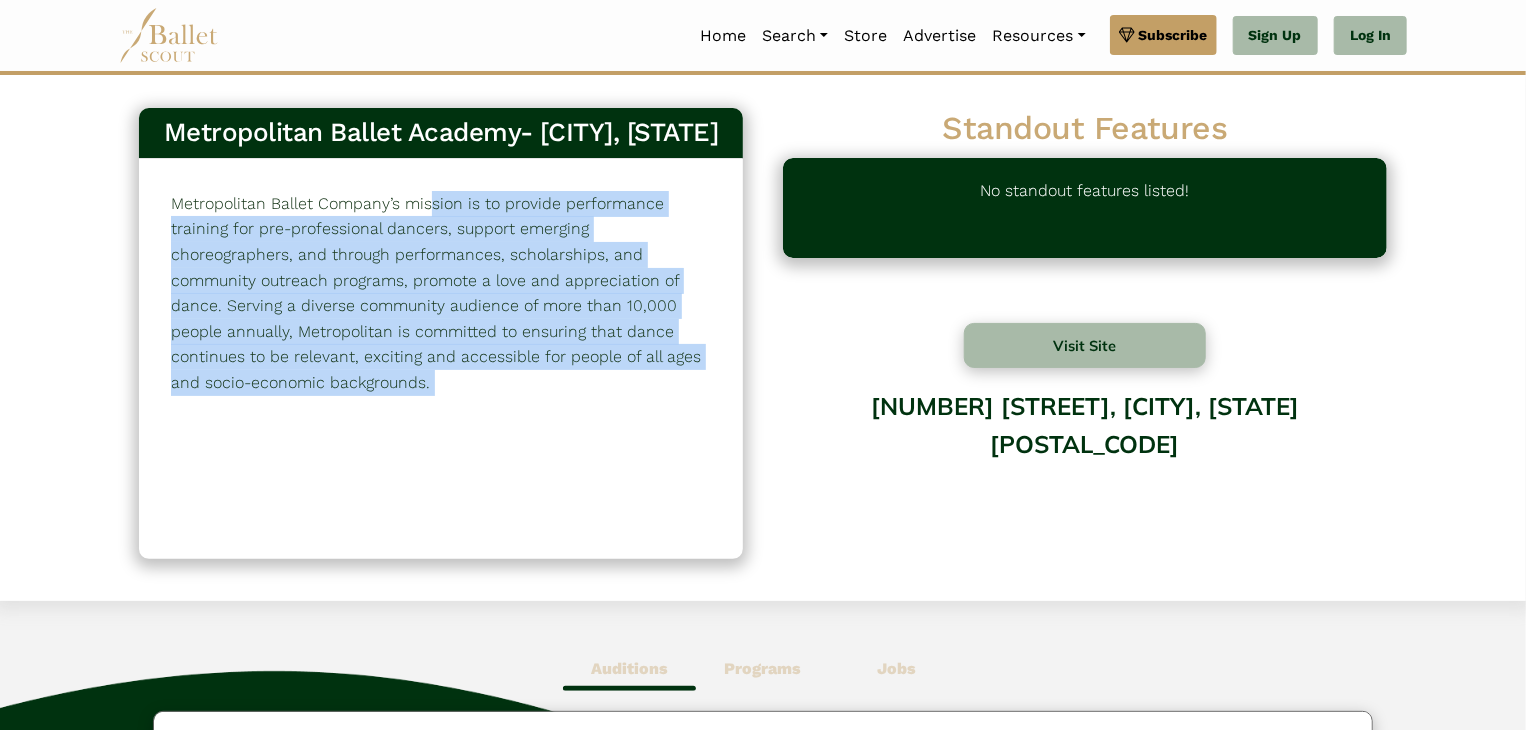 click on "Metropolitan Ballet Company’s mission is to provide performance training for pre-professional dancers, support emerging choreographers, and through performances, scholarships, and community outreach programs, promote a love and appreciation of dance. Serving a diverse community audience of more than 10,000 people annually, Metropolitan is committed to ensuring that dance continues to be relevant, exciting and accessible for people of all ages and socio-economic backgrounds." at bounding box center [441, 293] 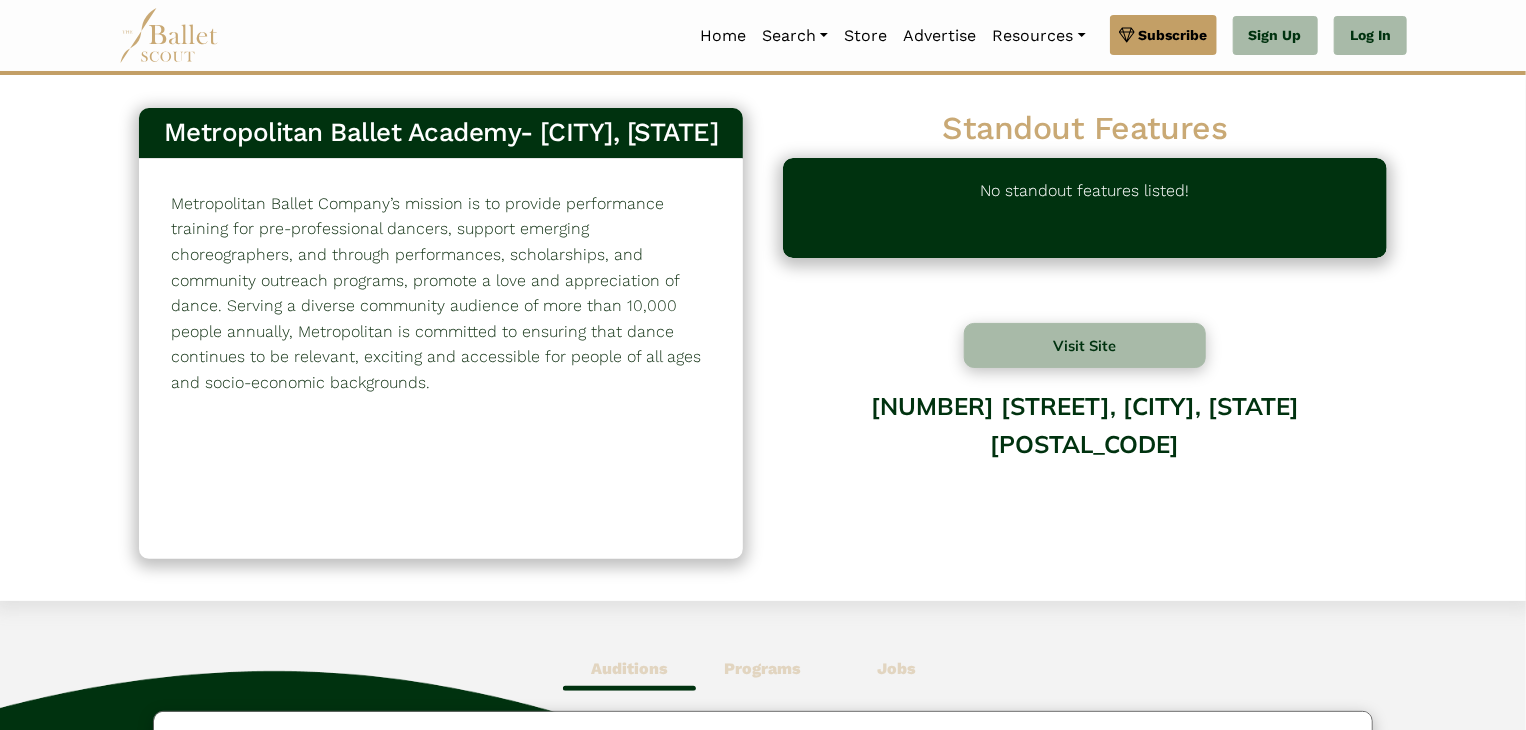 click on "Metropolitan Ballet Company’s mission is to provide performance training for pre-professional dancers, support emerging choreographers, and through performances, scholarships, and community outreach programs, promote a love and appreciation of dance. Serving a diverse community audience of more than 10,000 people annually, Metropolitan is committed to ensuring that dance continues to be relevant, exciting and accessible for people of all ages and socio-economic backgrounds." at bounding box center [441, 293] 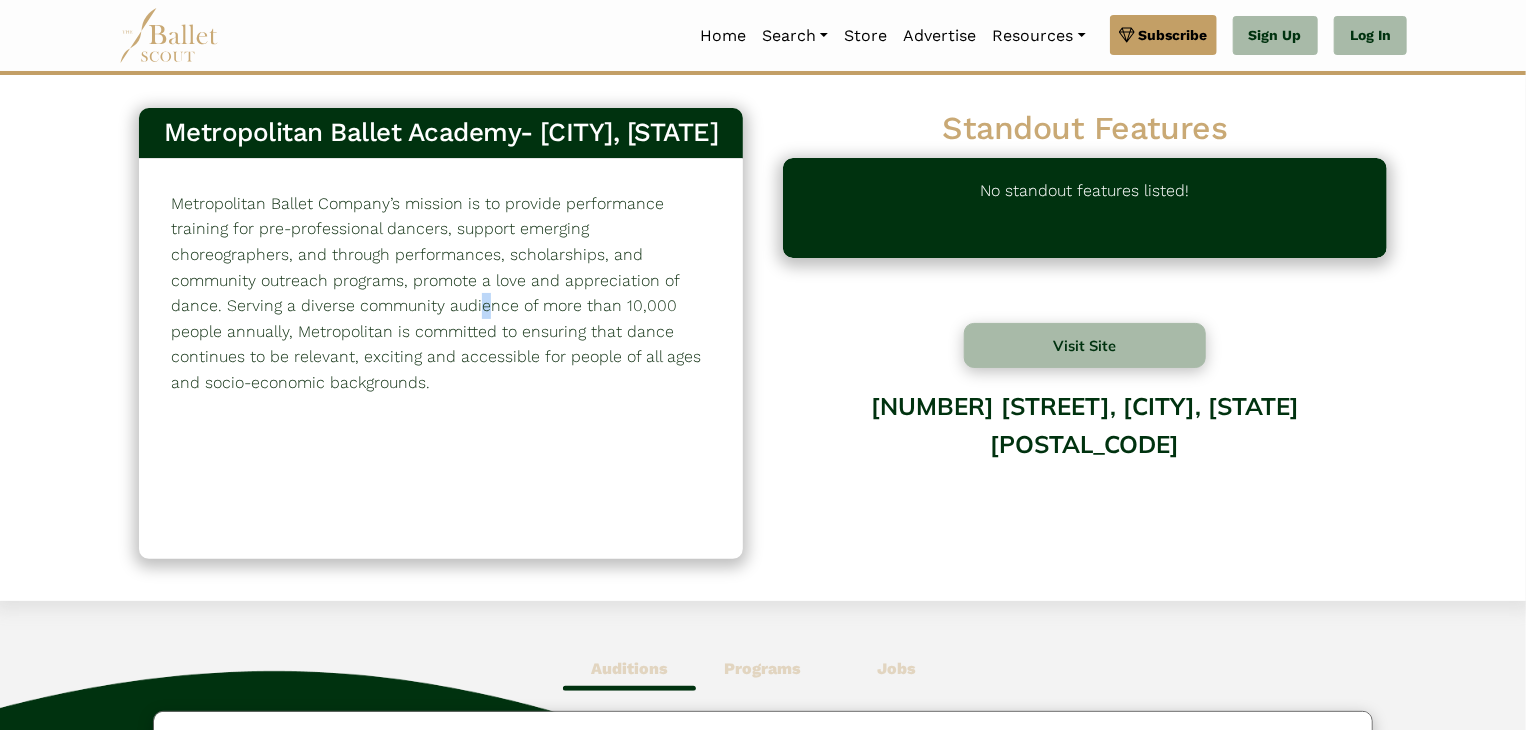 click on "Metropolitan Ballet Company’s mission is to provide performance training for pre-professional dancers, support emerging choreographers, and through performances, scholarships, and community outreach programs, promote a love and appreciation of dance. Serving a diverse community audience of more than 10,000 people annually, Metropolitan is committed to ensuring that dance continues to be relevant, exciting and accessible for people of all ages and socio-economic backgrounds." at bounding box center [441, 293] 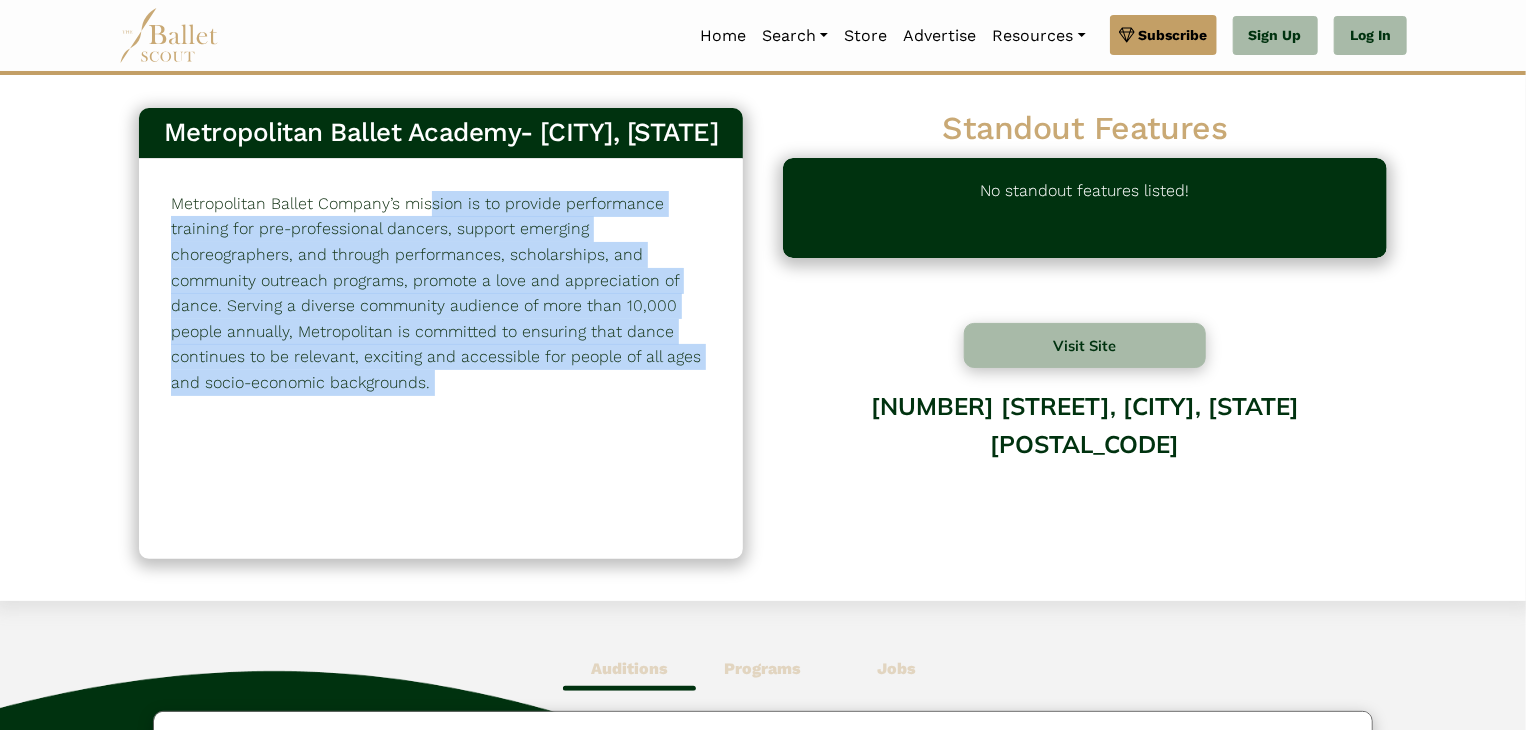 click on "Metropolitan Ballet Company’s mission is to provide performance training for pre-professional dancers, support emerging choreographers, and through performances, scholarships, and community outreach programs, promote a love and appreciation of dance. Serving a diverse community audience of more than 10,000 people annually, Metropolitan is committed to ensuring that dance continues to be relevant, exciting and accessible for people of all ages and socio-economic backgrounds." at bounding box center [441, 293] 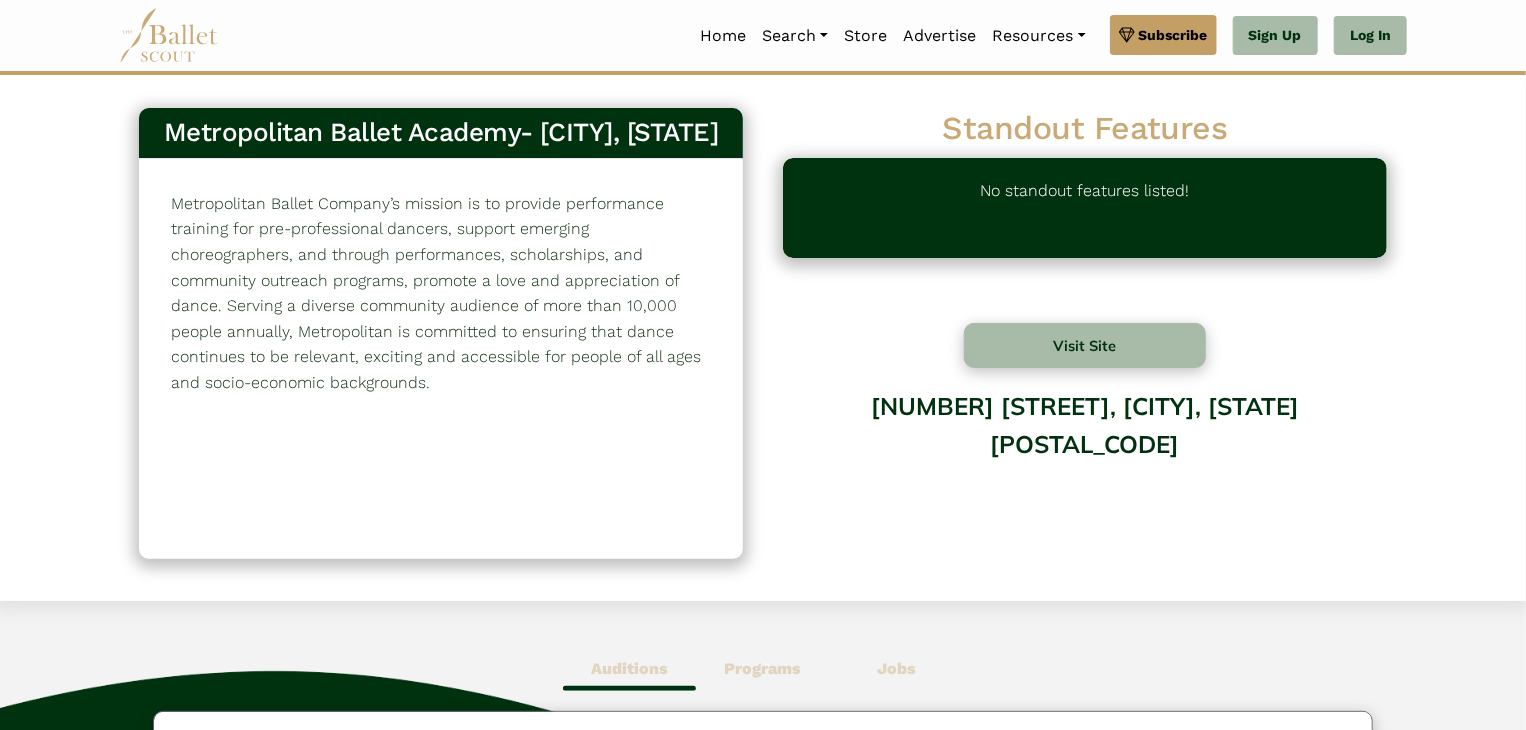 click on "Metropolitan Ballet Company’s mission is to provide performance training for pre-professional dancers, support emerging choreographers, and through performances, scholarships, and community outreach programs, promote a love and appreciation of dance. Serving a diverse community audience of more than 10,000 people annually, Metropolitan is committed to ensuring that dance continues to be relevant, exciting and accessible for people of all ages and socio-economic backgrounds." at bounding box center (441, 293) 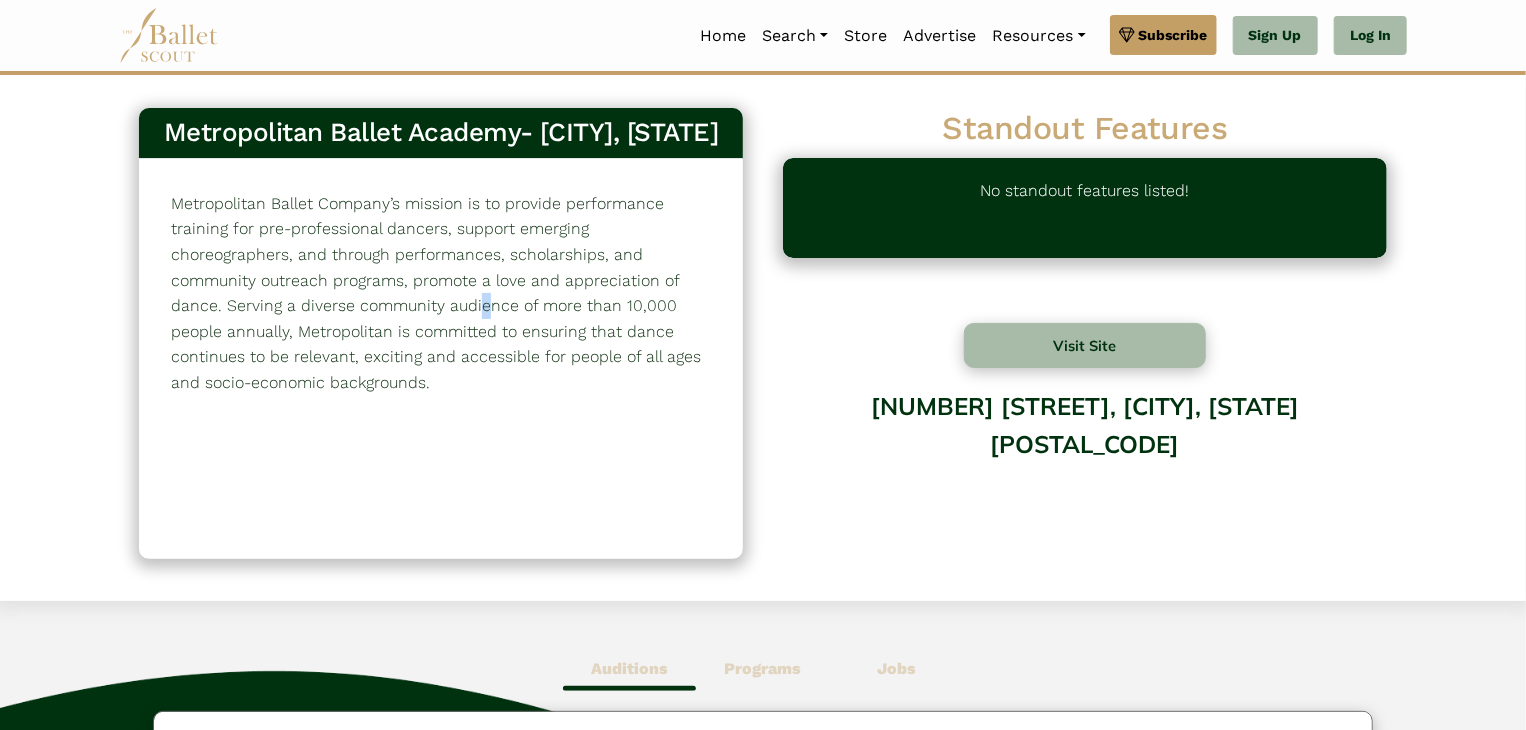 click on "Metropolitan Ballet Company’s mission is to provide performance training for pre-professional dancers, support emerging choreographers, and through performances, scholarships, and community outreach programs, promote a love and appreciation of dance. Serving a diverse community audience of more than 10,000 people annually, Metropolitan is committed to ensuring that dance continues to be relevant, exciting and accessible for people of all ages and socio-economic backgrounds." at bounding box center [441, 293] 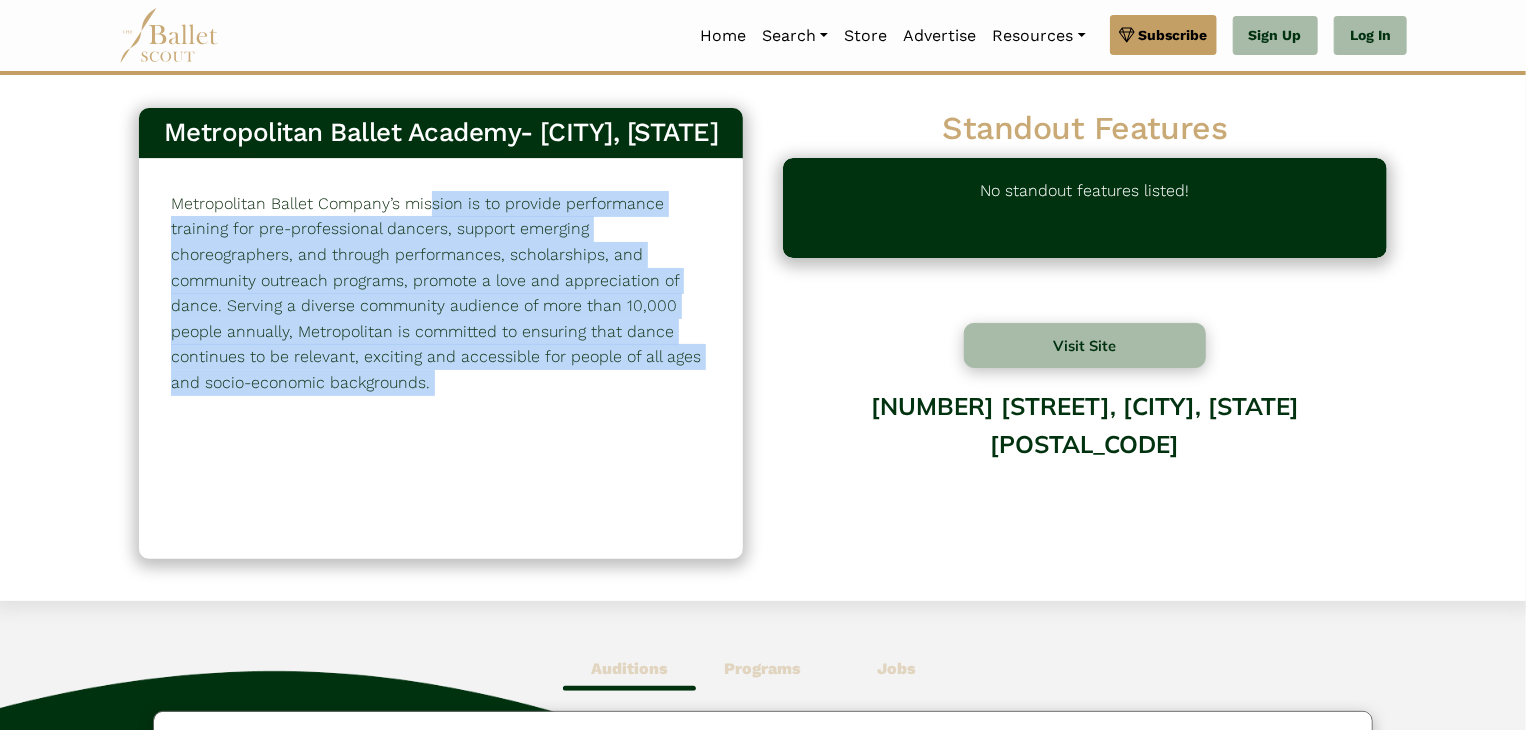 click on "Metropolitan Ballet Company’s mission is to provide performance training for pre-professional dancers, support emerging choreographers, and through performances, scholarships, and community outreach programs, promote a love and appreciation of dance. Serving a diverse community audience of more than 10,000 people annually, Metropolitan is committed to ensuring that dance continues to be relevant, exciting and accessible for people of all ages and socio-economic backgrounds." at bounding box center (441, 293) 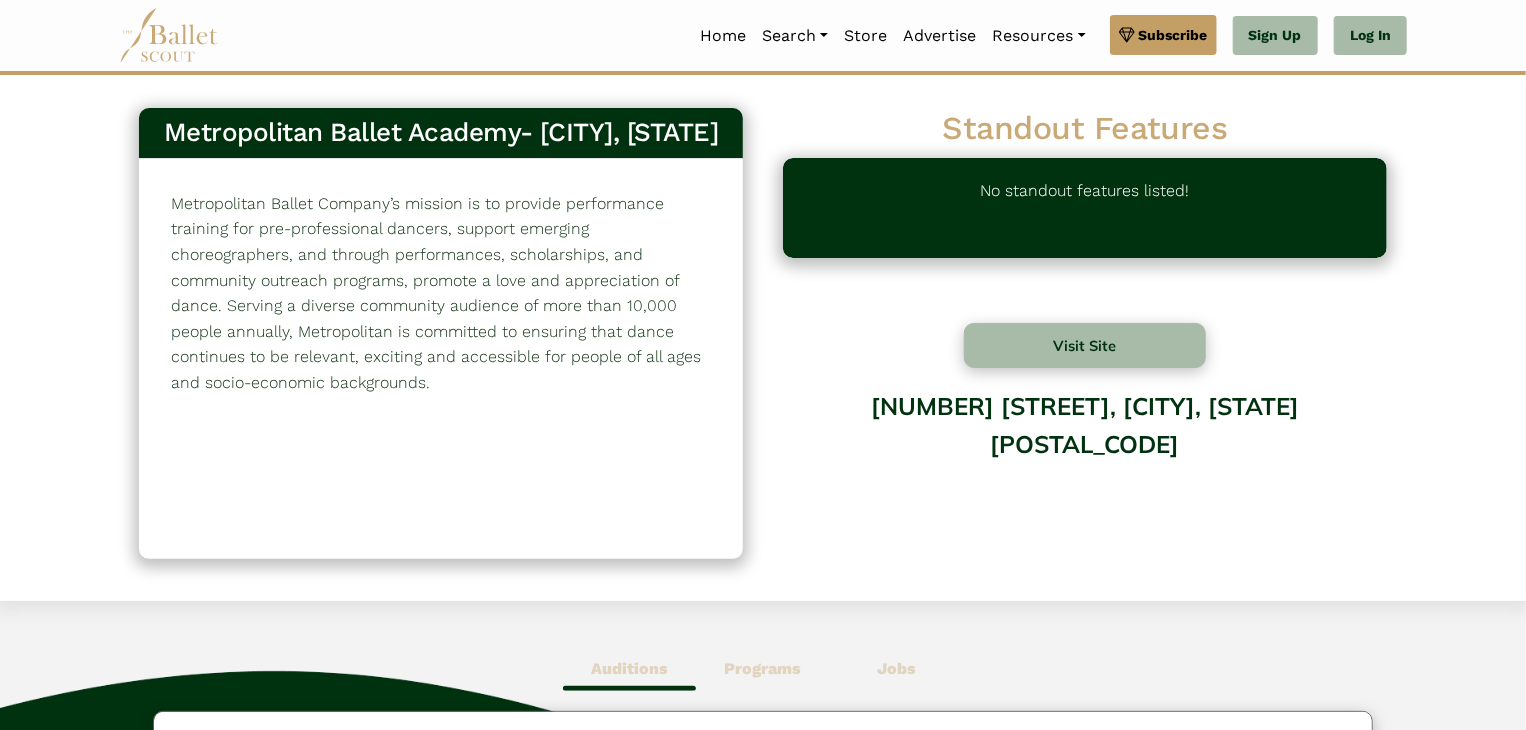 click on "Metropolitan Ballet Company’s mission is to provide performance training for pre-professional dancers, support emerging choreographers, and through performances, scholarships, and community outreach programs, promote a love and appreciation of dance. Serving a diverse community audience of more than 10,000 people annually, Metropolitan is committed to ensuring that dance continues to be relevant, exciting and accessible for people of all ages and socio-economic backgrounds." at bounding box center [441, 293] 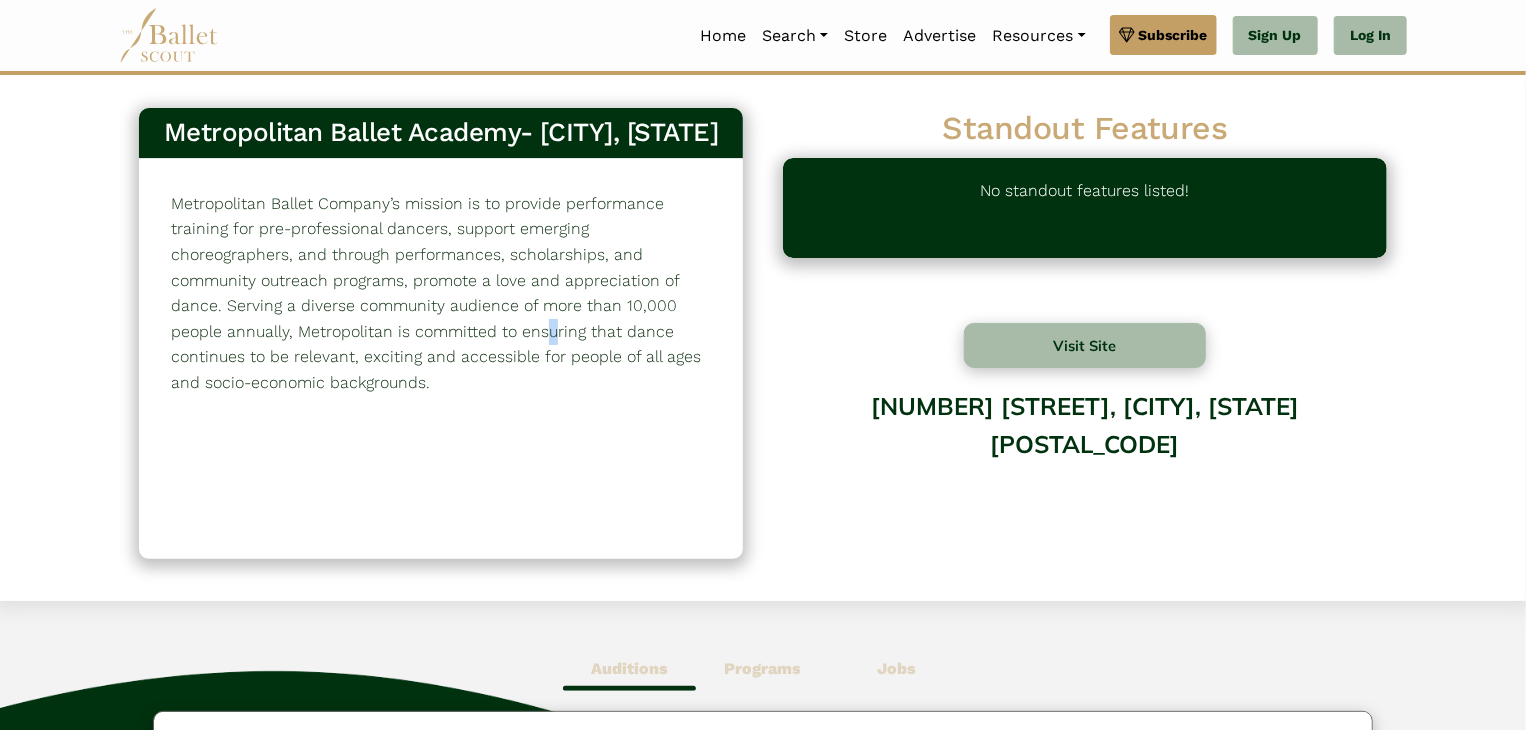 click on "Metropolitan Ballet Company’s mission is to provide performance training for pre-professional dancers, support emerging choreographers, and through performances, scholarships, and community outreach programs, promote a love and appreciation of dance. Serving a diverse community audience of more than 10,000 people annually, Metropolitan is committed to ensuring that dance continues to be relevant, exciting and accessible for people of all ages and socio-economic backgrounds." at bounding box center (441, 293) 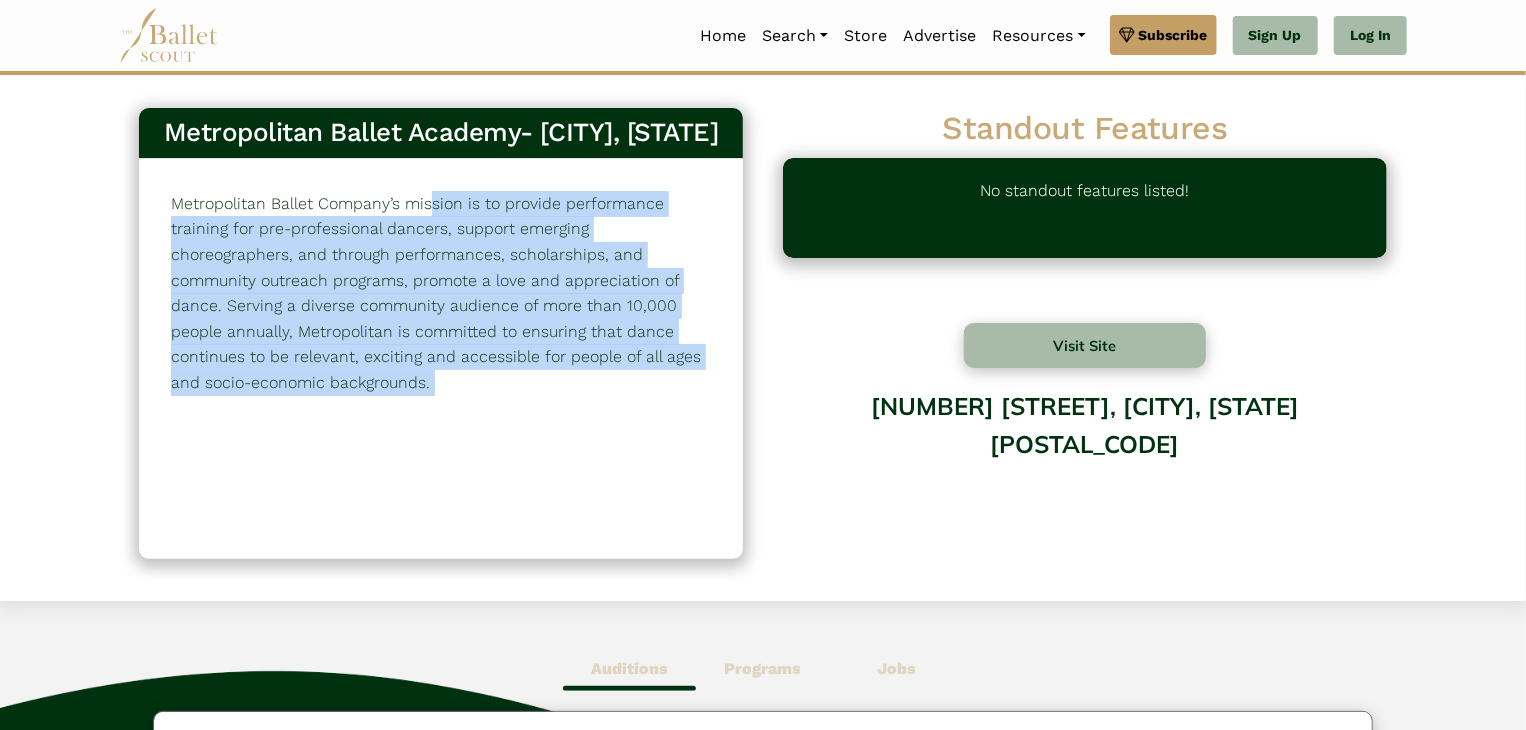 click on "Metropolitan Ballet Company’s mission is to provide performance training for pre-professional dancers, support emerging choreographers, and through performances, scholarships, and community outreach programs, promote a love and appreciation of dance. Serving a diverse community audience of more than 10,000 people annually, Metropolitan is committed to ensuring that dance continues to be relevant, exciting and accessible for people of all ages and socio-economic backgrounds." at bounding box center (441, 293) 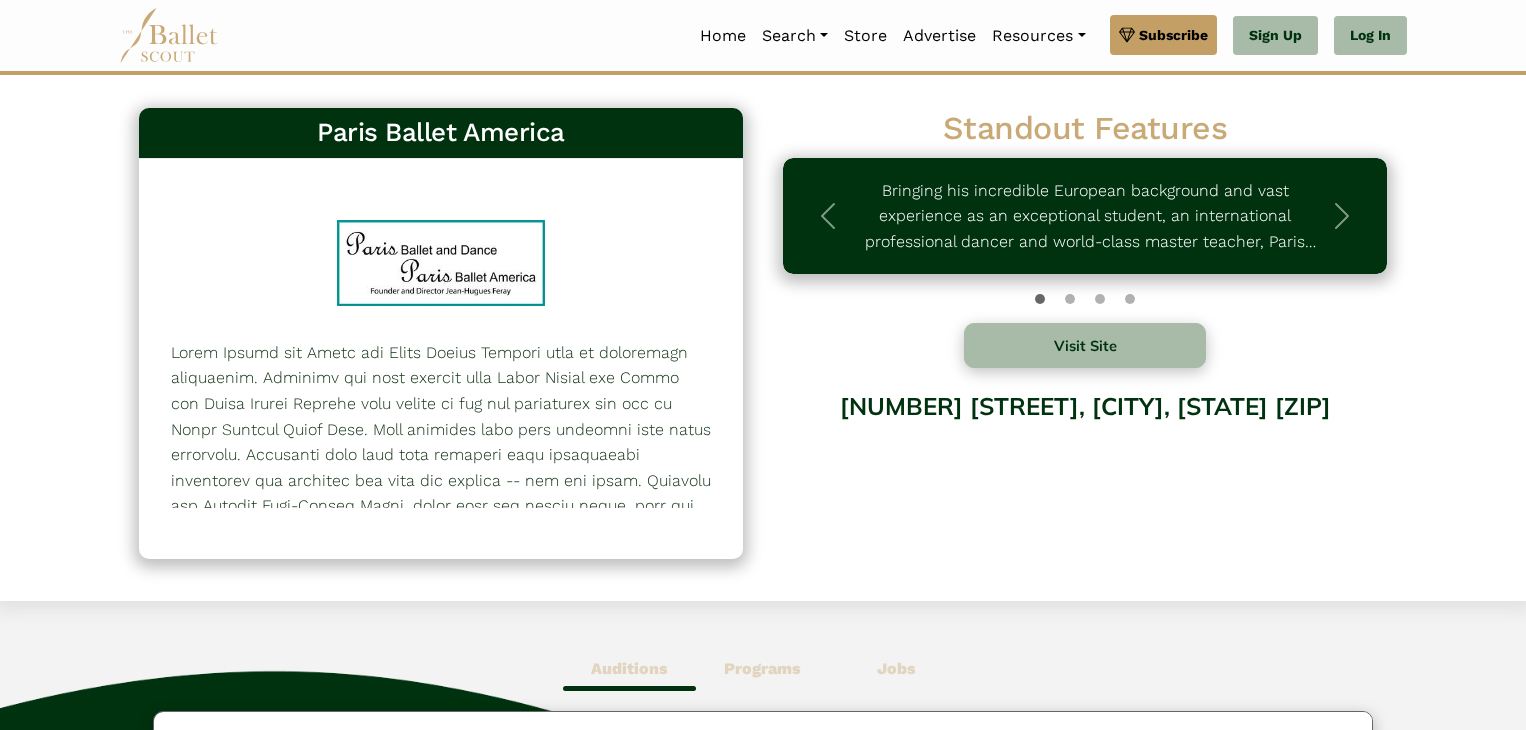 scroll, scrollTop: 0, scrollLeft: 0, axis: both 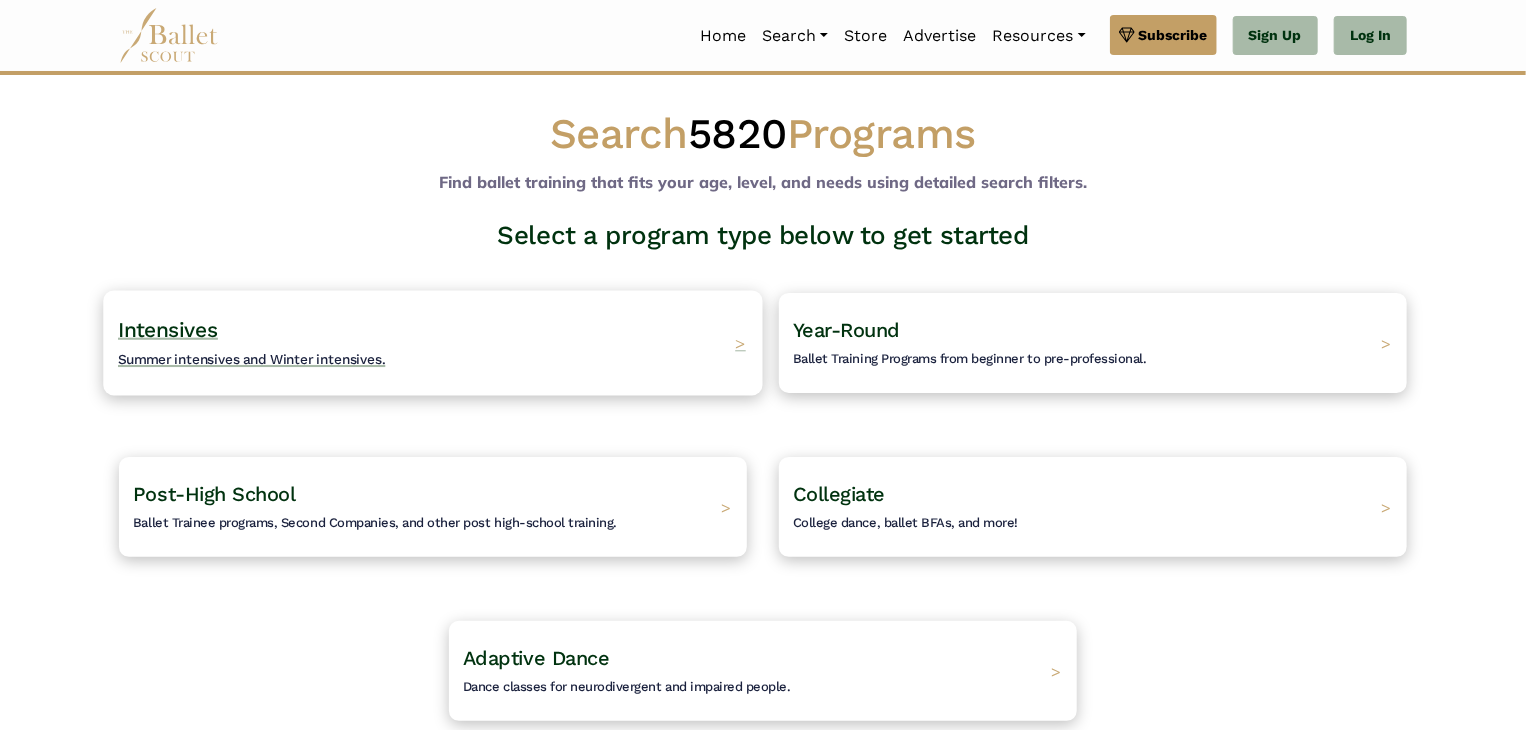 click on "Intensives Summer
intensives and Winter intensives.
>" at bounding box center (432, 342) 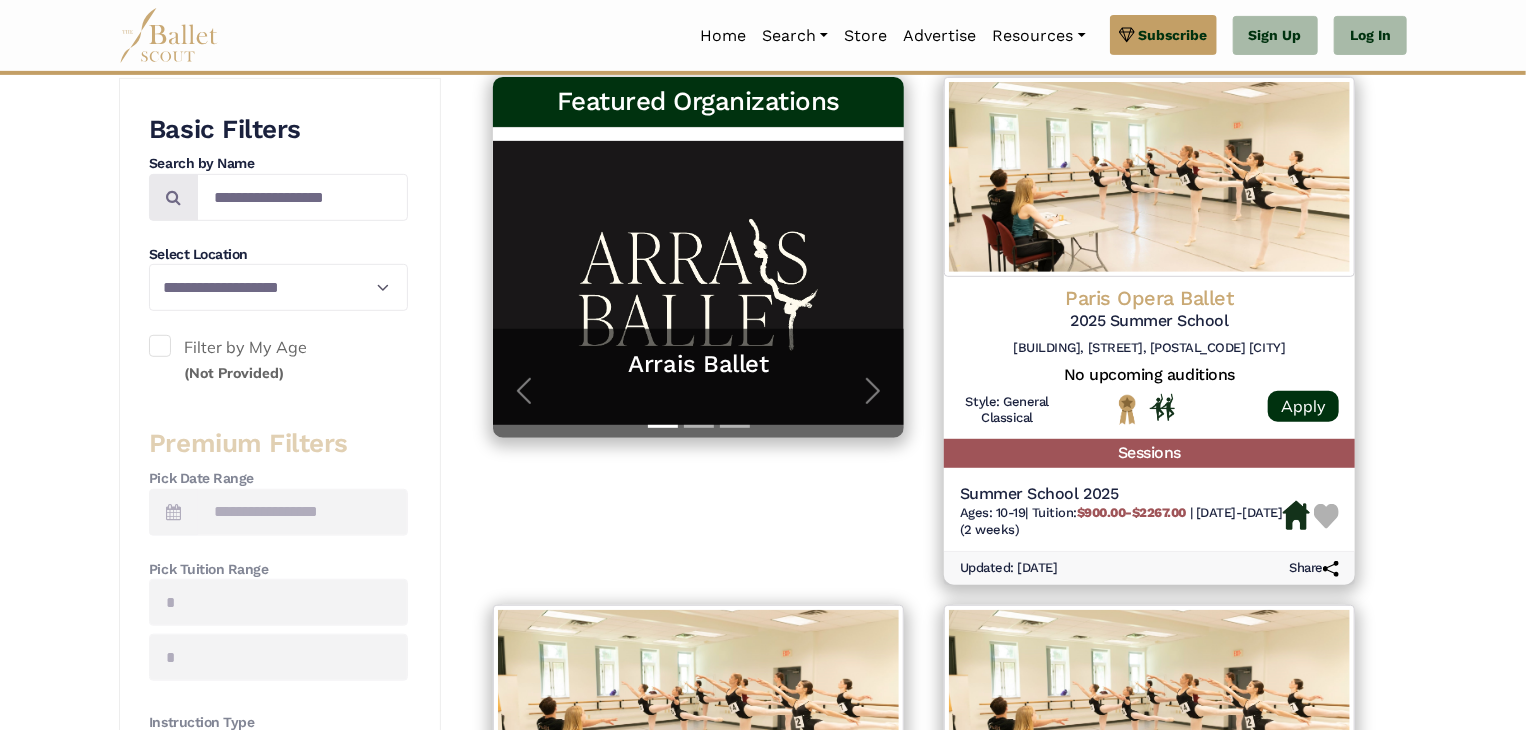 scroll, scrollTop: 391, scrollLeft: 0, axis: vertical 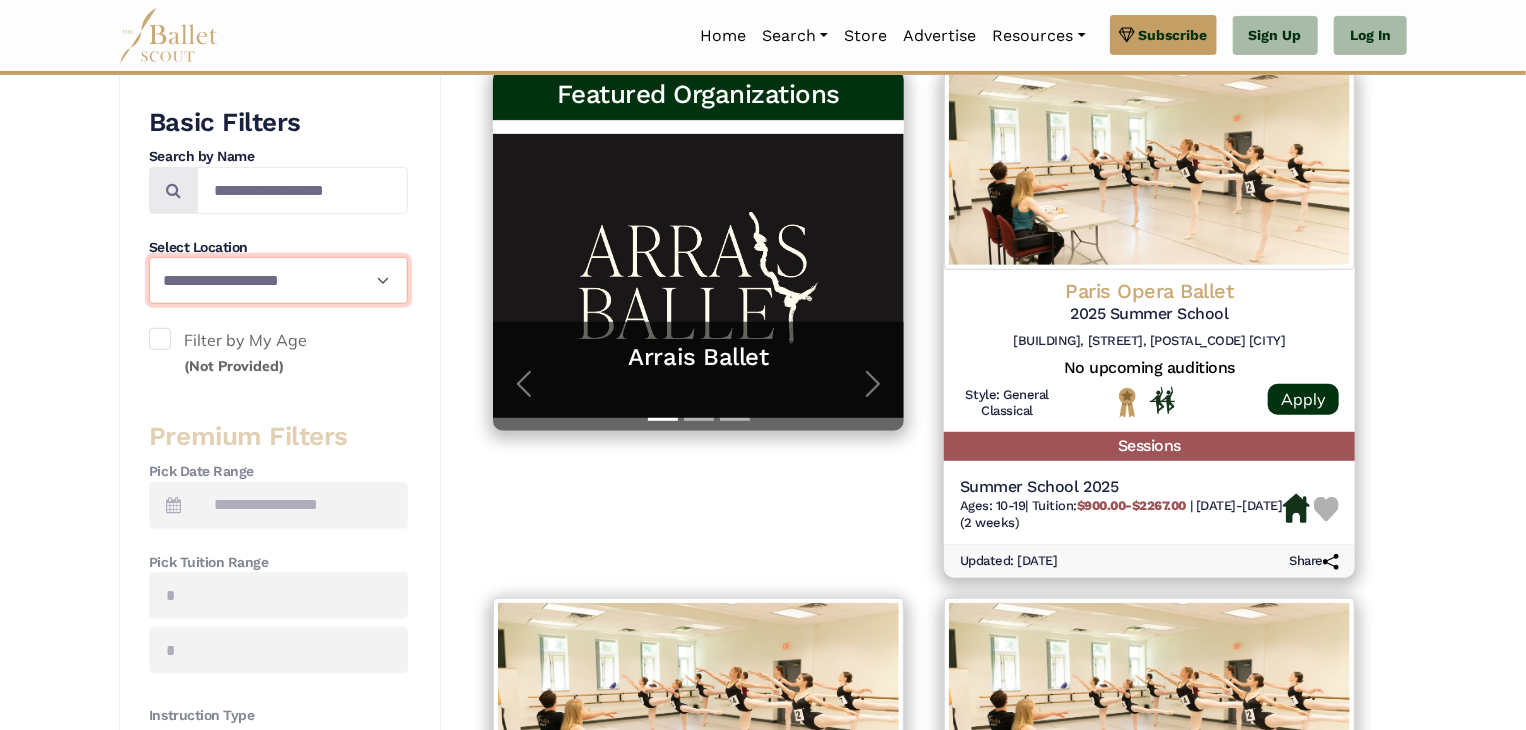 click on "**********" at bounding box center (278, 280) 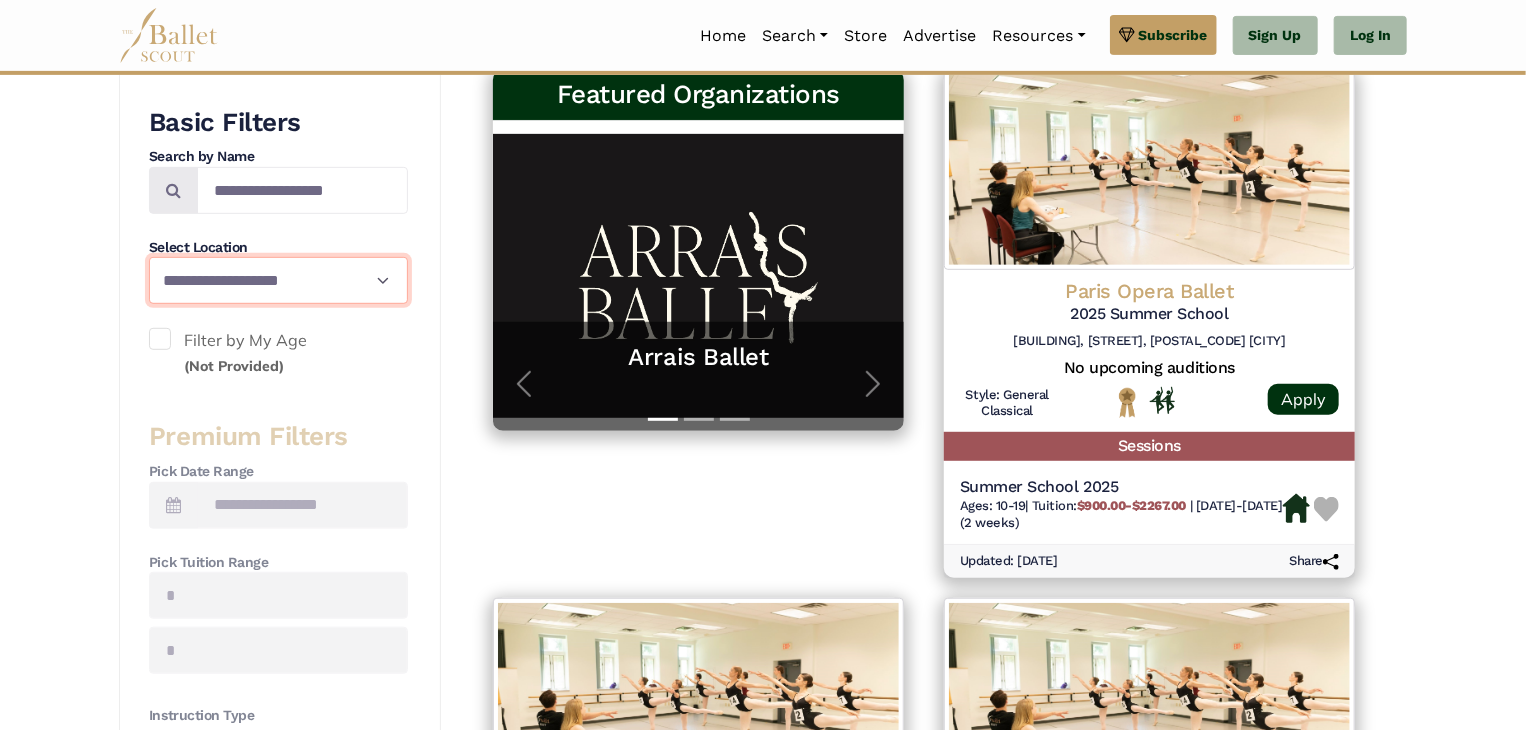 select on "**" 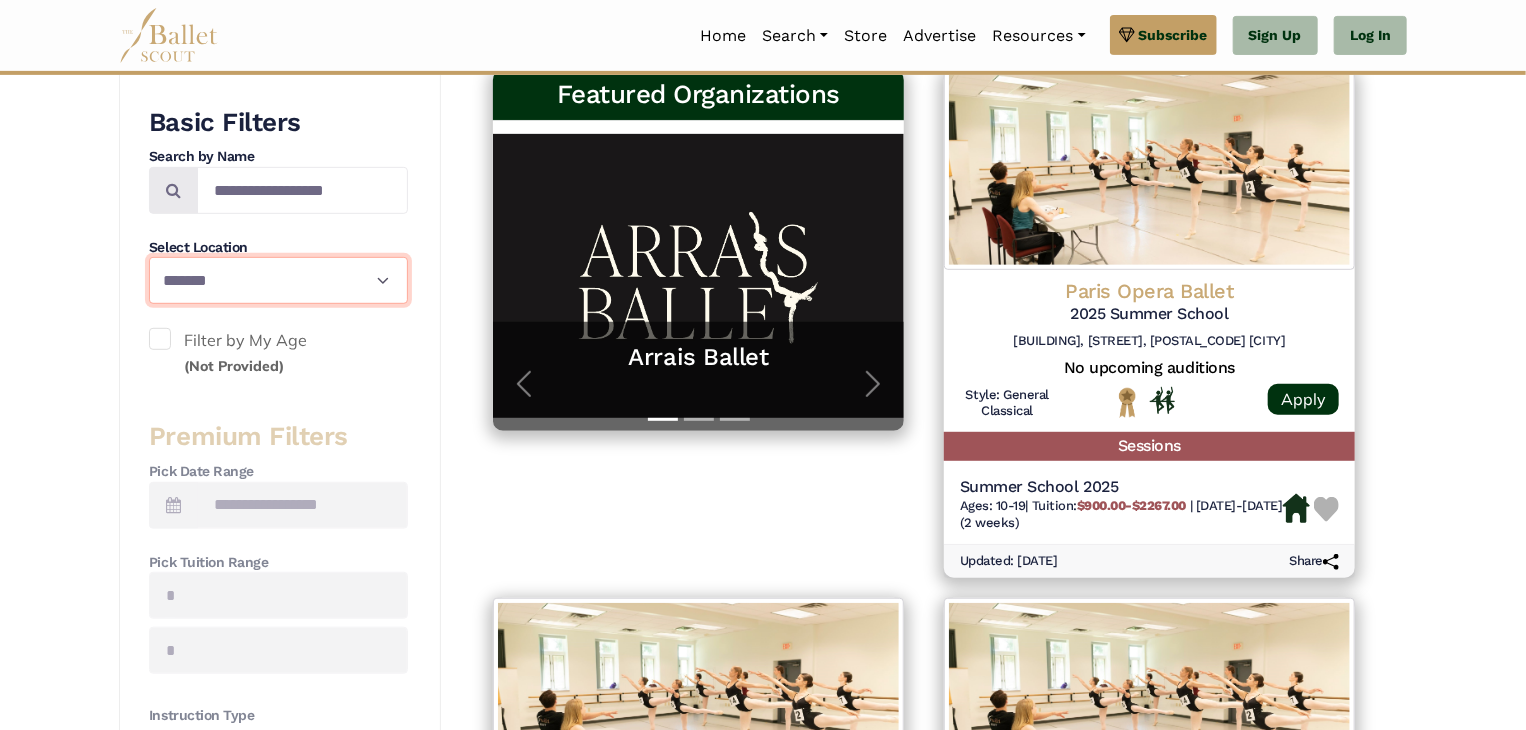 click on "**********" at bounding box center [278, 280] 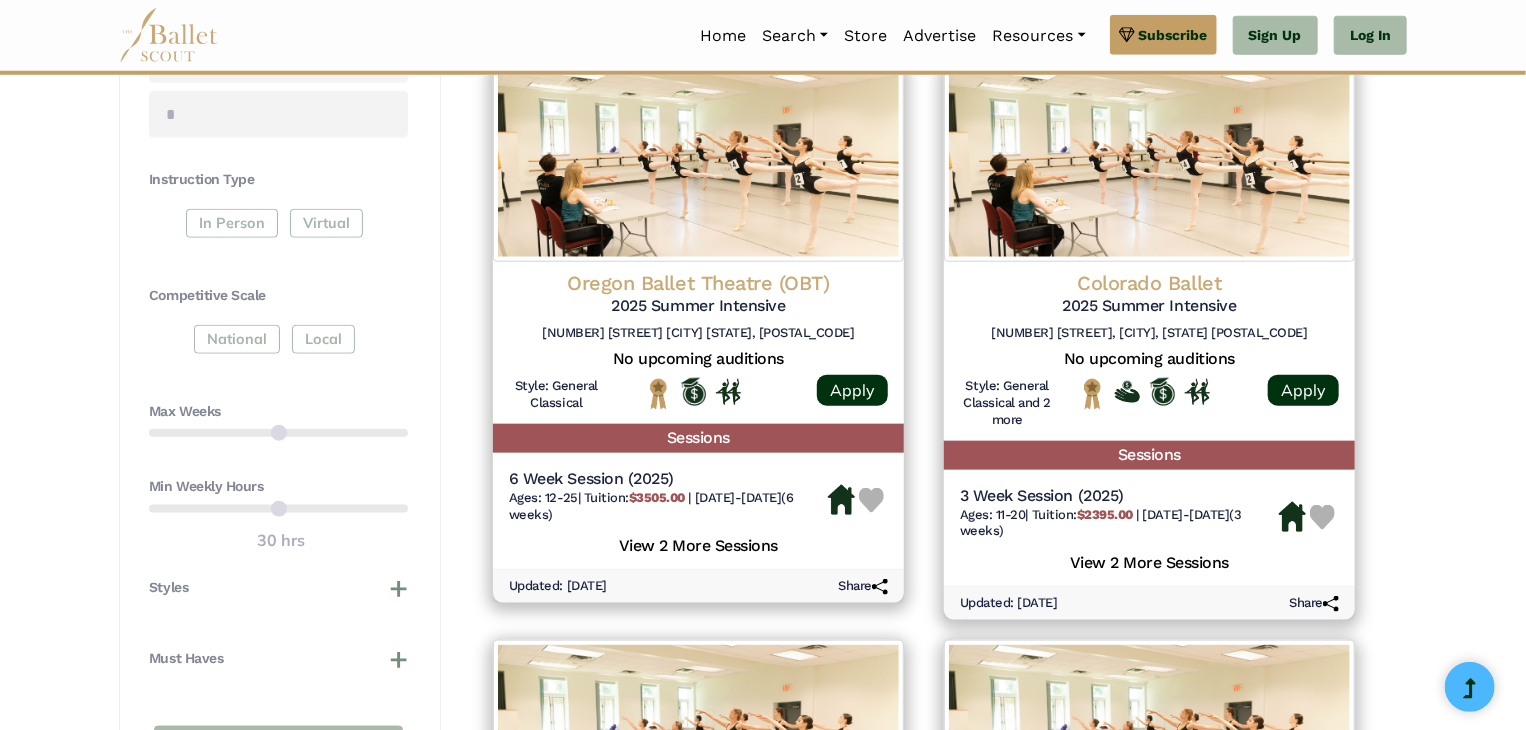 scroll, scrollTop: 925, scrollLeft: 0, axis: vertical 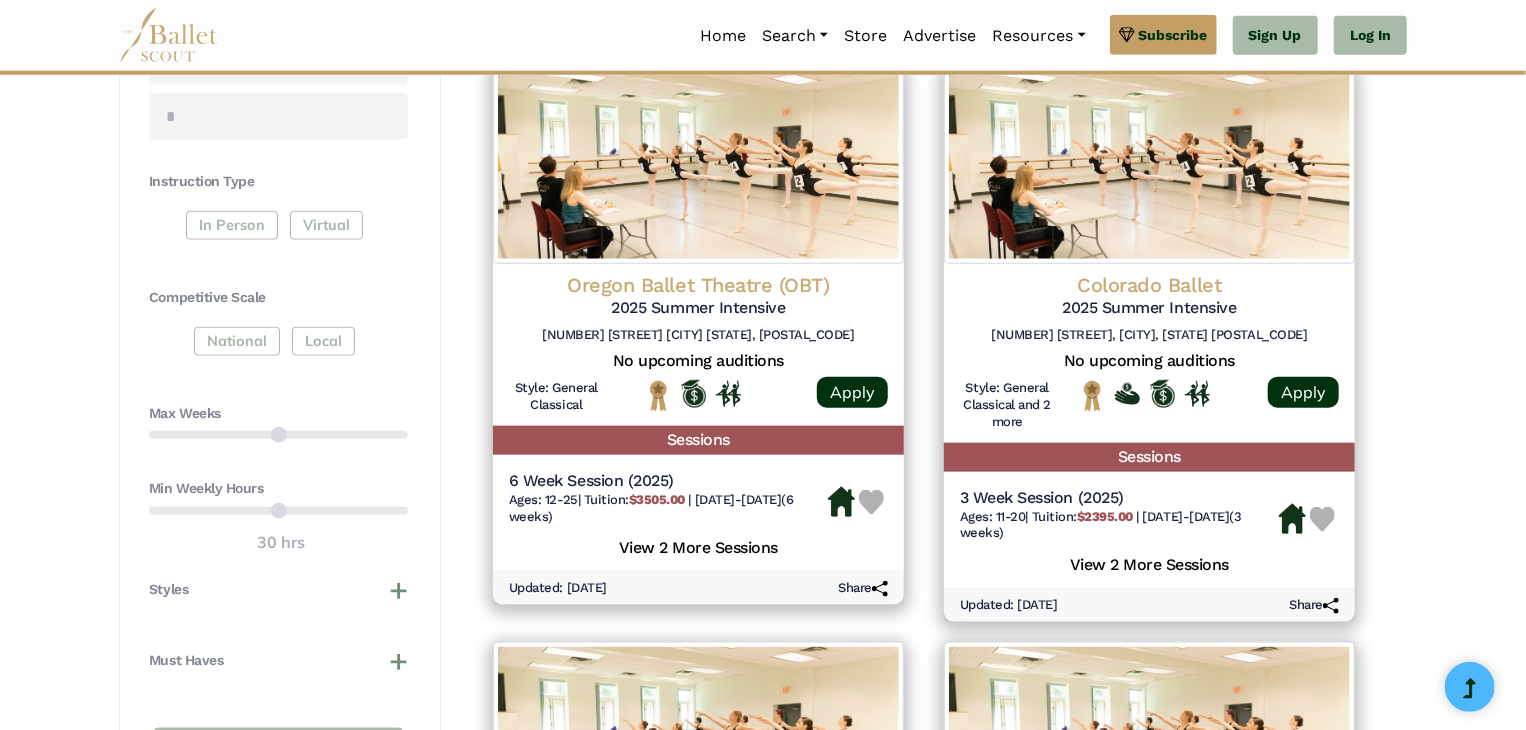 drag, startPoint x: 404, startPoint y: 428, endPoint x: 375, endPoint y: 431, distance: 29.15476 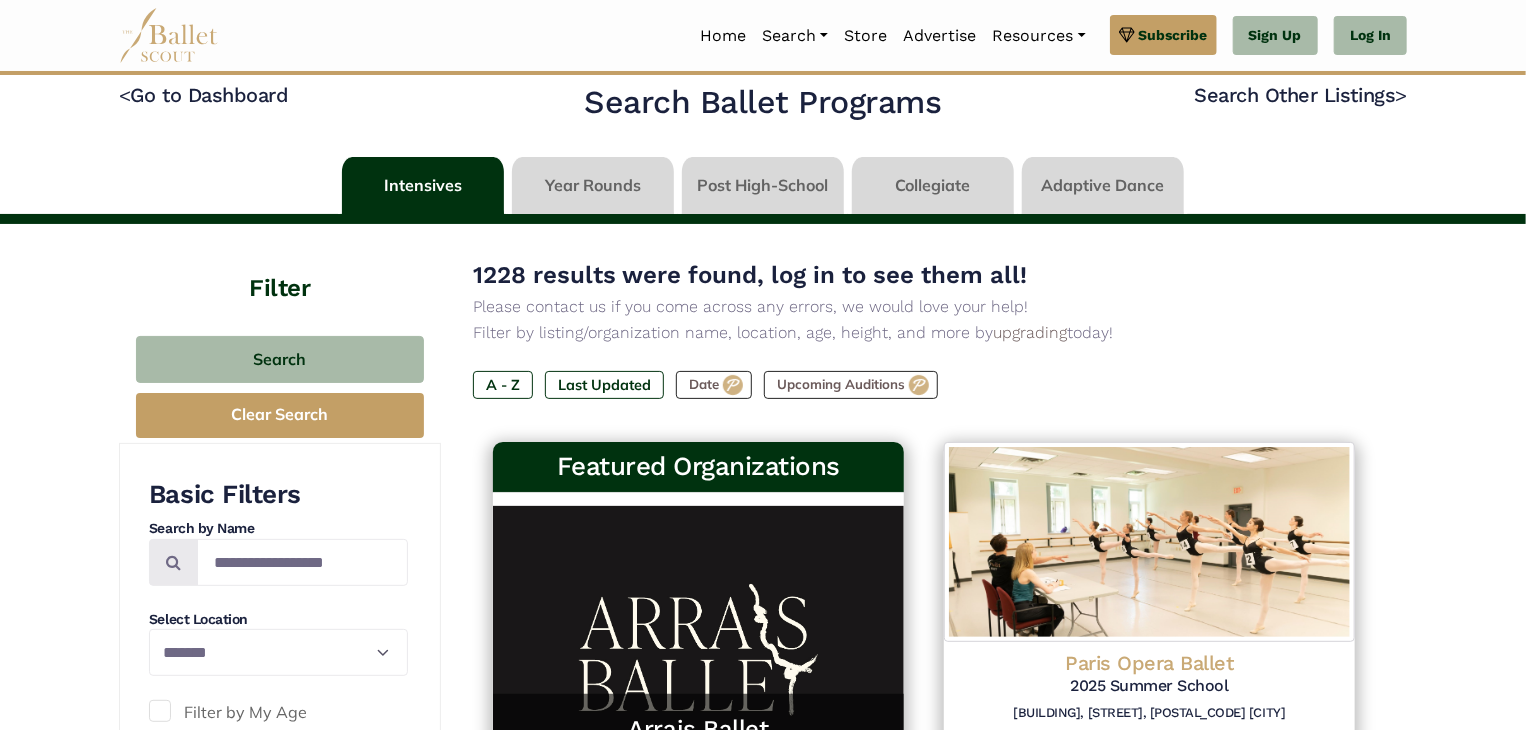 scroll, scrollTop: 28, scrollLeft: 0, axis: vertical 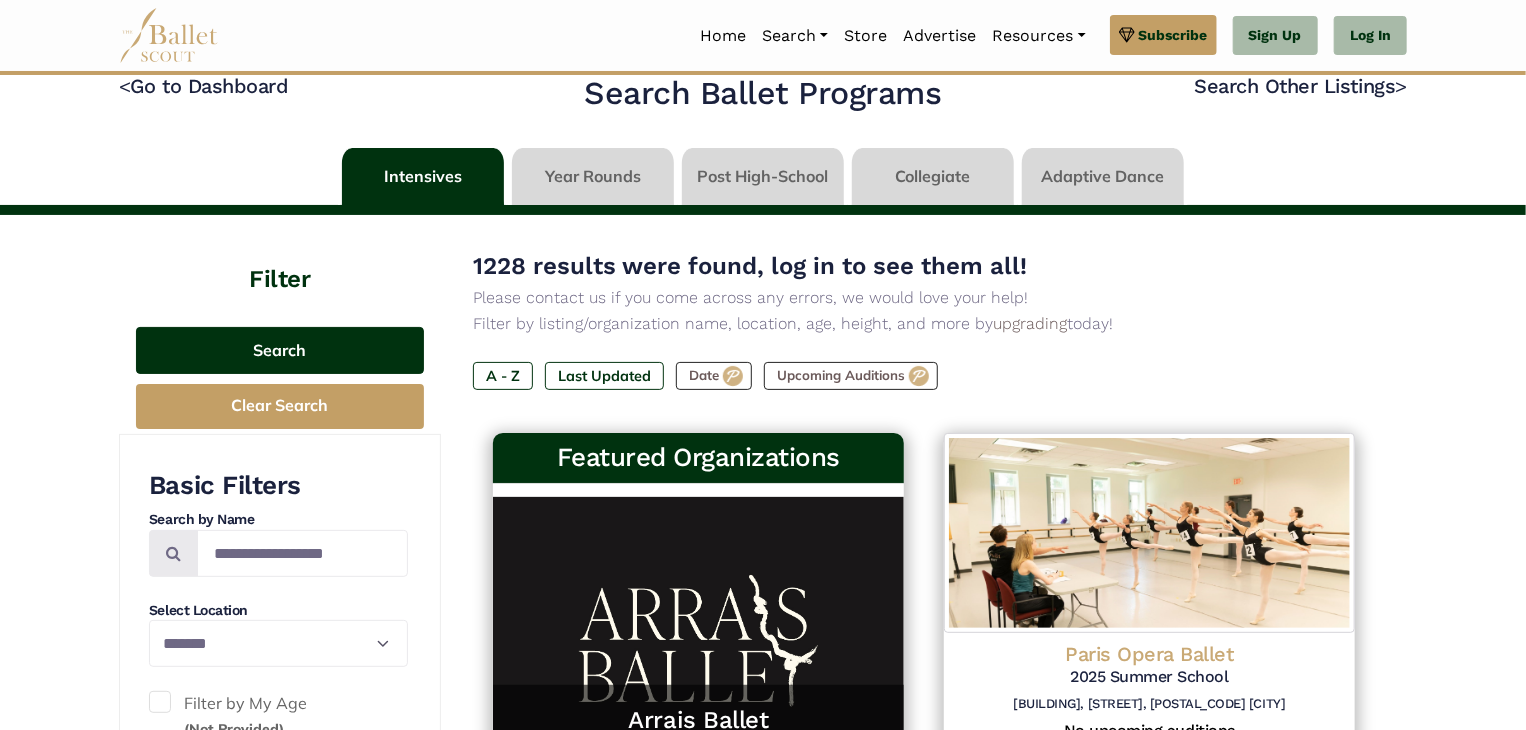 click on "Search" at bounding box center (280, 350) 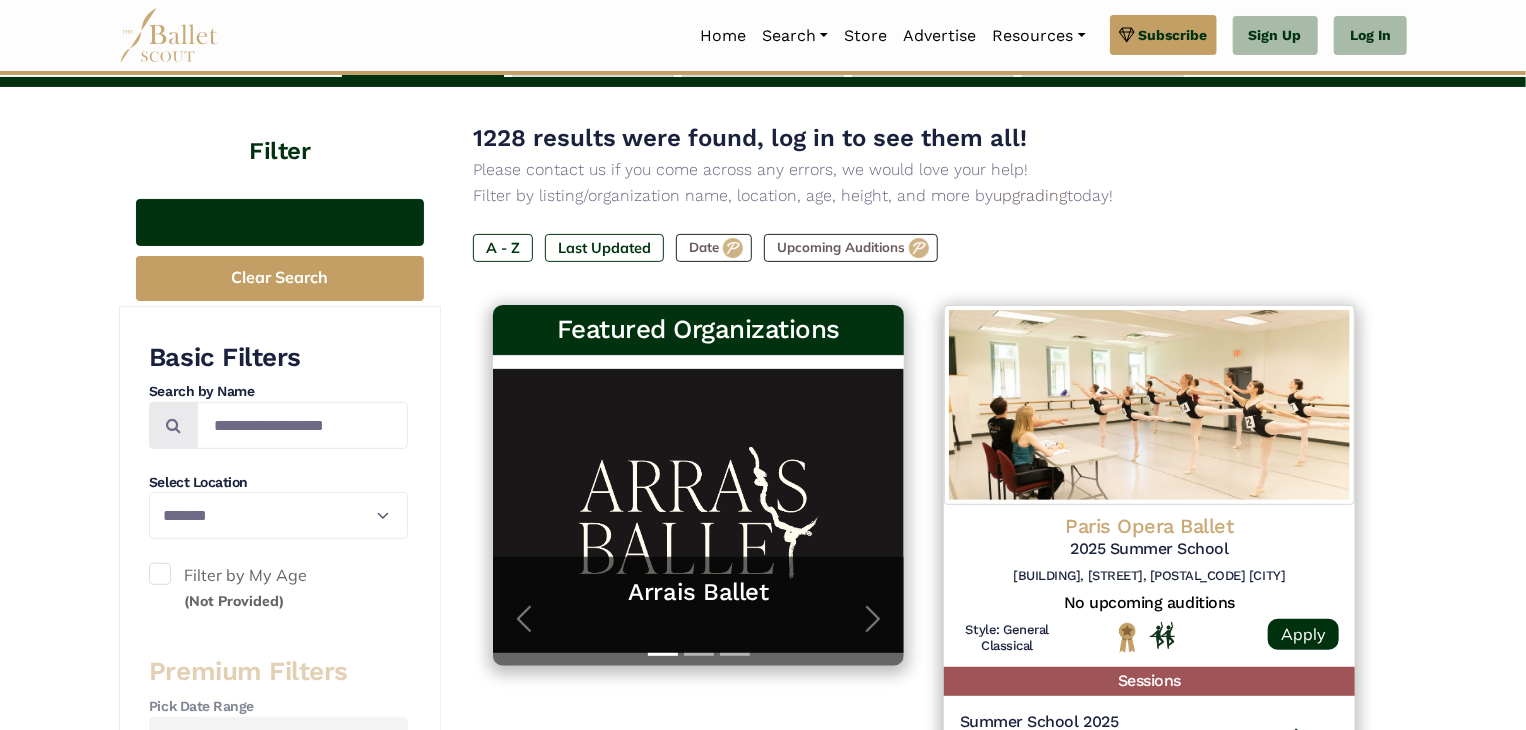 scroll, scrollTop: 155, scrollLeft: 0, axis: vertical 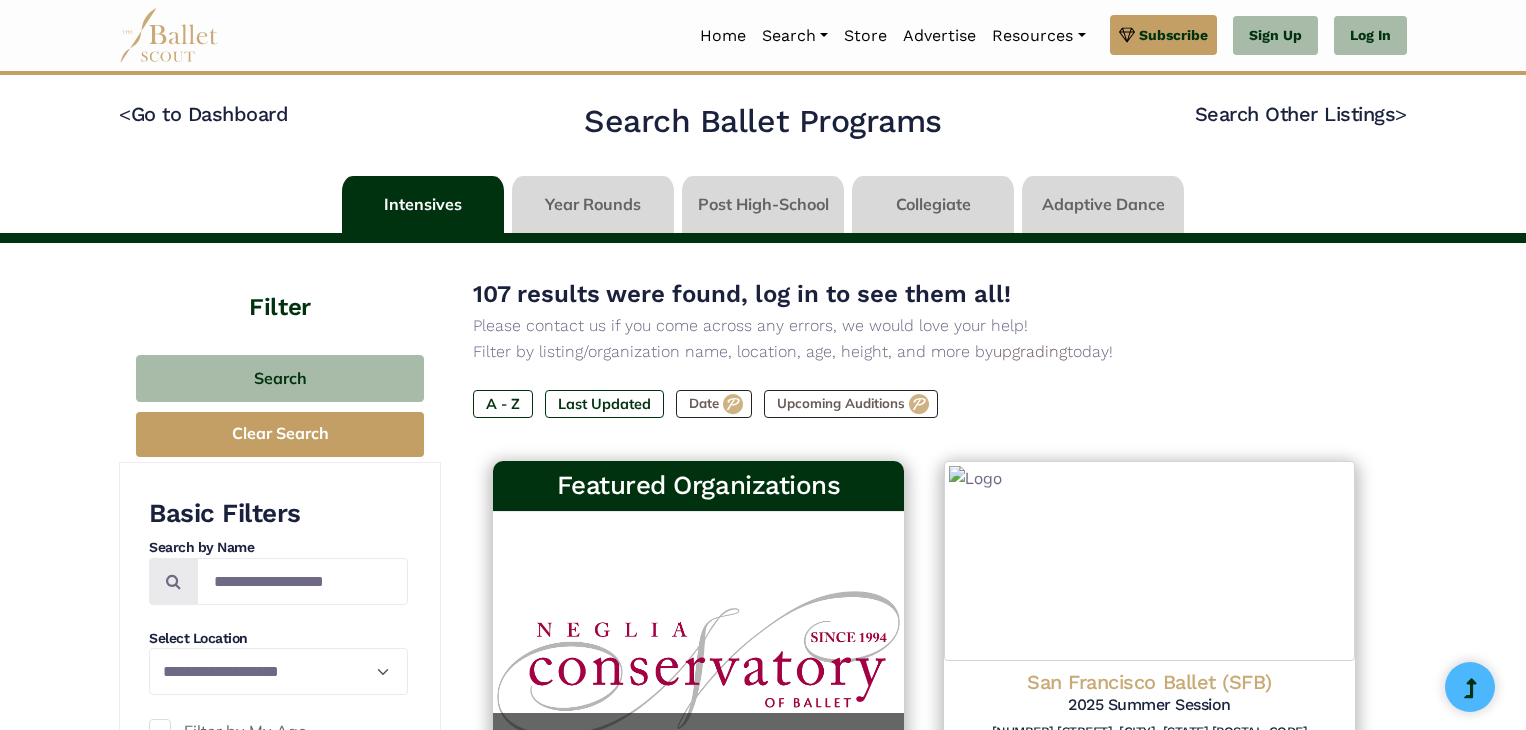 select on "**" 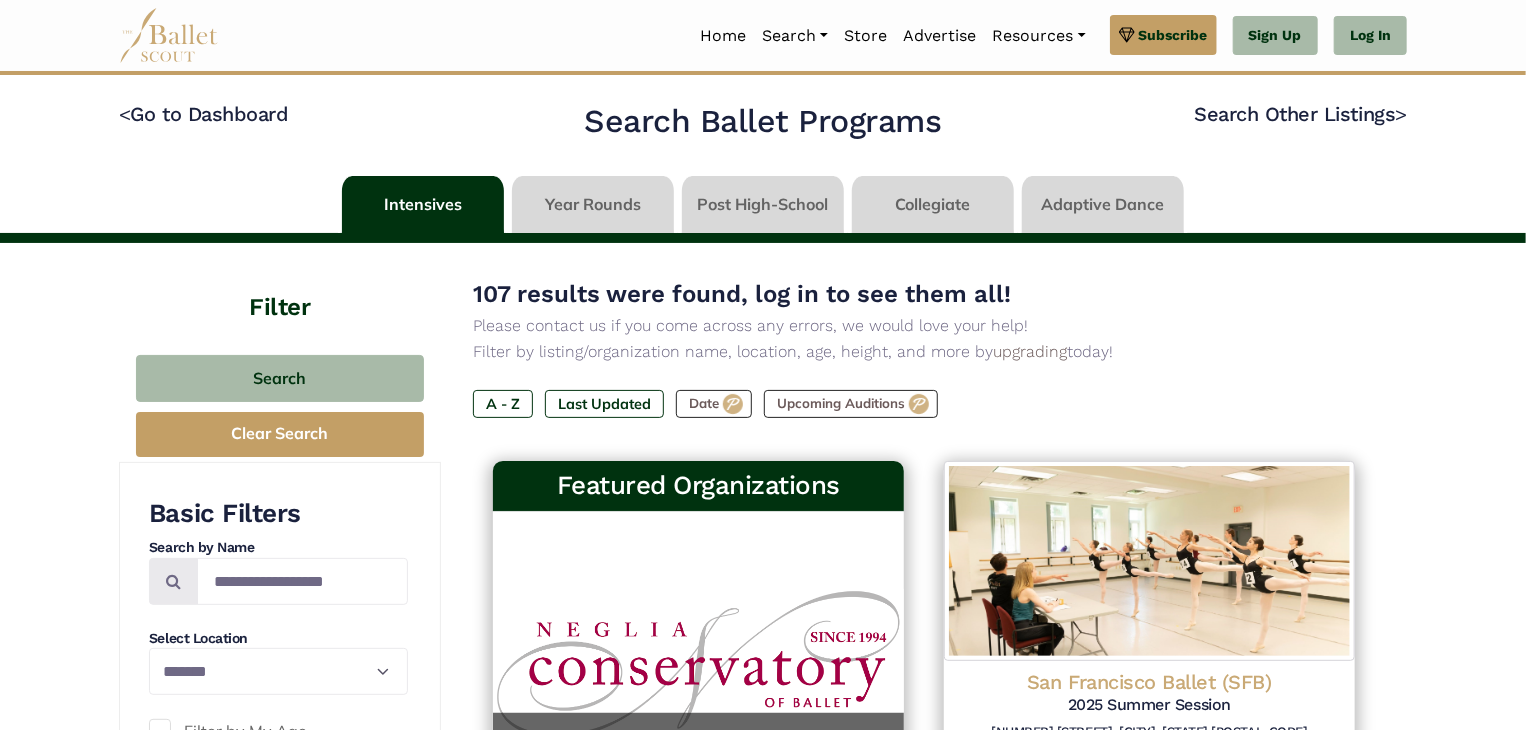 scroll, scrollTop: 190, scrollLeft: 0, axis: vertical 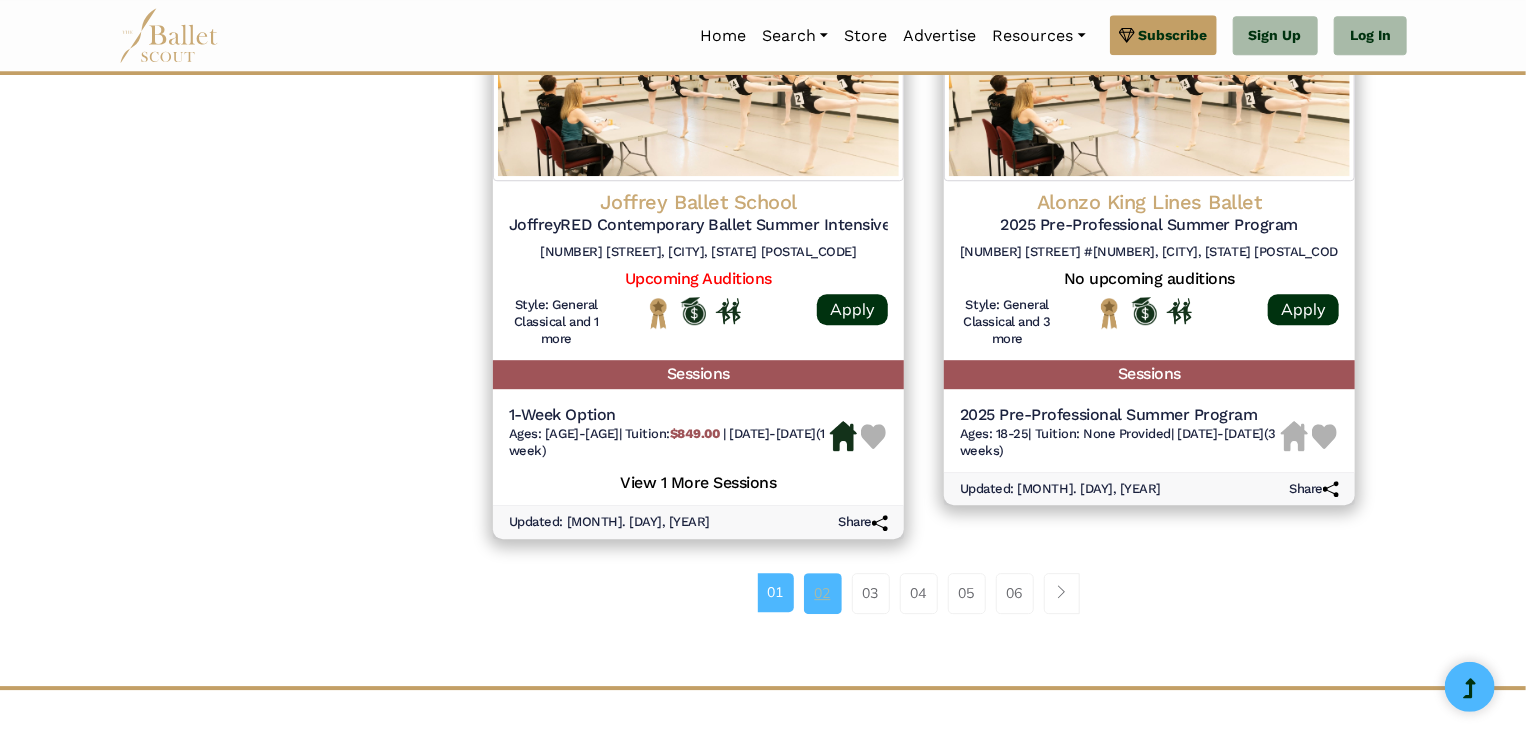 click on "02" at bounding box center (823, 593) 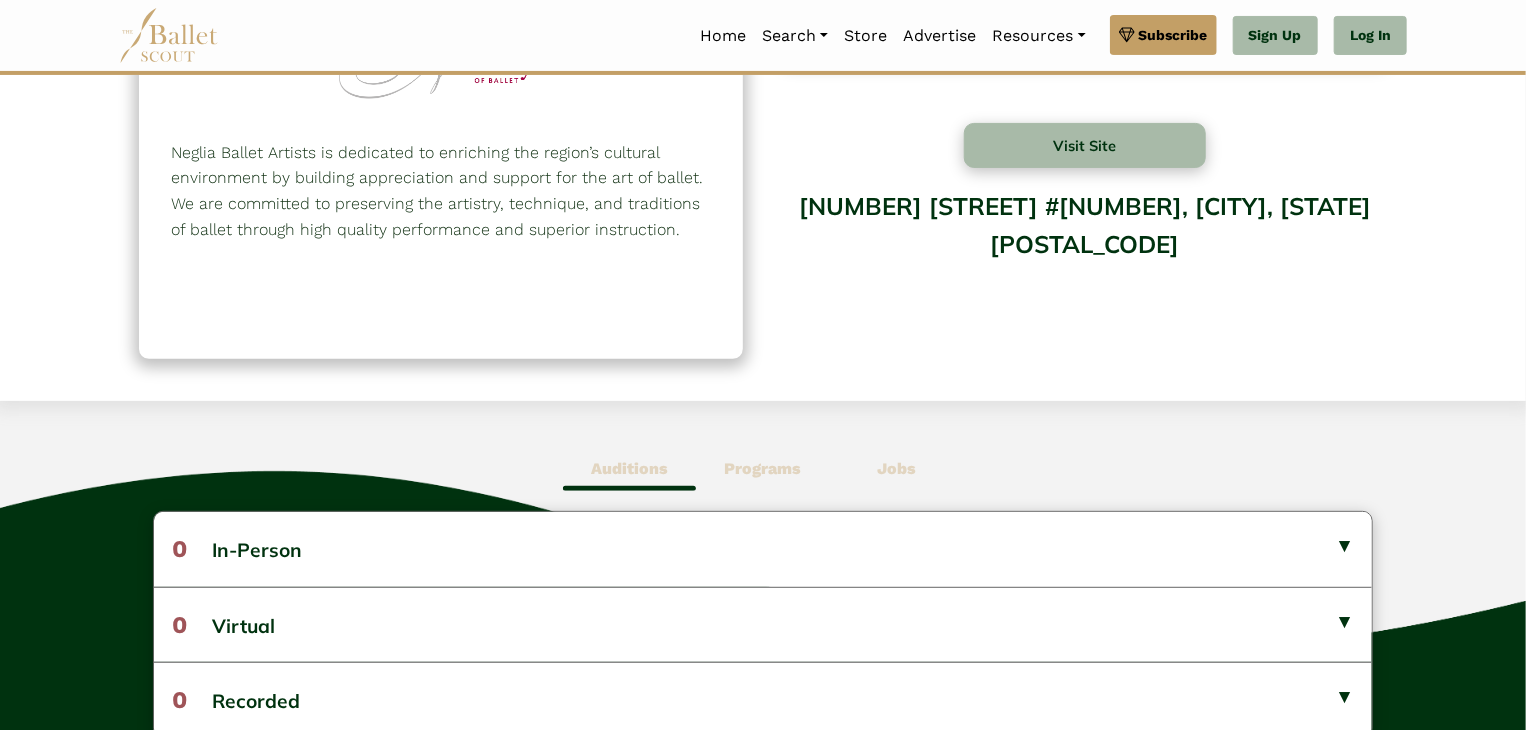 scroll, scrollTop: 0, scrollLeft: 0, axis: both 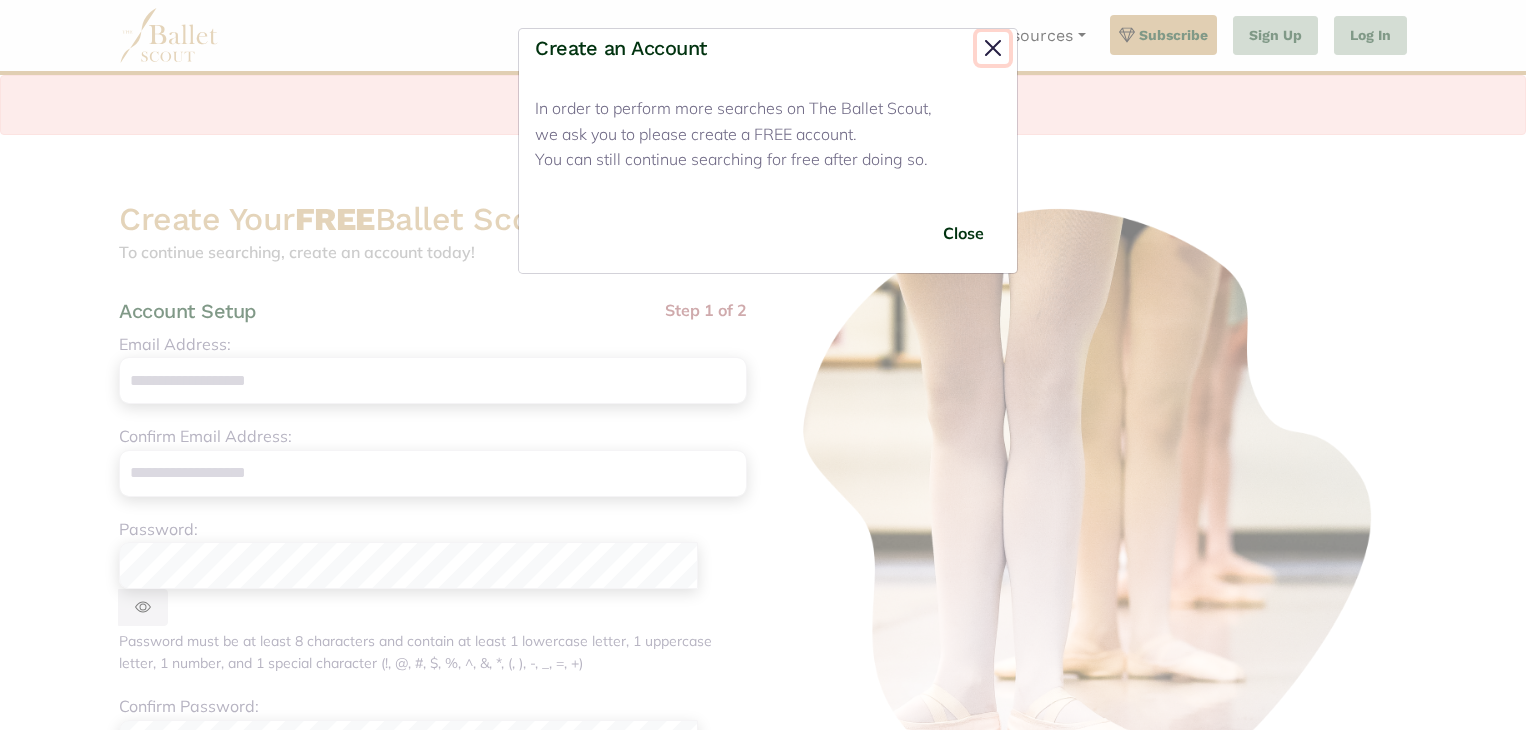 click at bounding box center (993, 48) 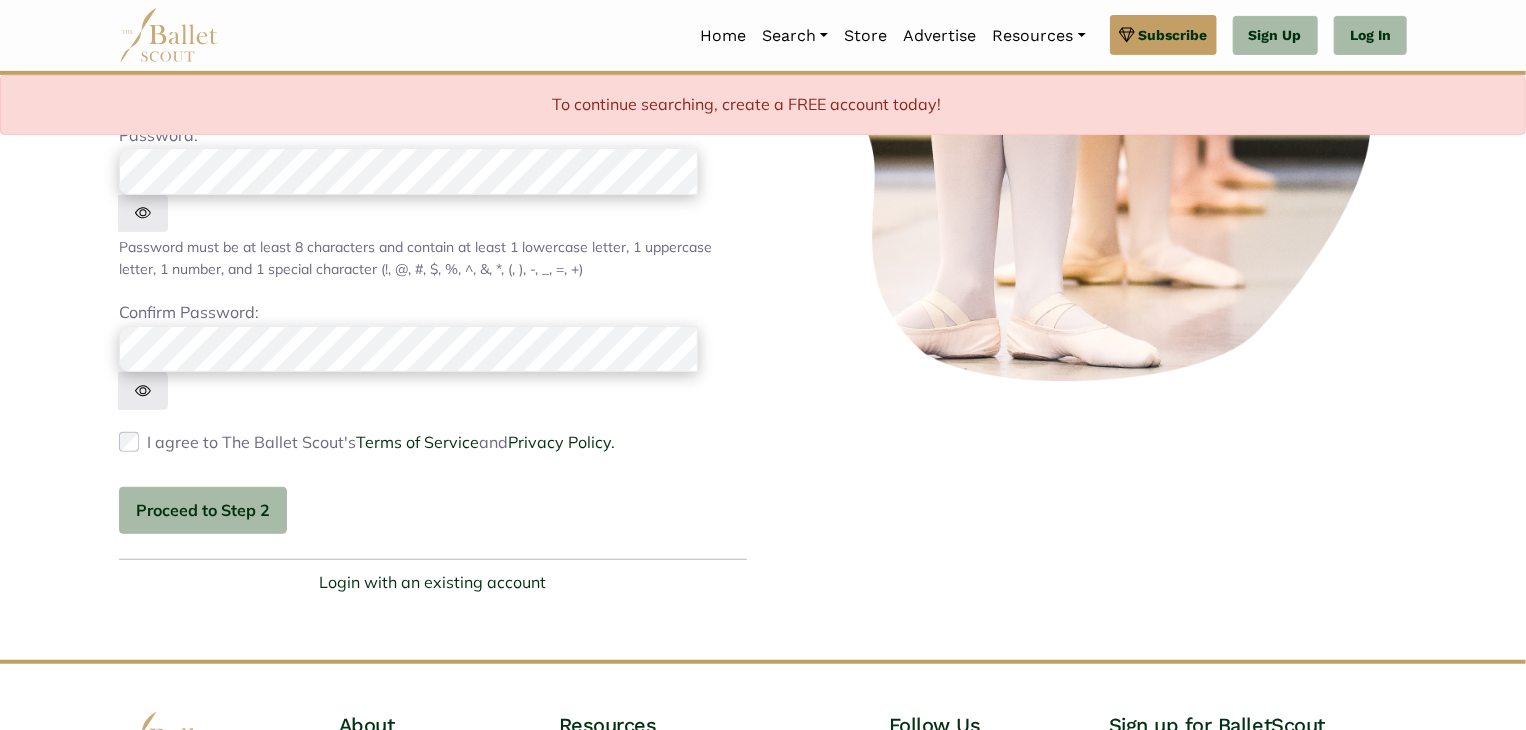 scroll, scrollTop: 537, scrollLeft: 0, axis: vertical 